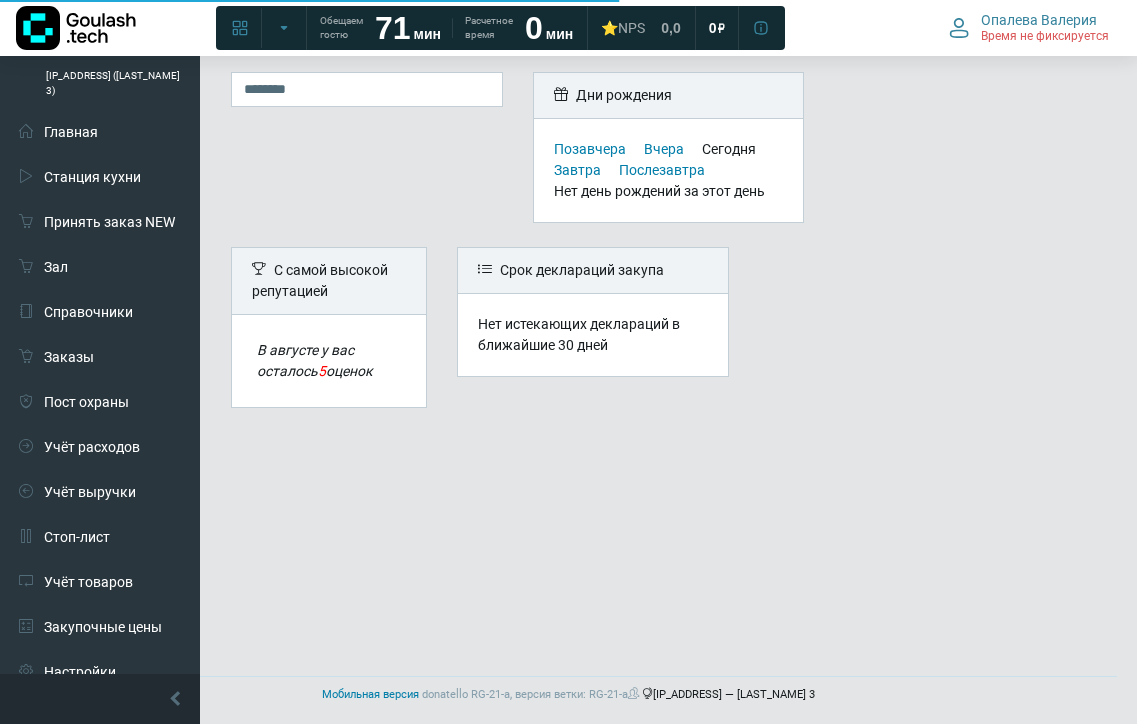 scroll, scrollTop: 0, scrollLeft: 0, axis: both 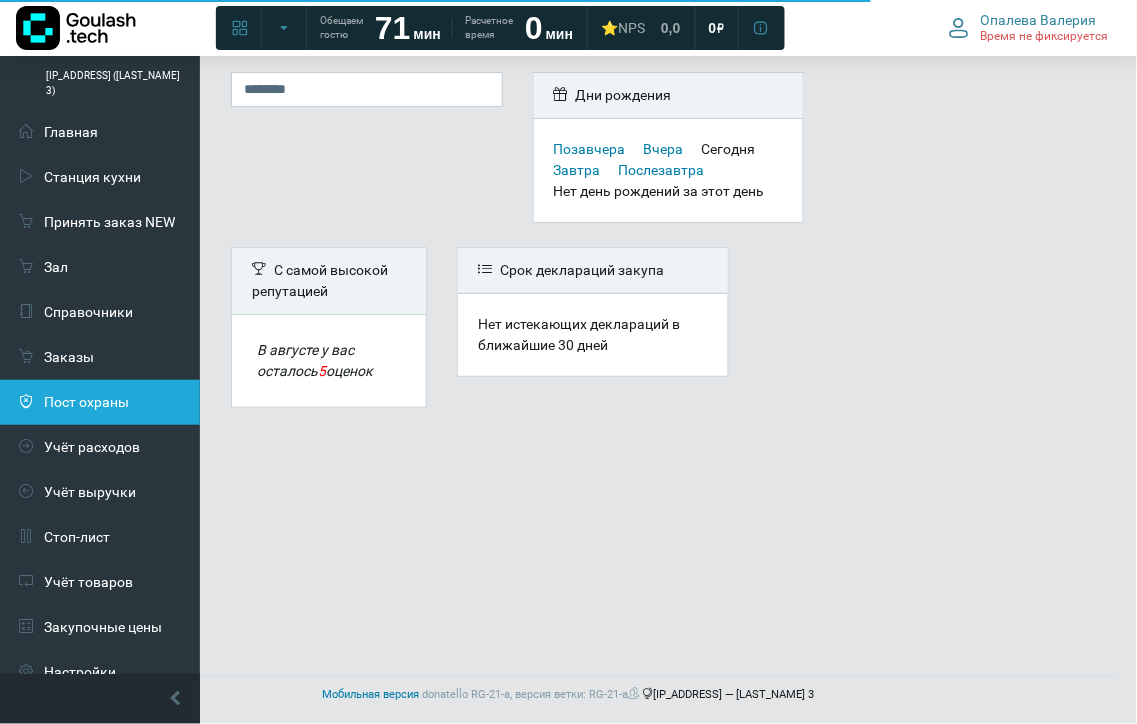 click on "Пост охраны" at bounding box center [100, 402] 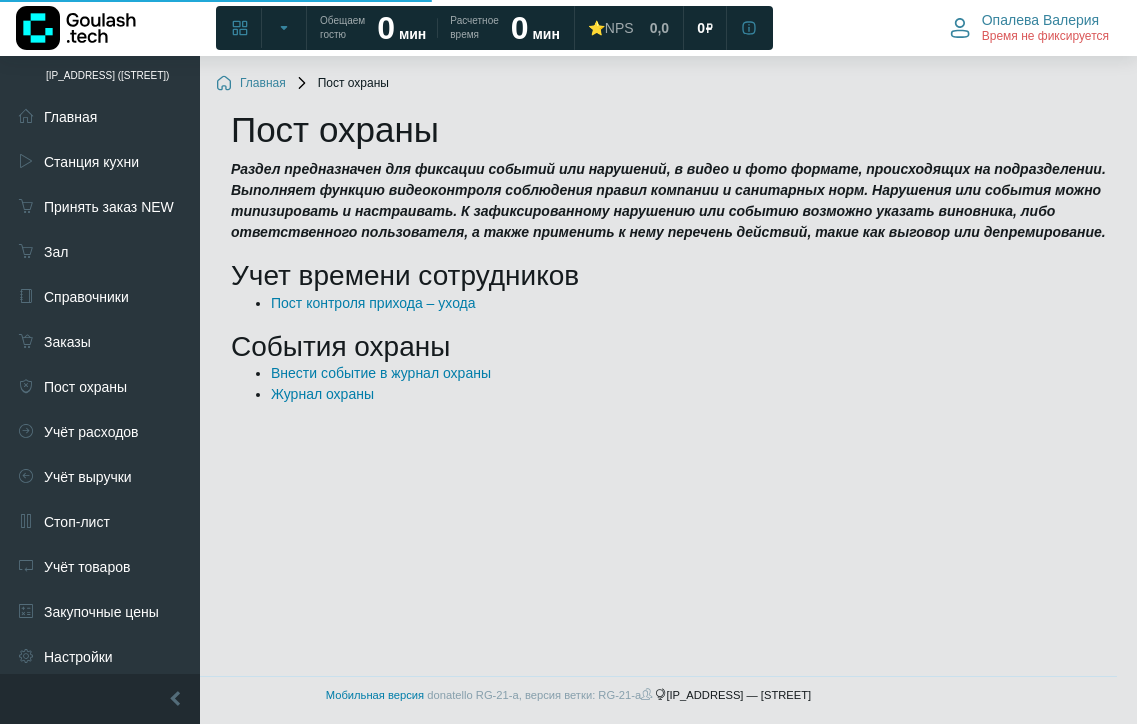 scroll, scrollTop: 0, scrollLeft: 0, axis: both 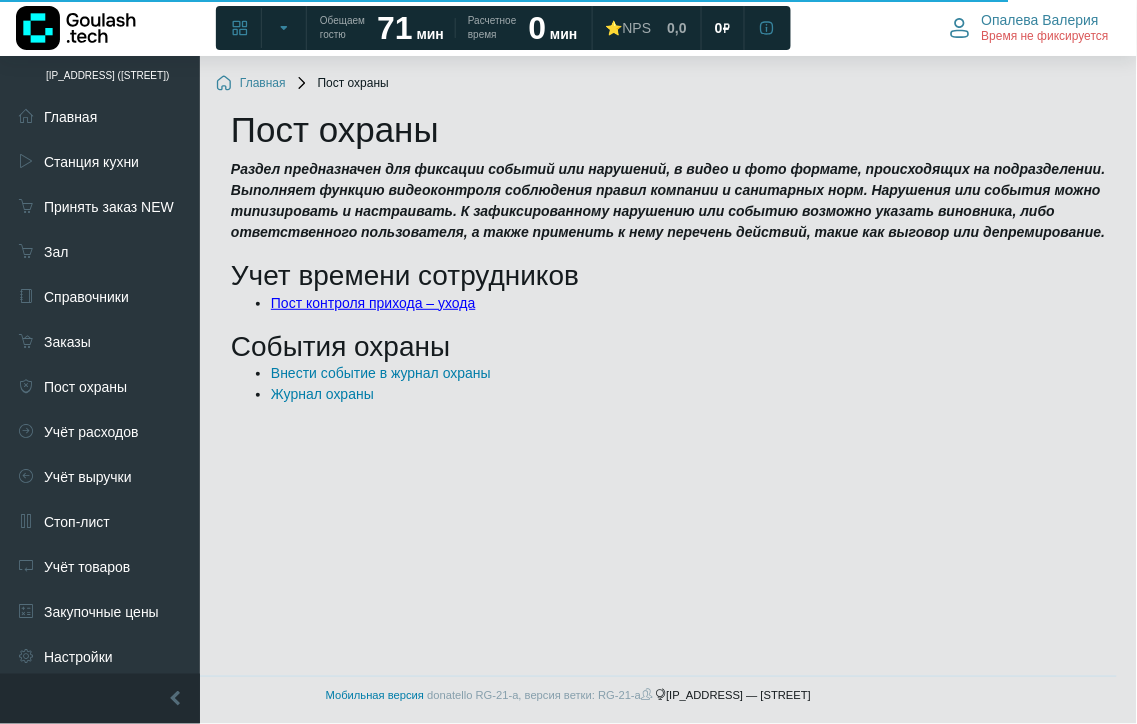 click on "Пост контроля прихода – ухода" at bounding box center (373, 303) 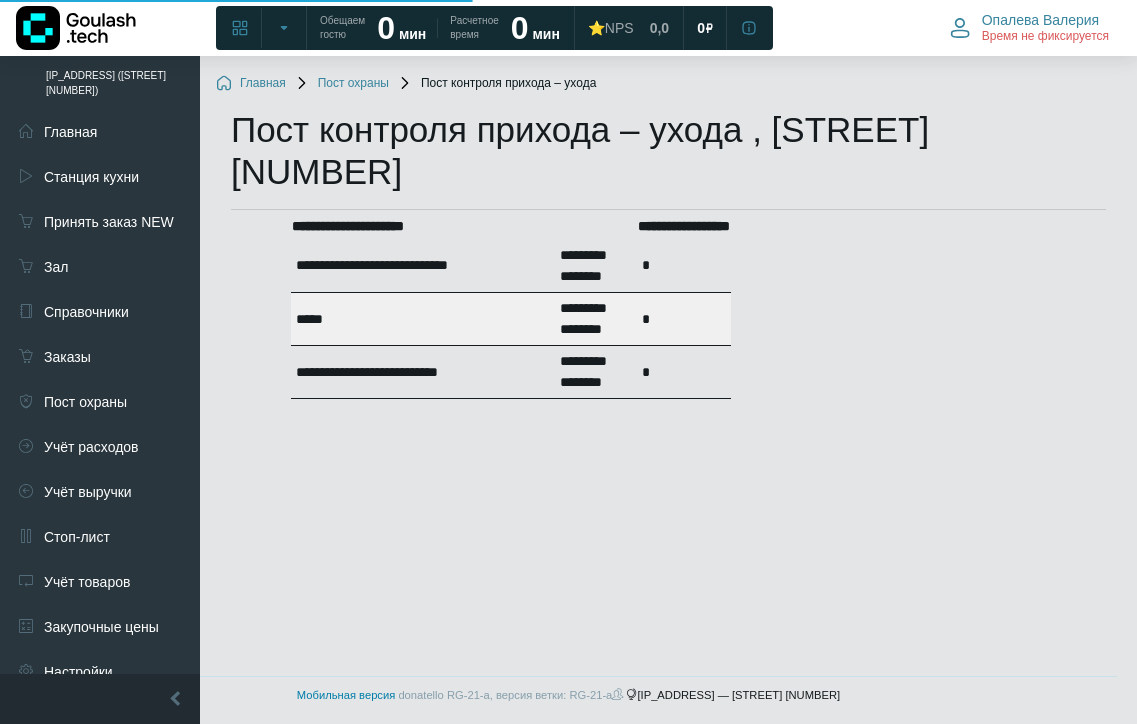 scroll, scrollTop: 0, scrollLeft: 0, axis: both 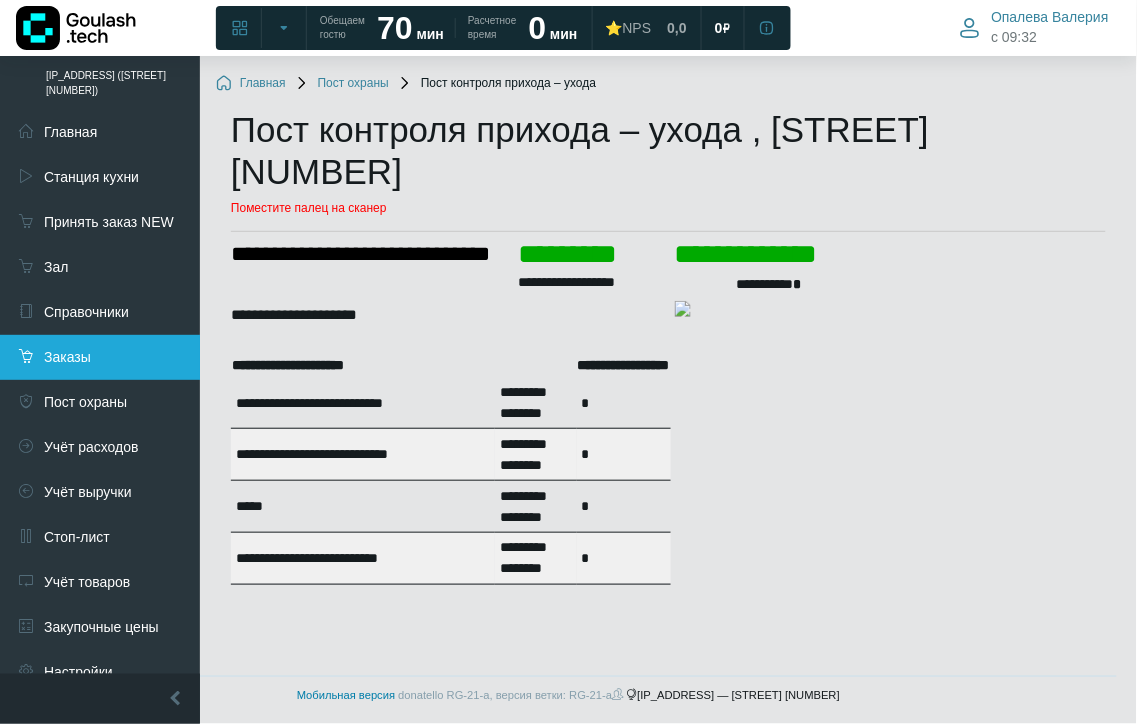 click on "Заказы" at bounding box center (100, 357) 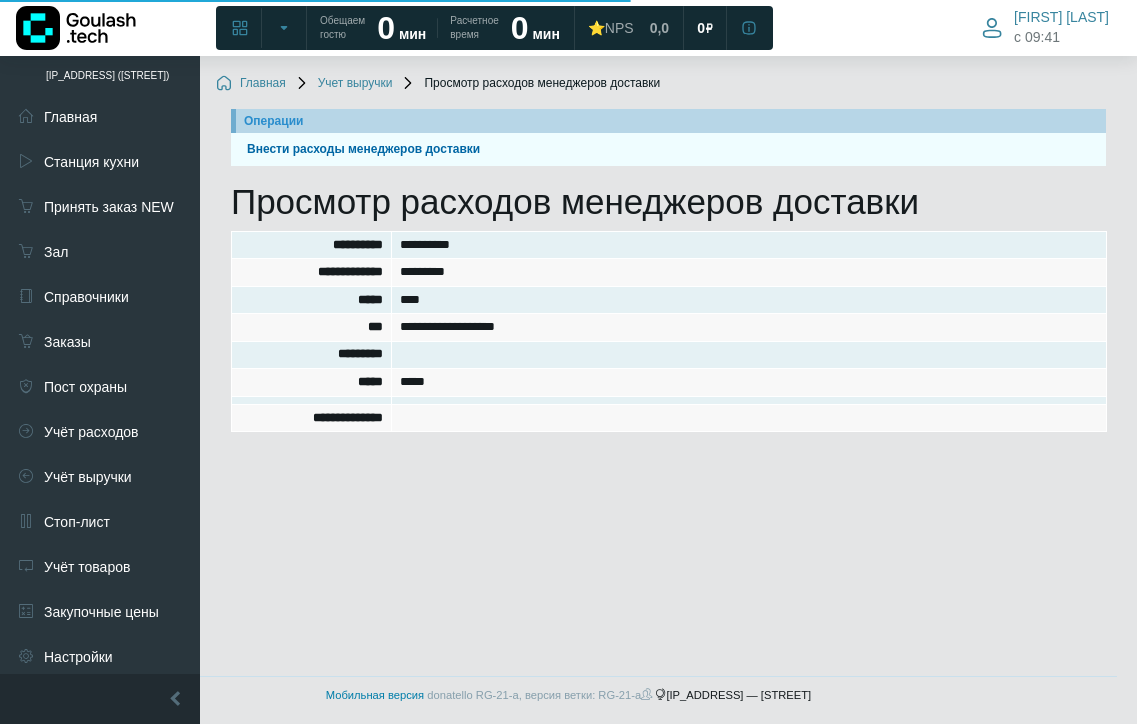 scroll, scrollTop: 0, scrollLeft: 0, axis: both 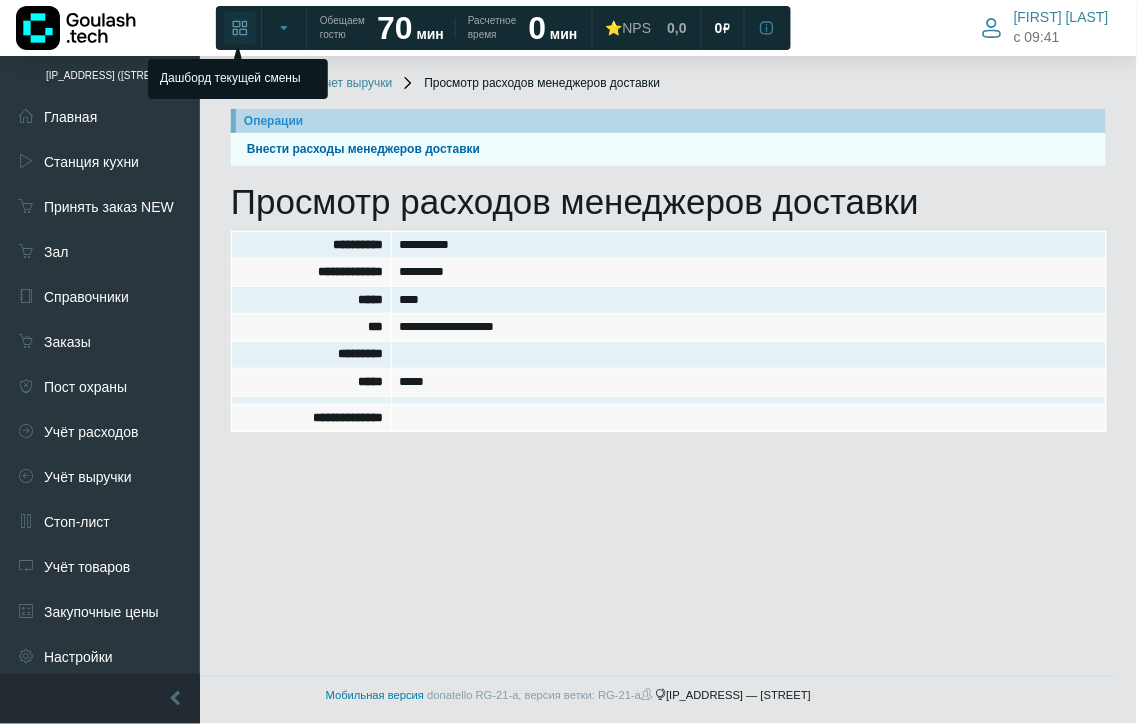 click 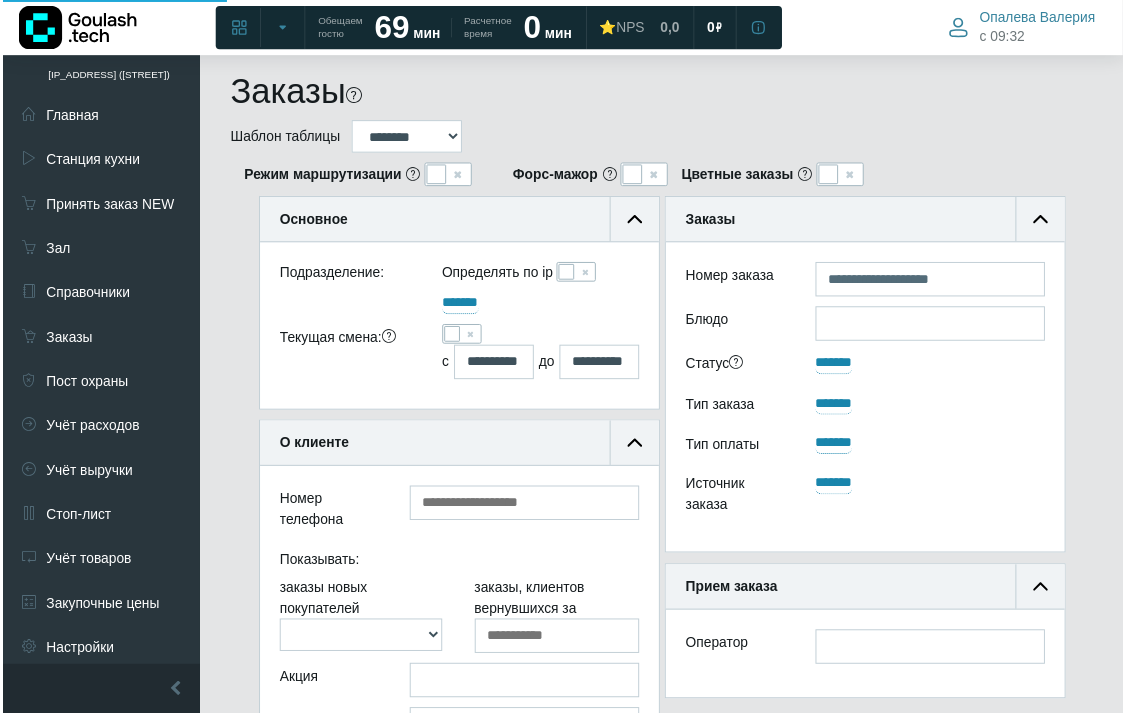scroll, scrollTop: 0, scrollLeft: 0, axis: both 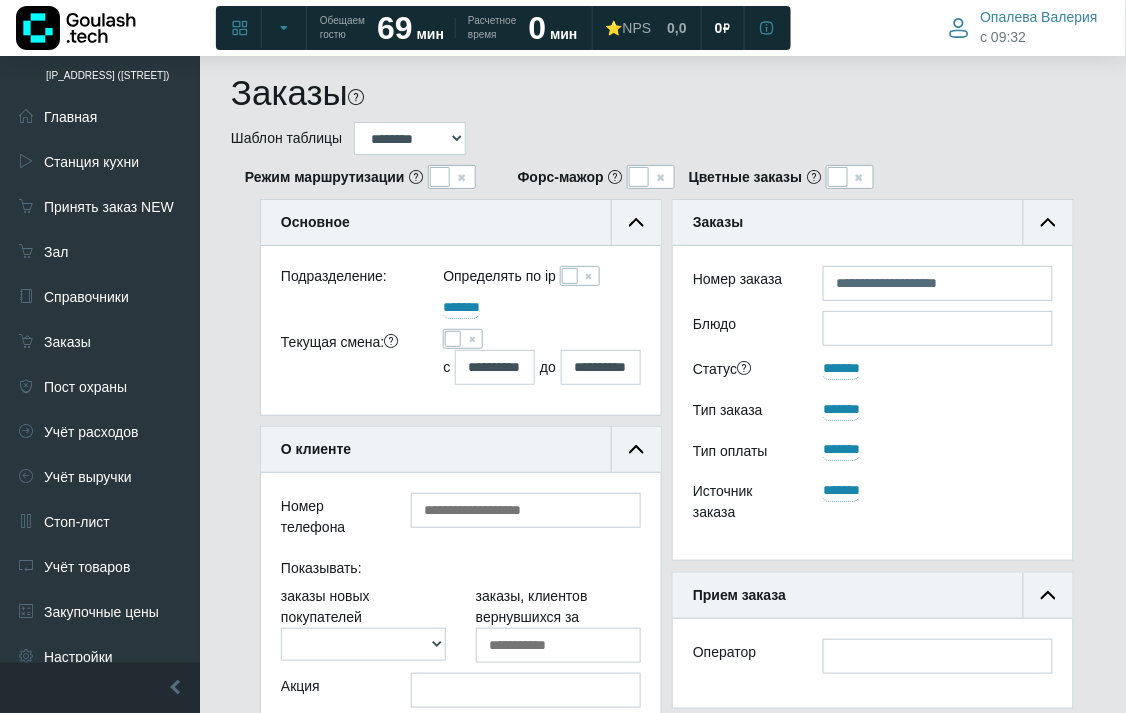 click at bounding box center [453, 339] 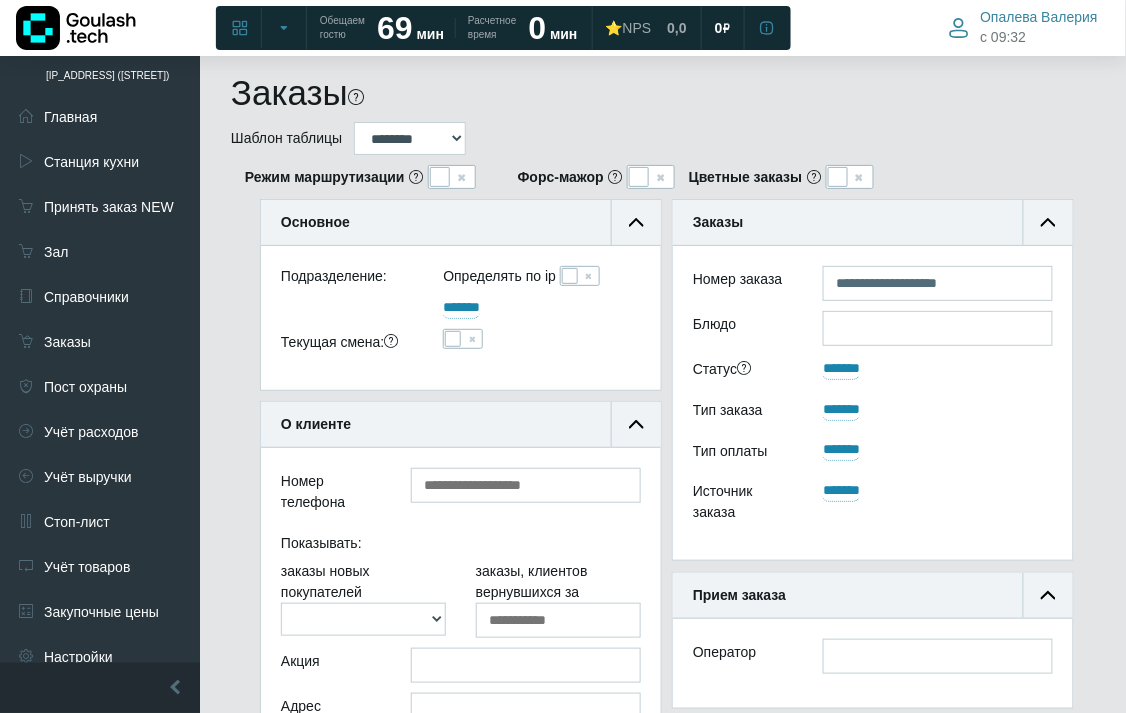 scroll, scrollTop: 188, scrollLeft: 400, axis: both 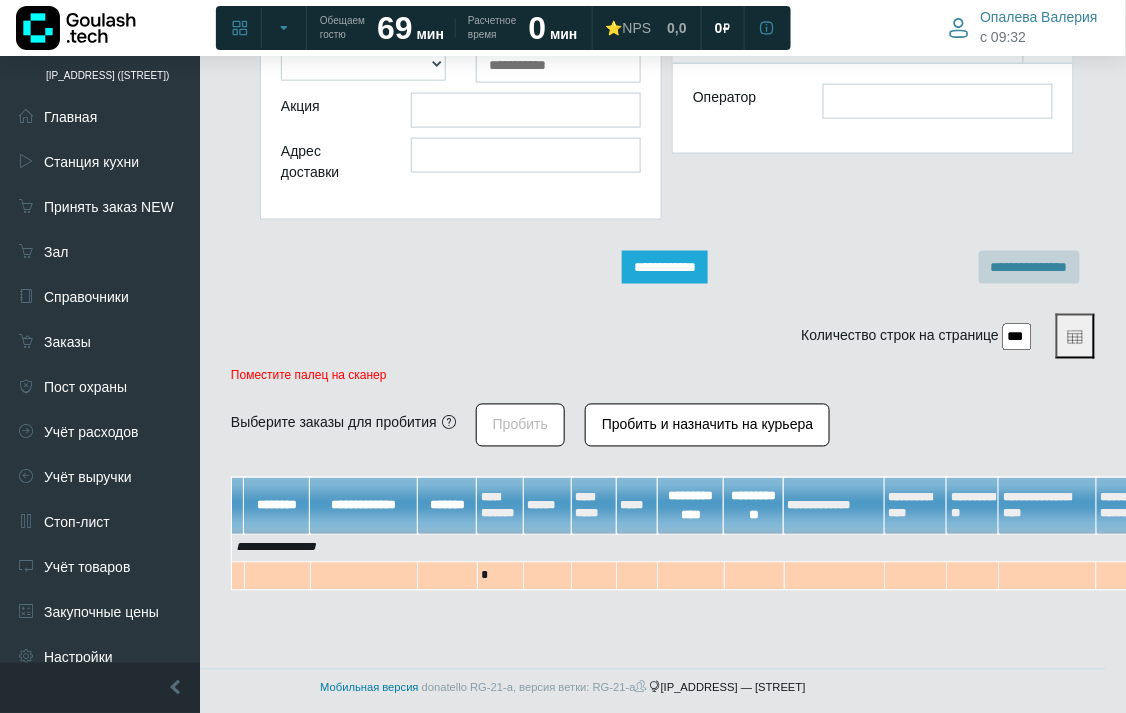 click on "**********" at bounding box center (665, 267) 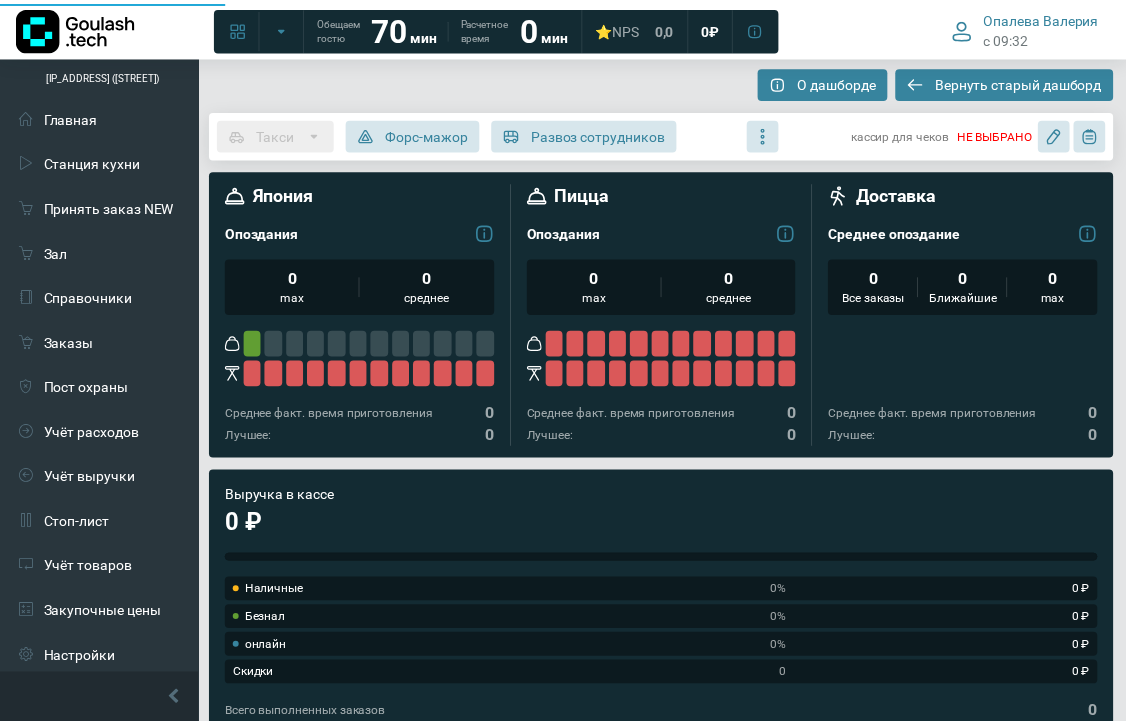 scroll, scrollTop: 0, scrollLeft: 0, axis: both 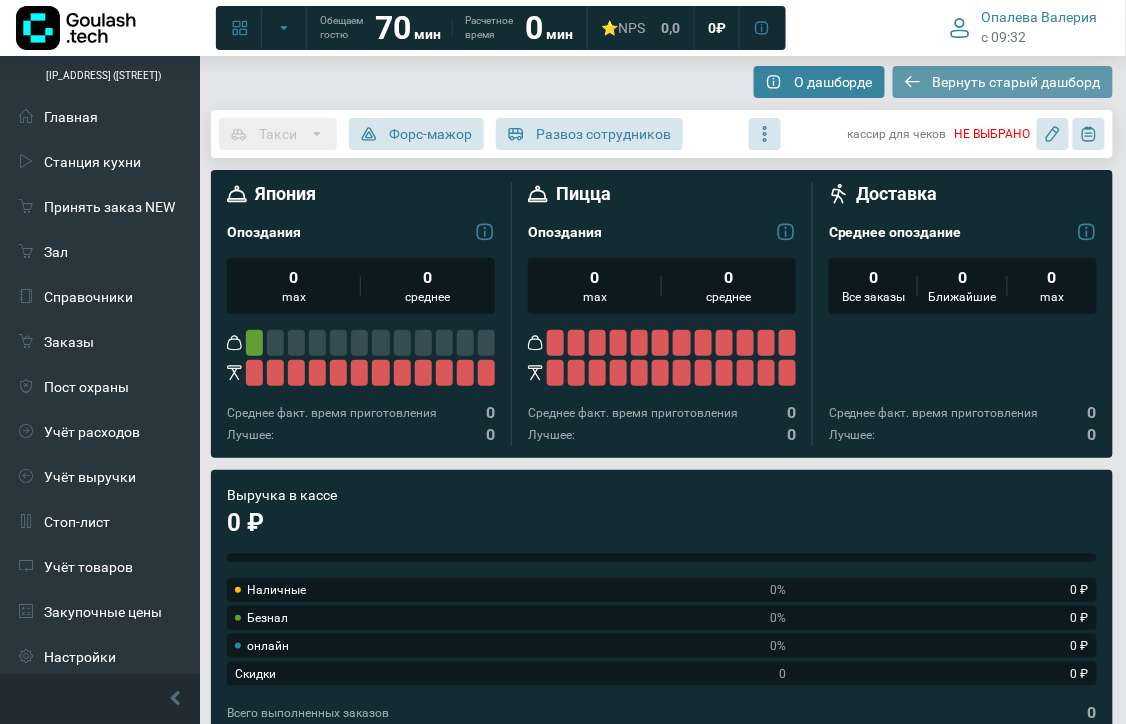 click on "Вернуть старый дашборд" at bounding box center [1017, 82] 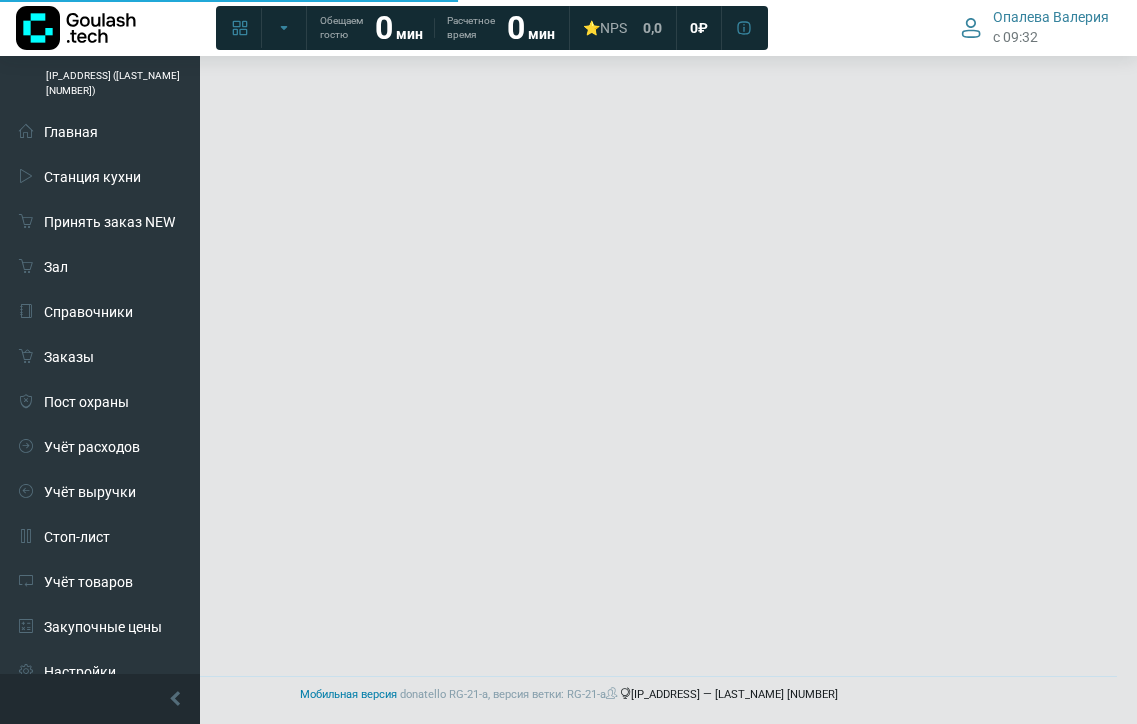 click 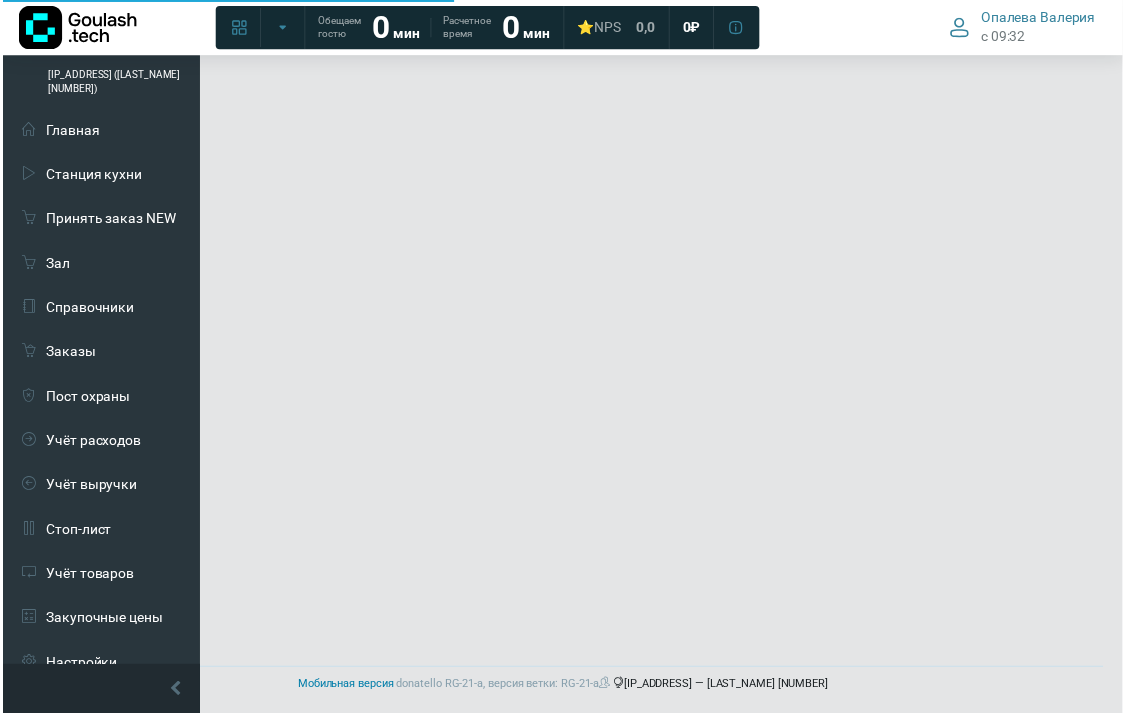 scroll, scrollTop: 0, scrollLeft: 0, axis: both 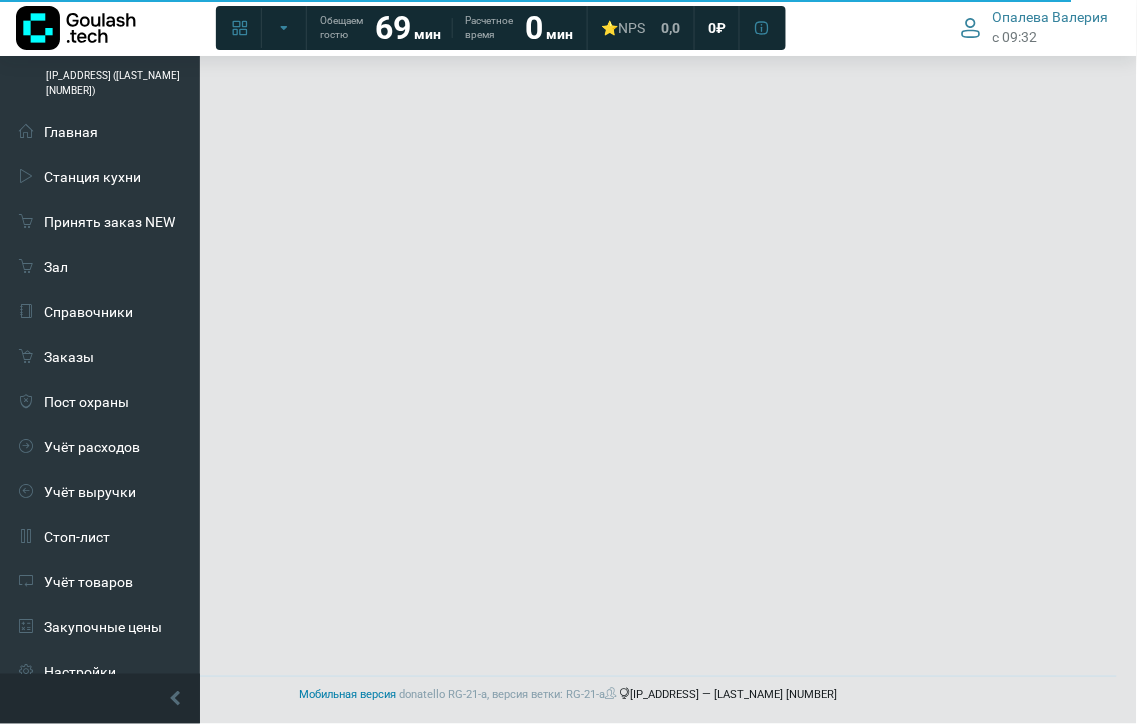 click 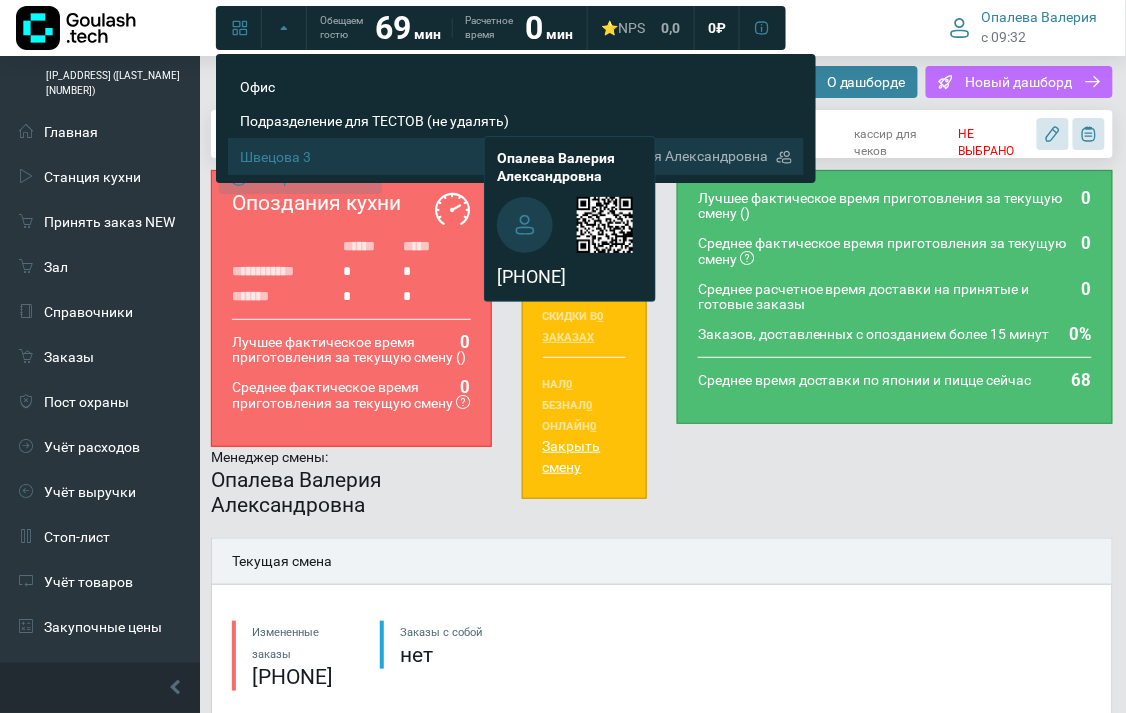 click on "Швецова 3" at bounding box center [389, 157] 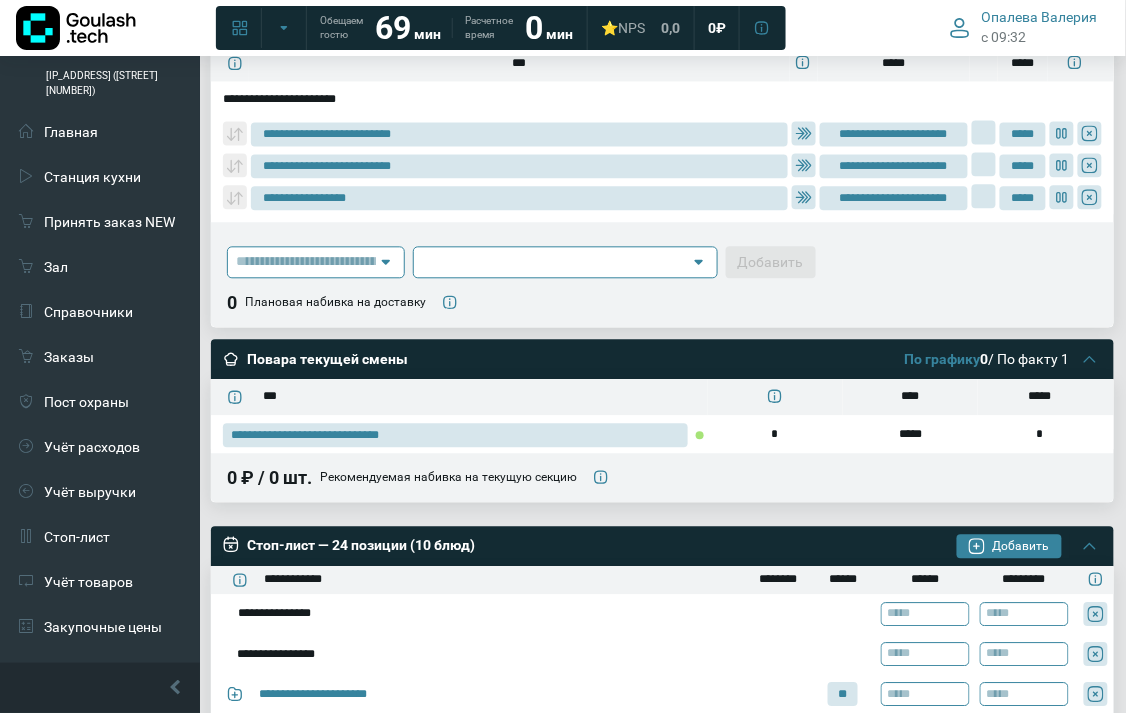 scroll, scrollTop: 1000, scrollLeft: 0, axis: vertical 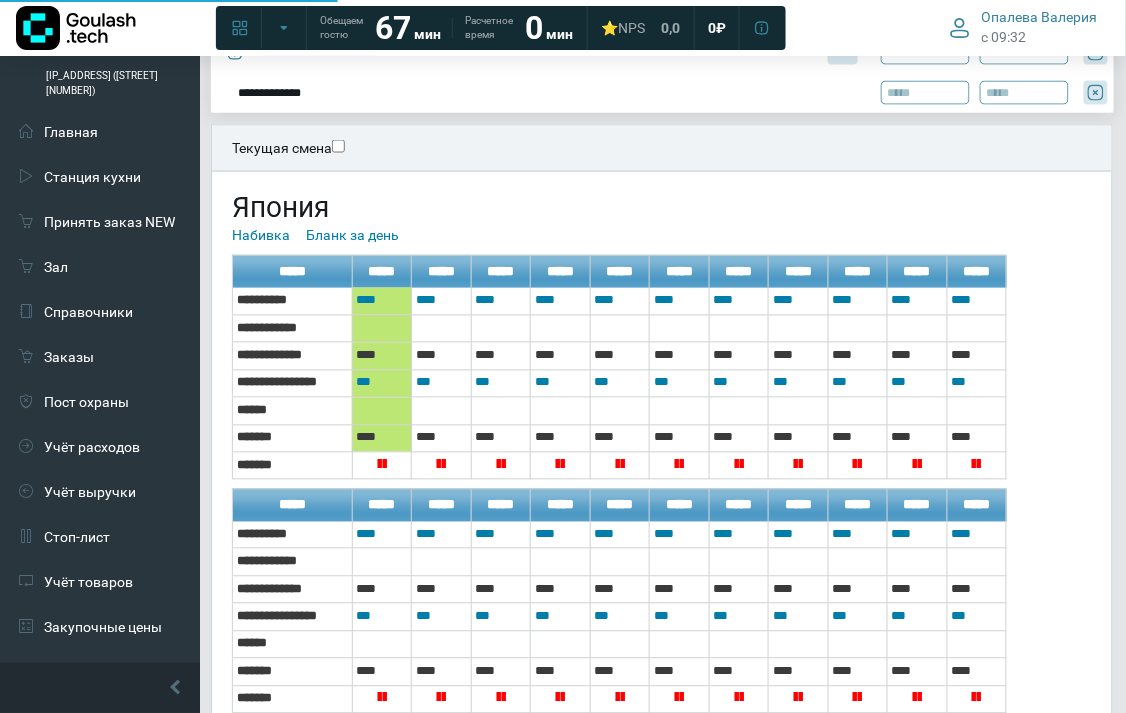 type on "**********" 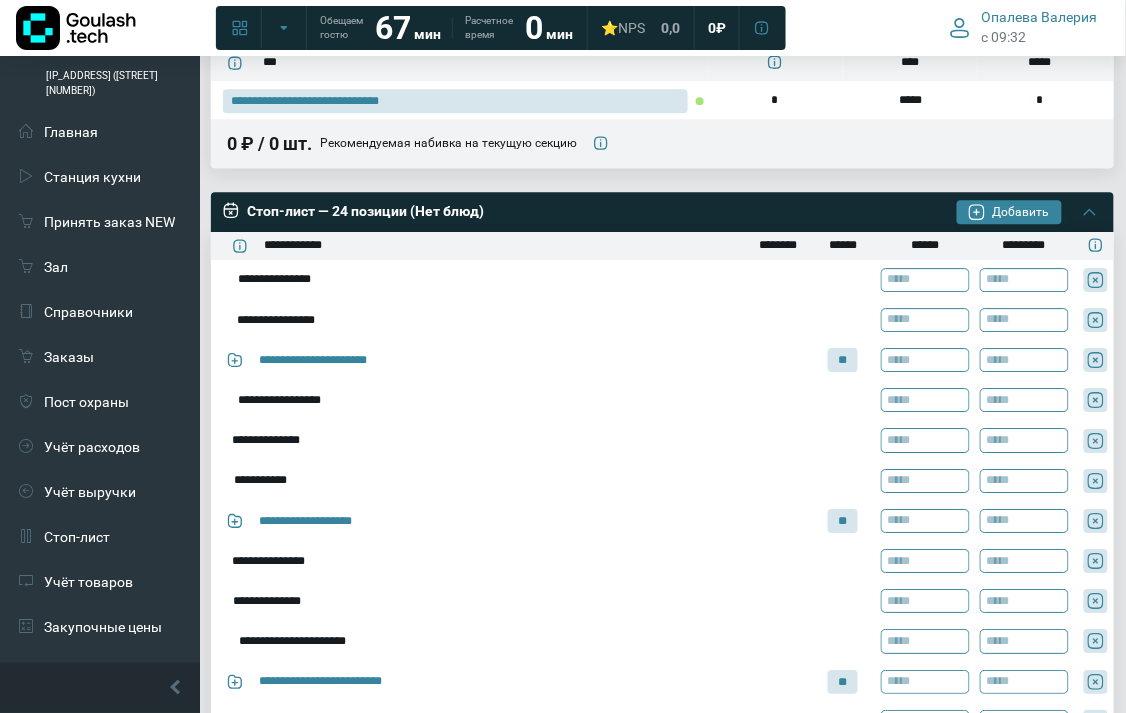 scroll, scrollTop: 555, scrollLeft: 0, axis: vertical 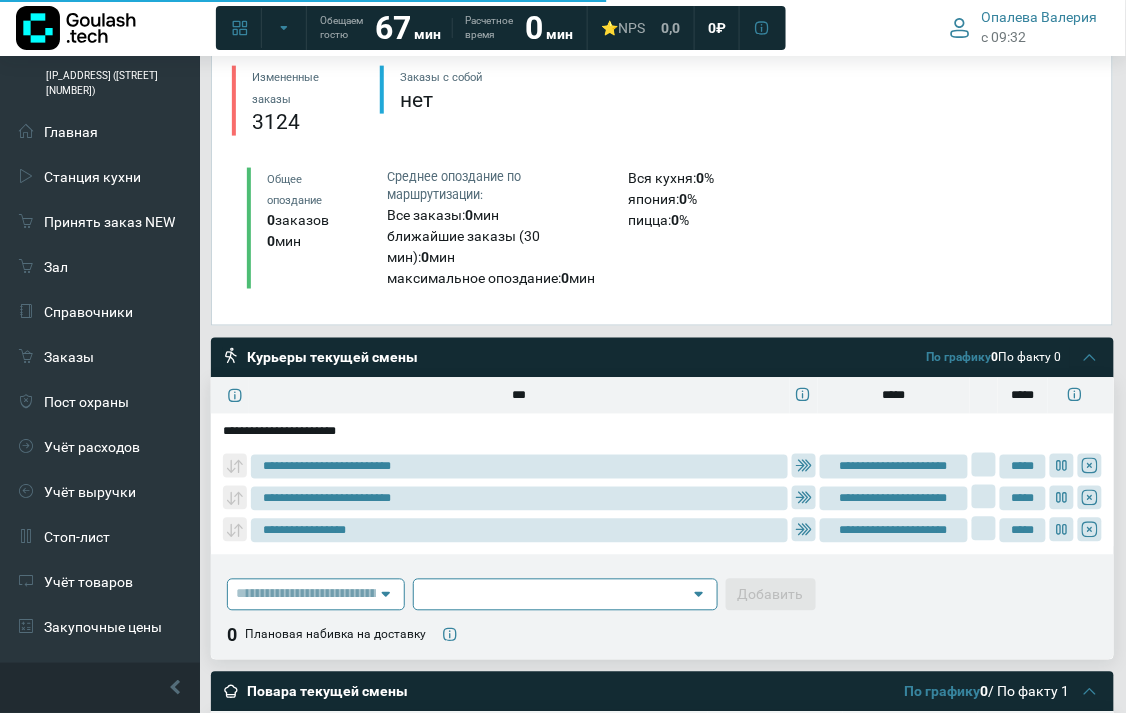 type on "**********" 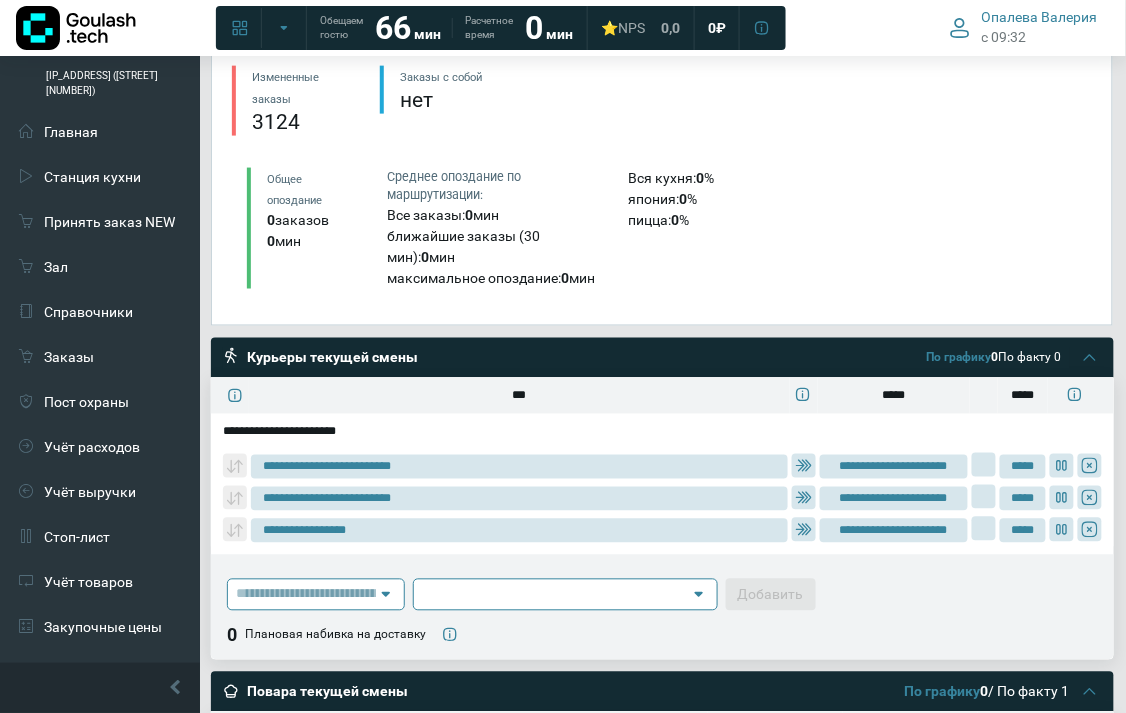 type on "**********" 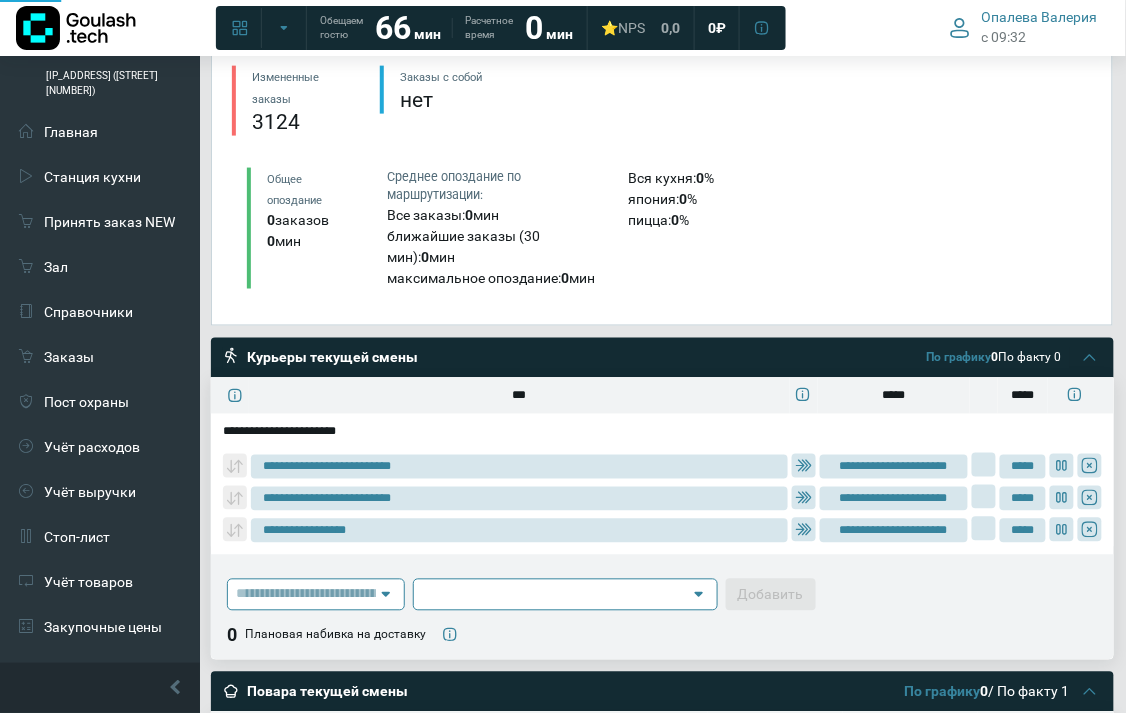 type on "**********" 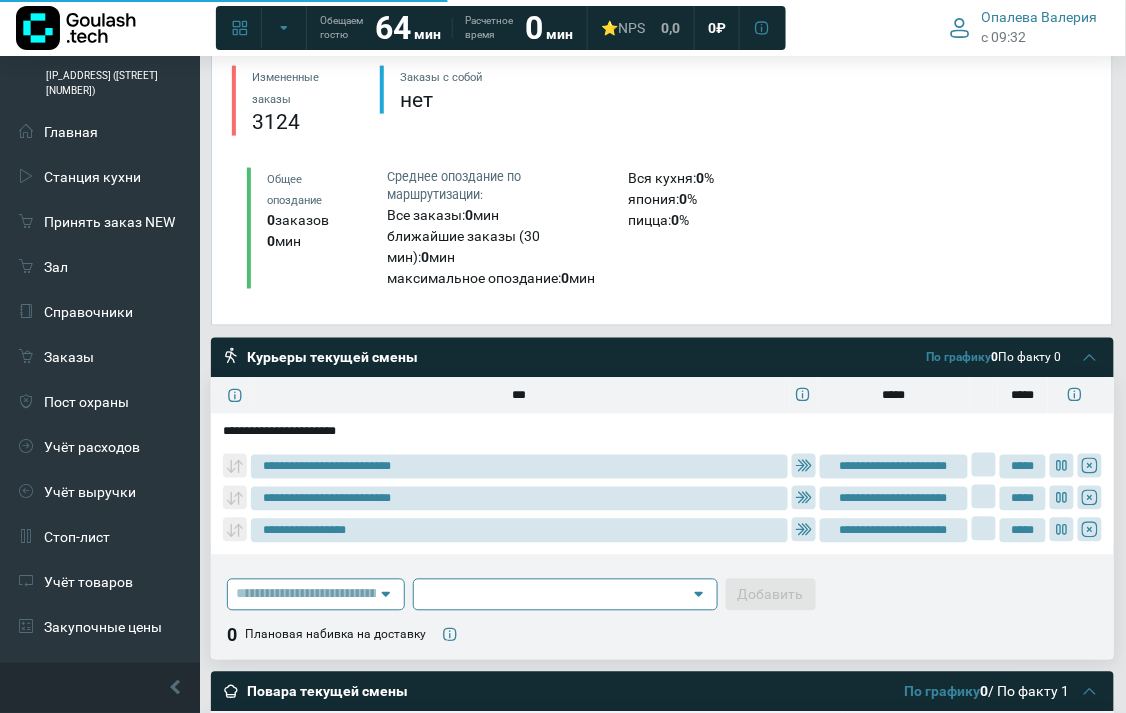 type on "**********" 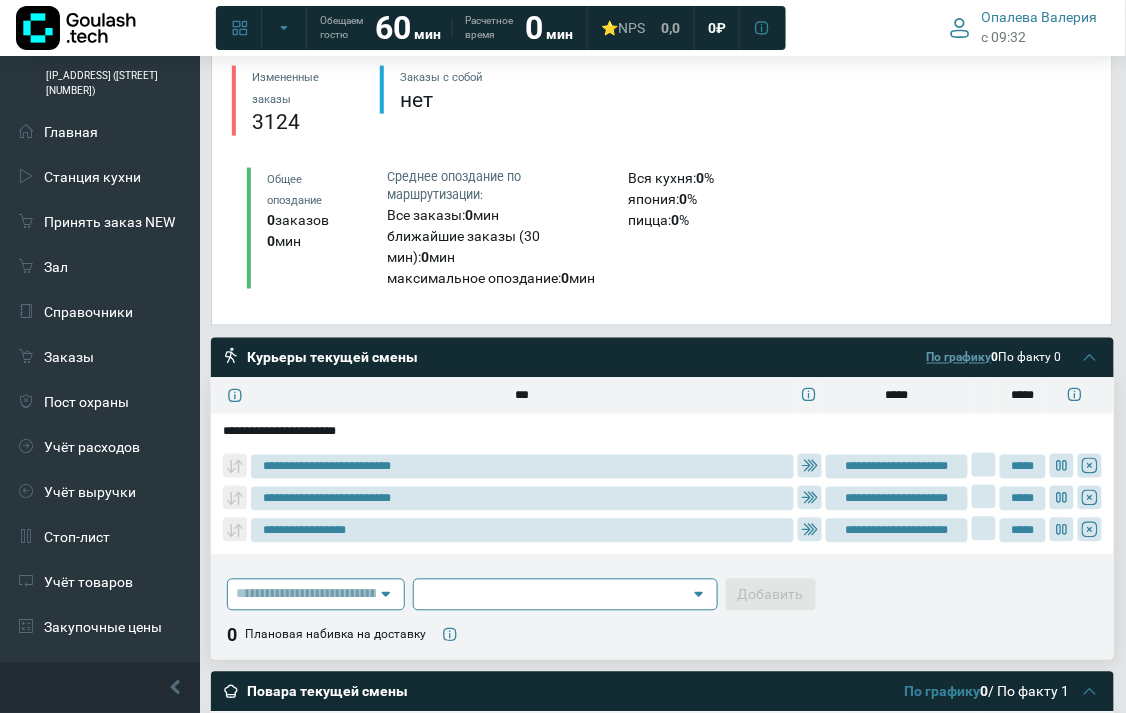 click on "По графику" at bounding box center (959, 358) 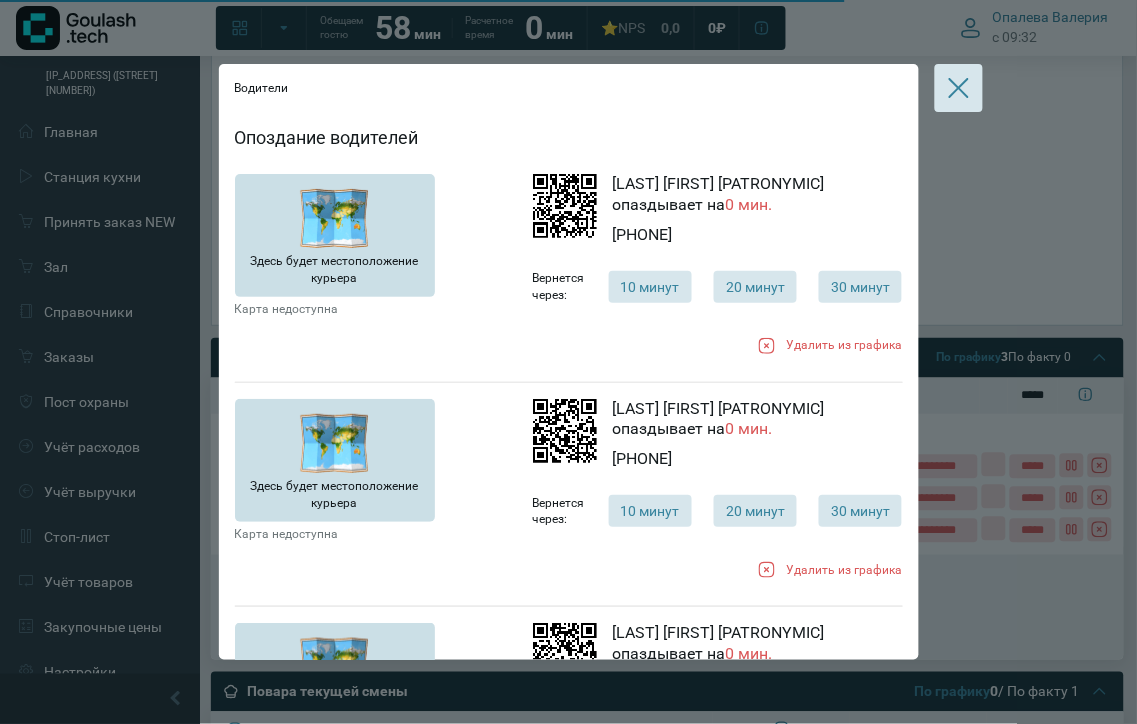 click at bounding box center (959, 88) 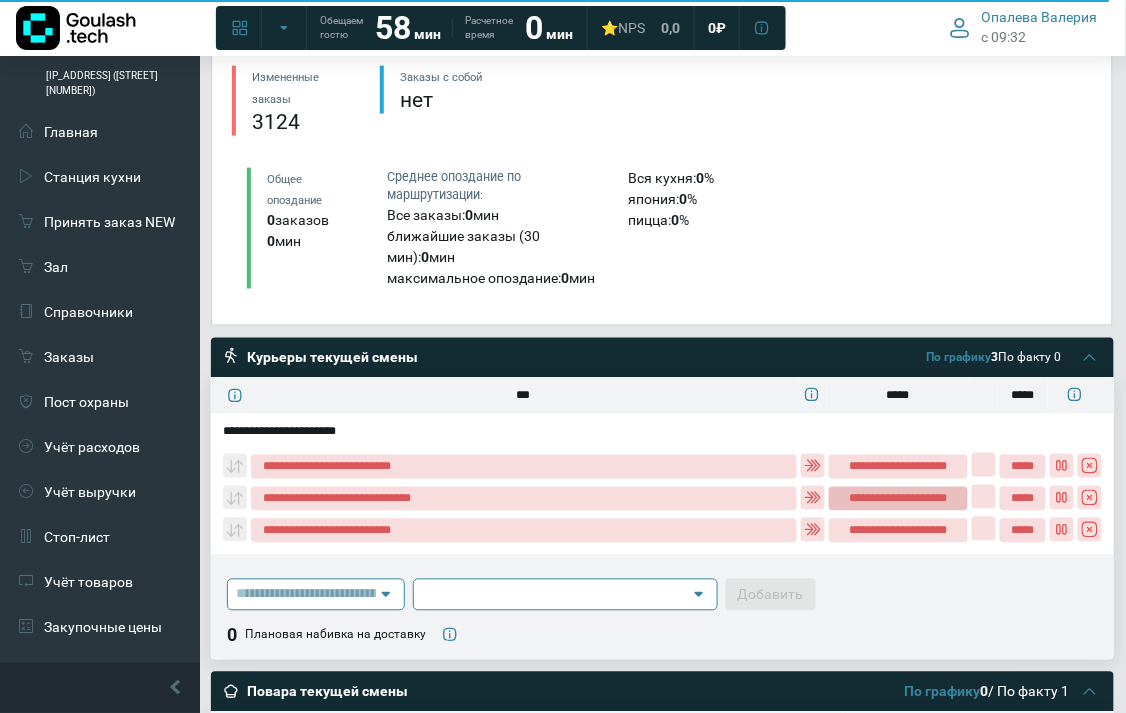 click on "**********" 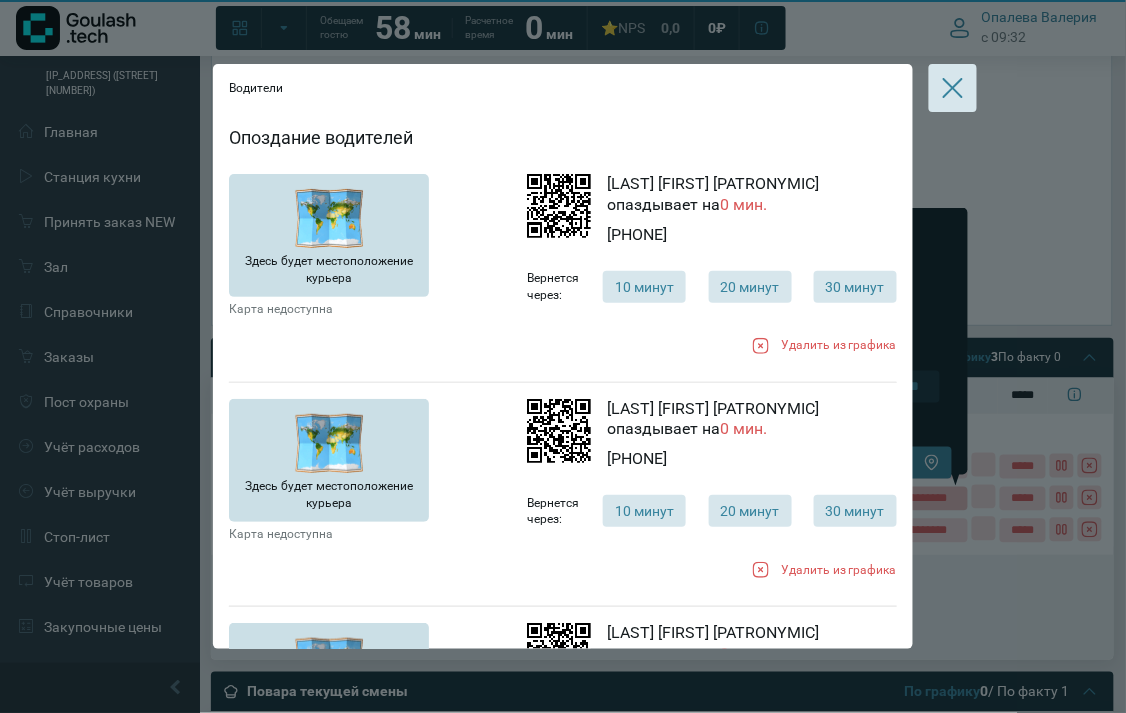 click on "Филимоноф Богдан Александрович опаздывает на   0 мин." at bounding box center (752, 420) 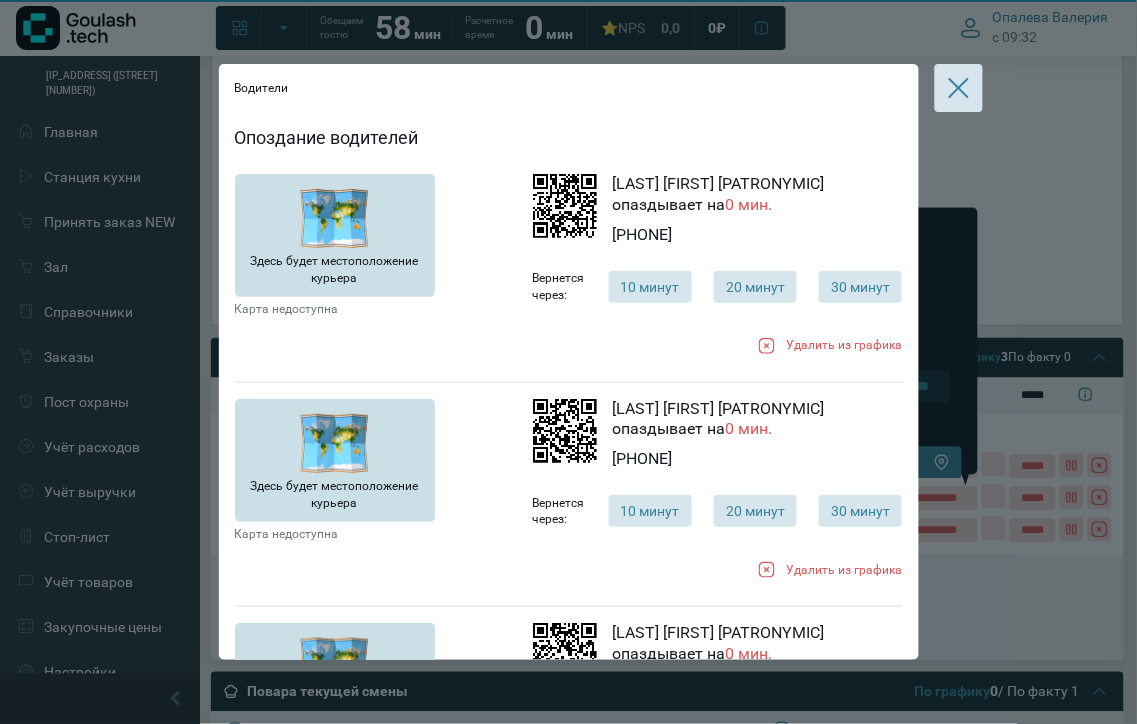 click at bounding box center (959, 88) 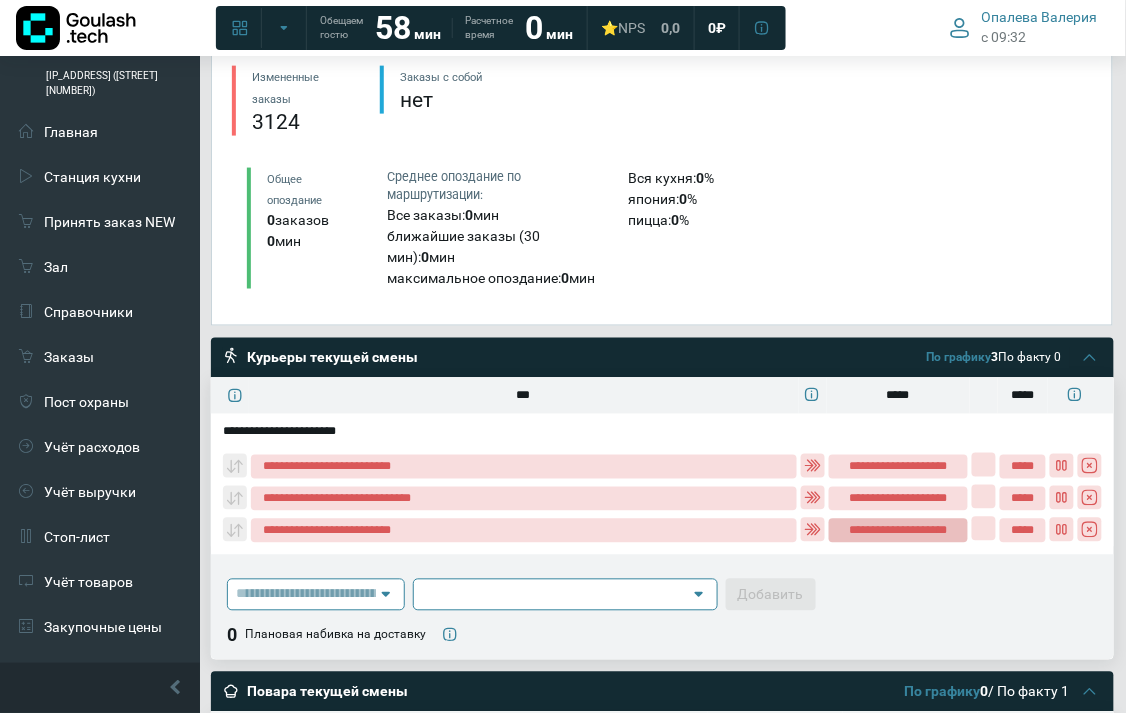 click on "**********" at bounding box center [898, 531] 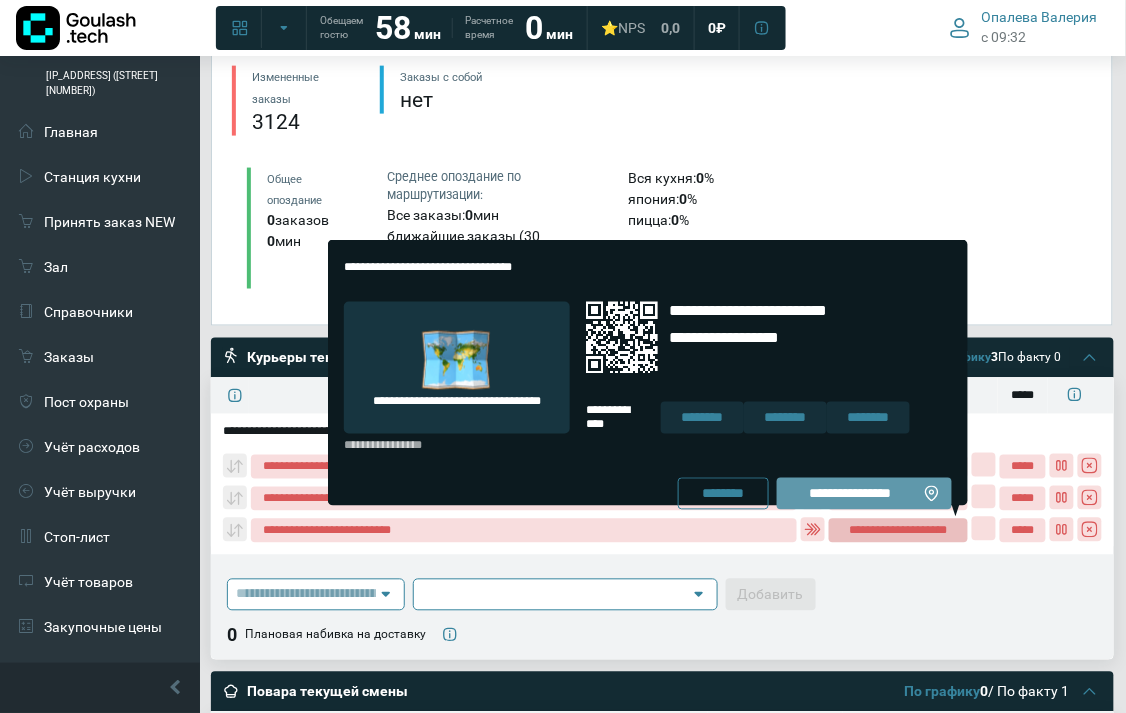 click on "**********" at bounding box center (864, 494) 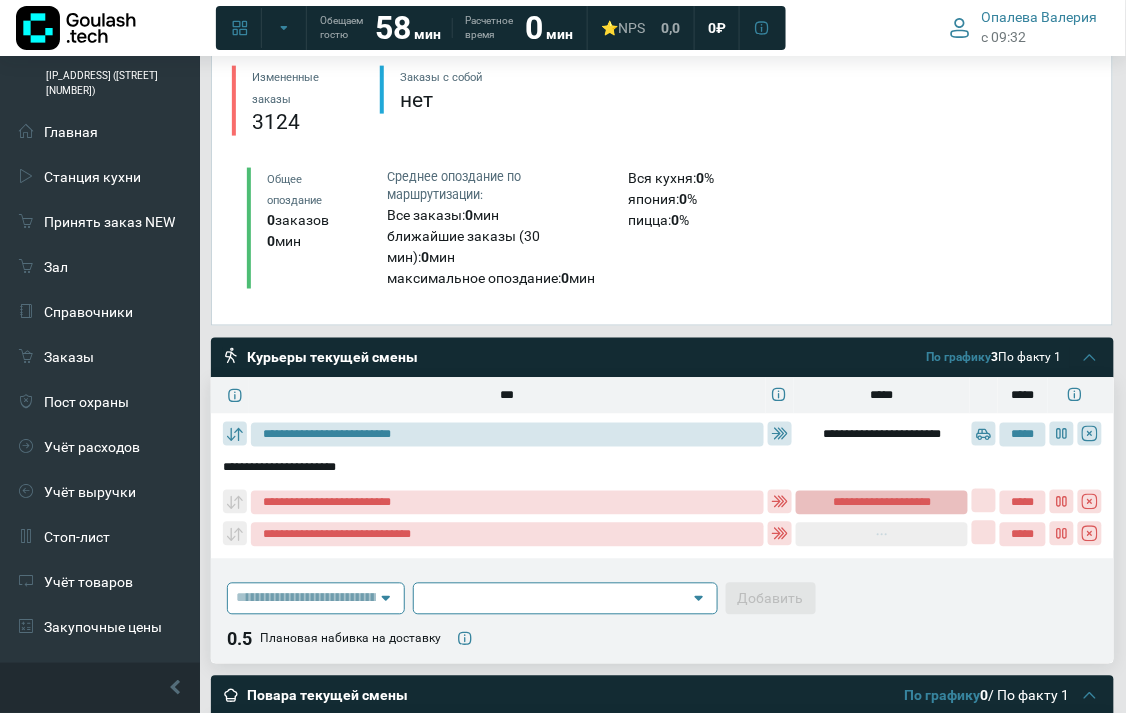 click on "**********" at bounding box center (881, 503) 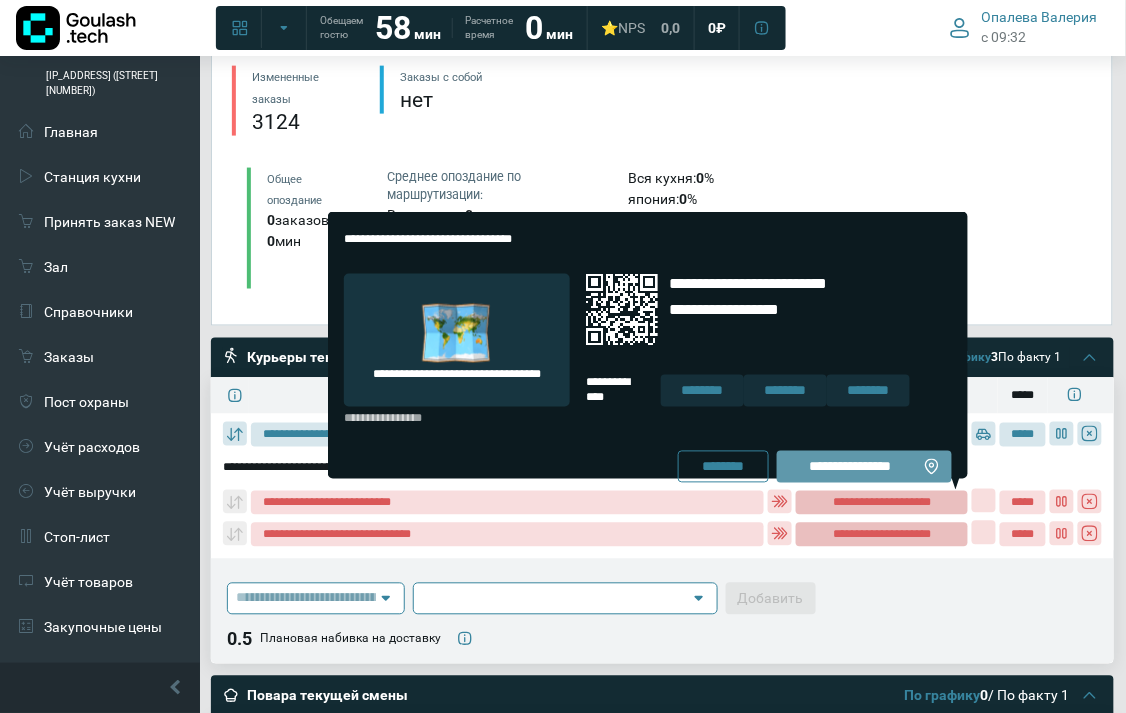 click on "**********" at bounding box center [850, 467] 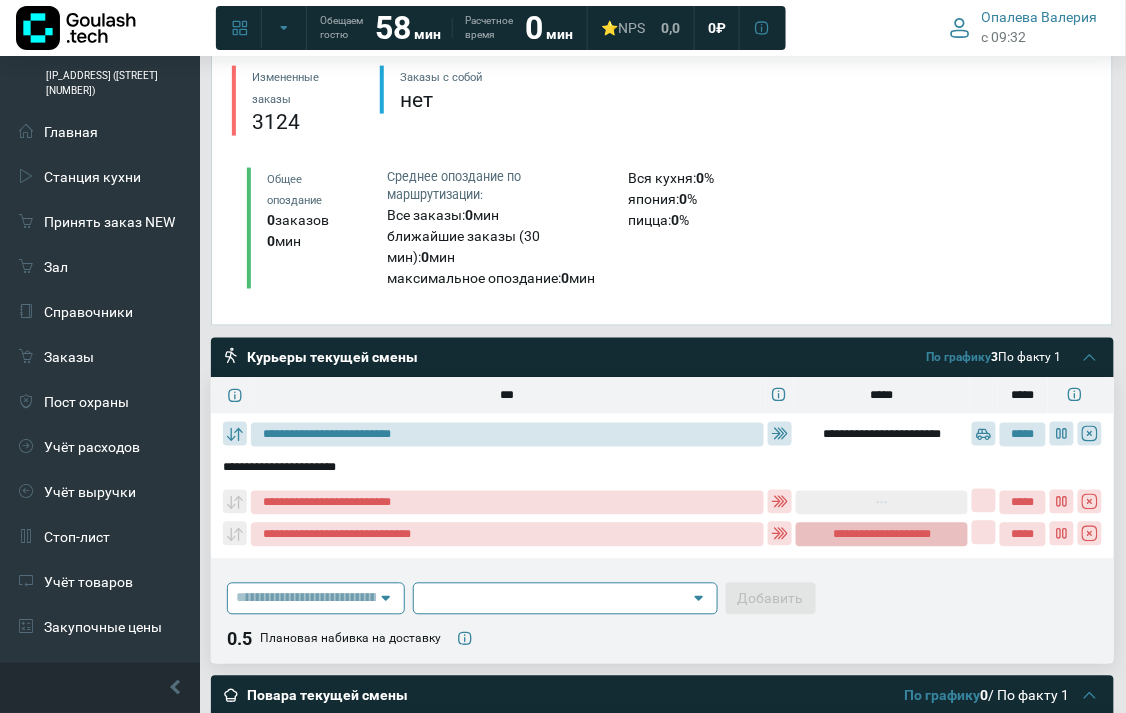 click on "**********" at bounding box center (881, 535) 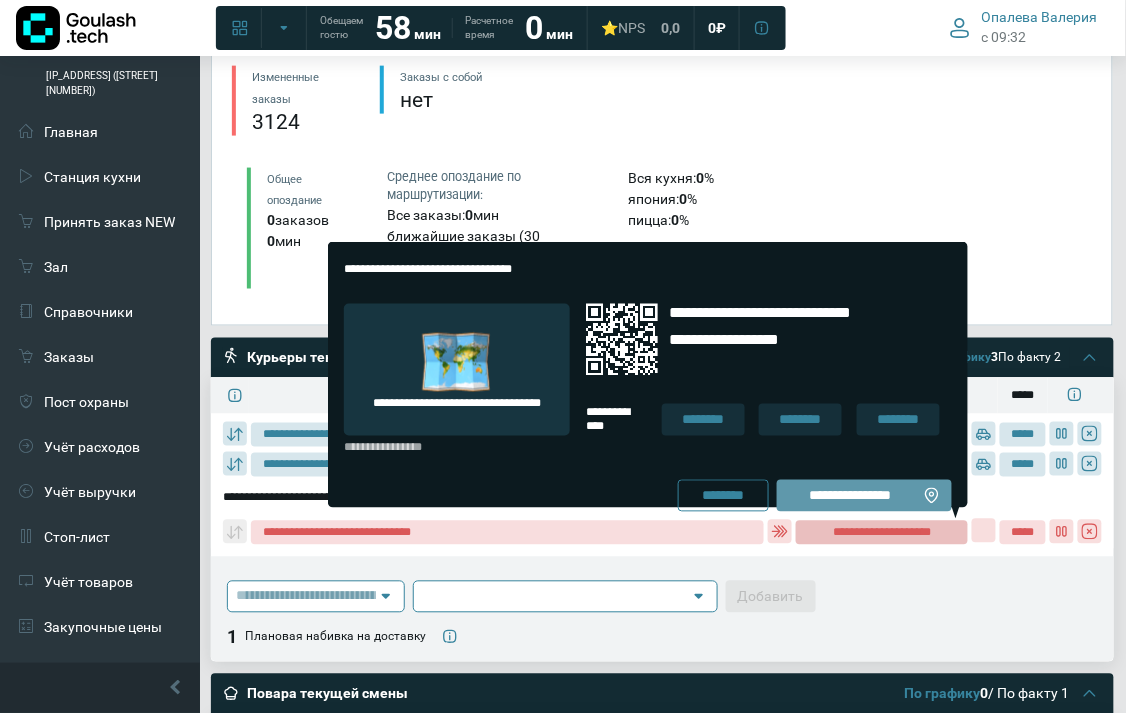 click on "**********" at bounding box center [850, 496] 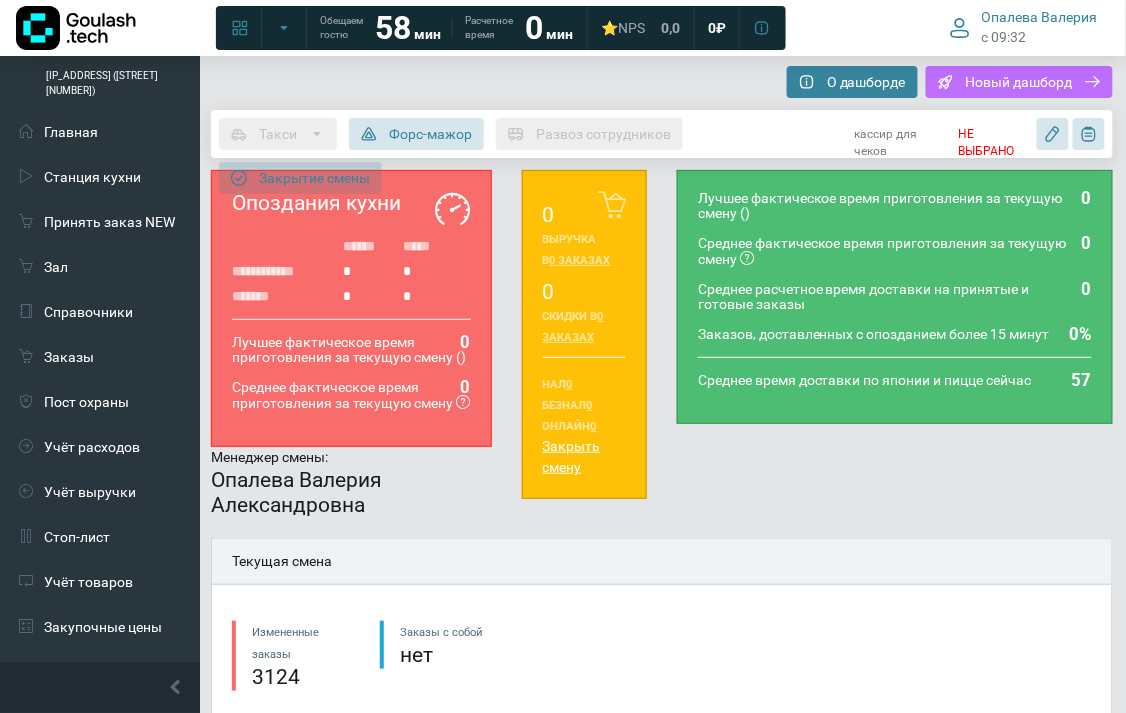 scroll, scrollTop: 444, scrollLeft: 0, axis: vertical 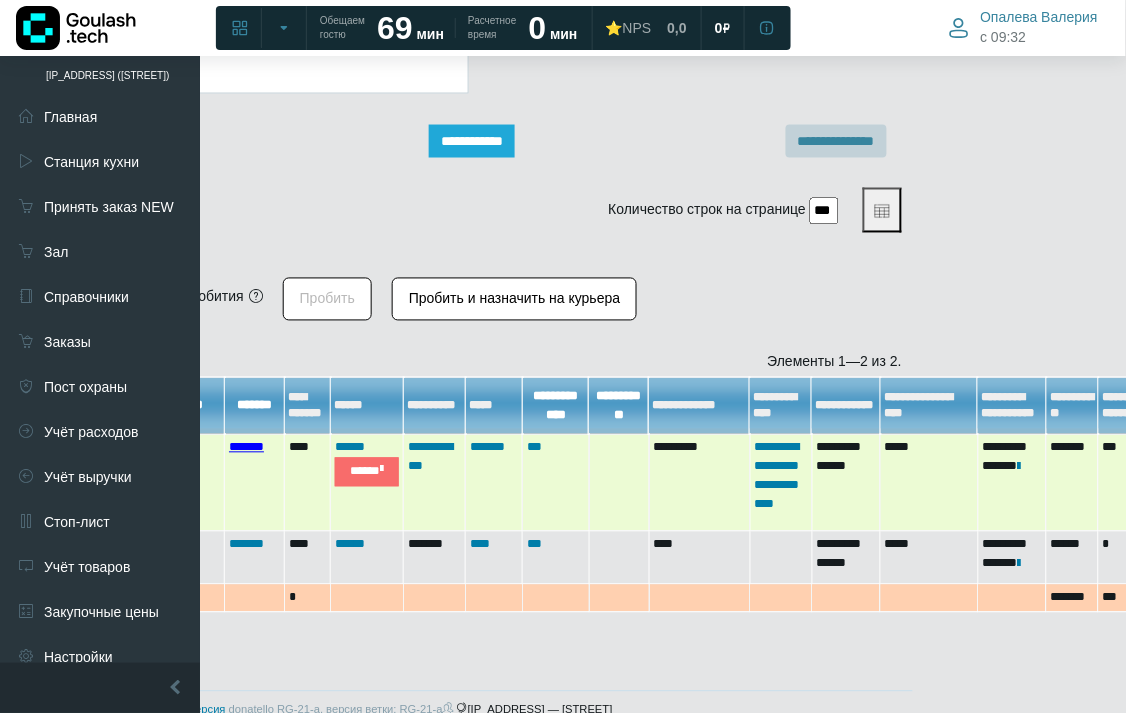 click on "*******" at bounding box center (246, 447) 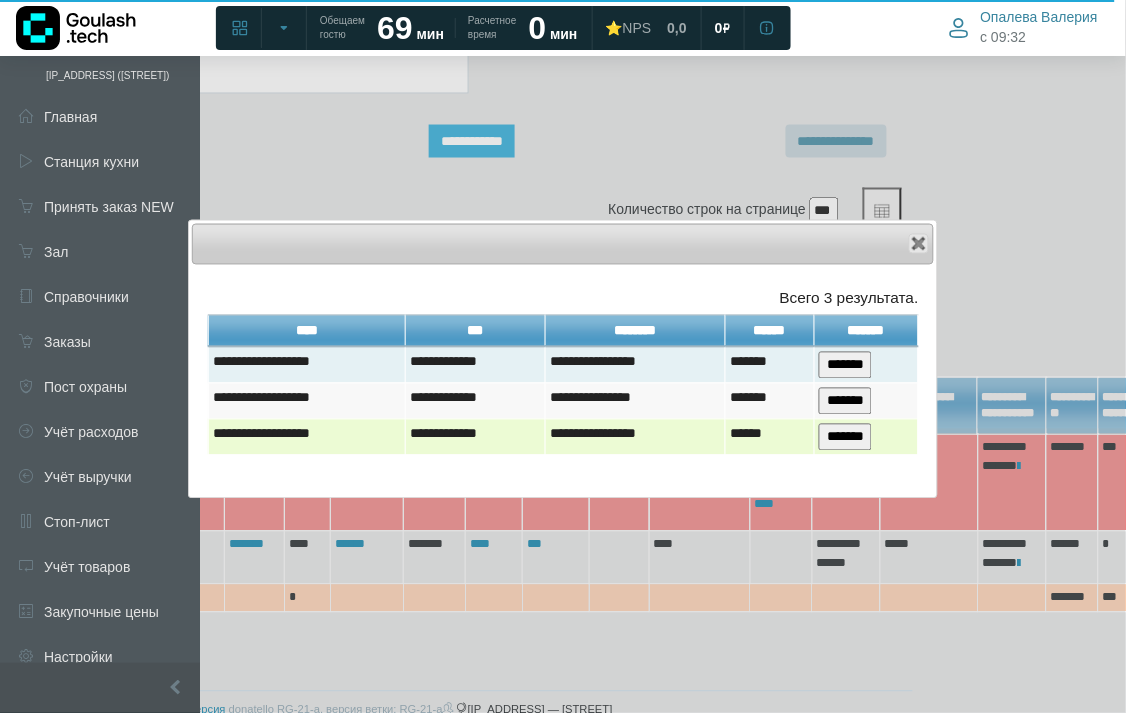 click on "*******" at bounding box center (845, 437) 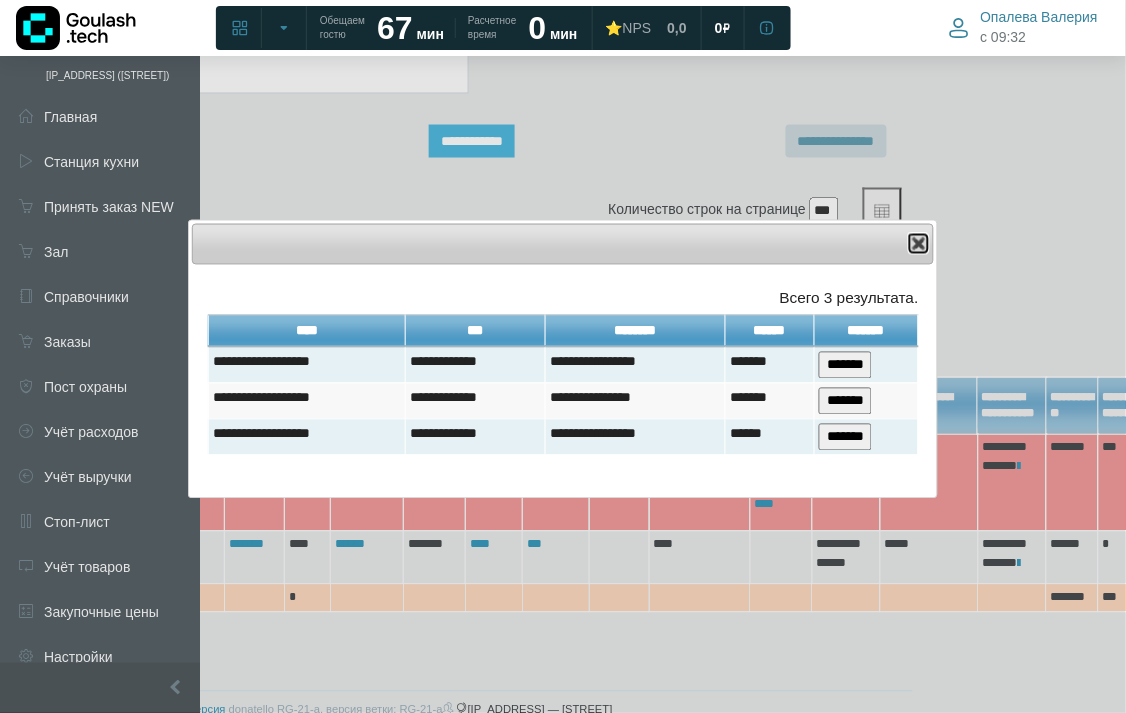 click at bounding box center [919, 244] 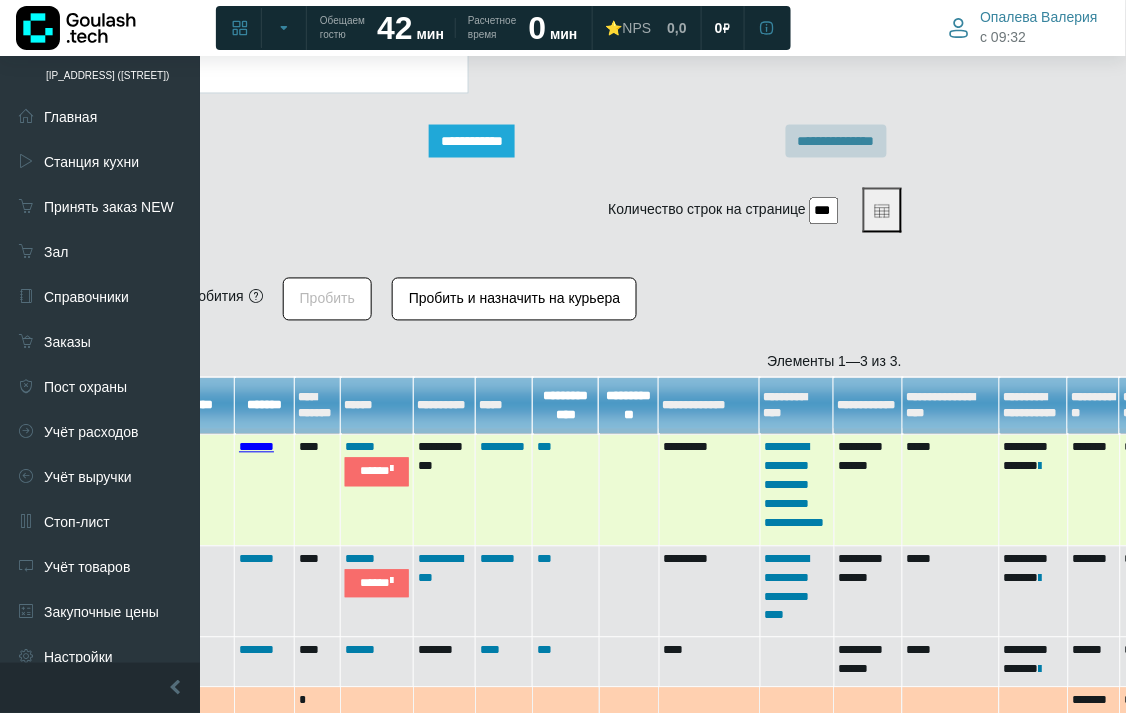 click on "*******" at bounding box center (256, 447) 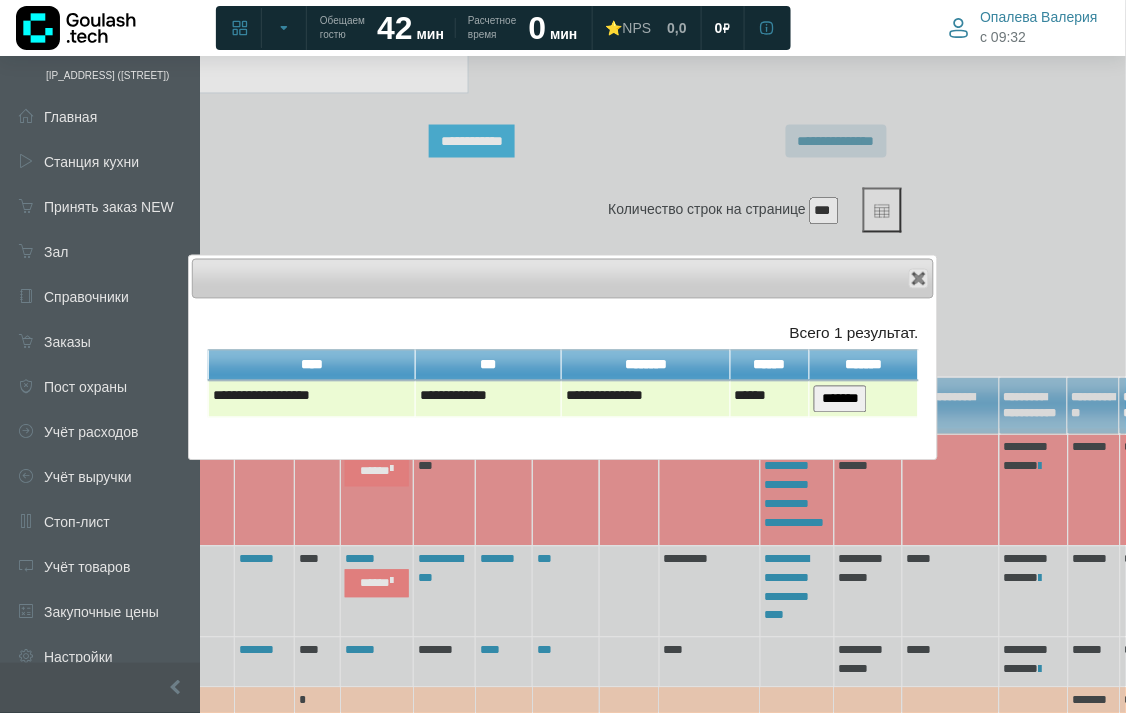 click on "*******" at bounding box center (840, 399) 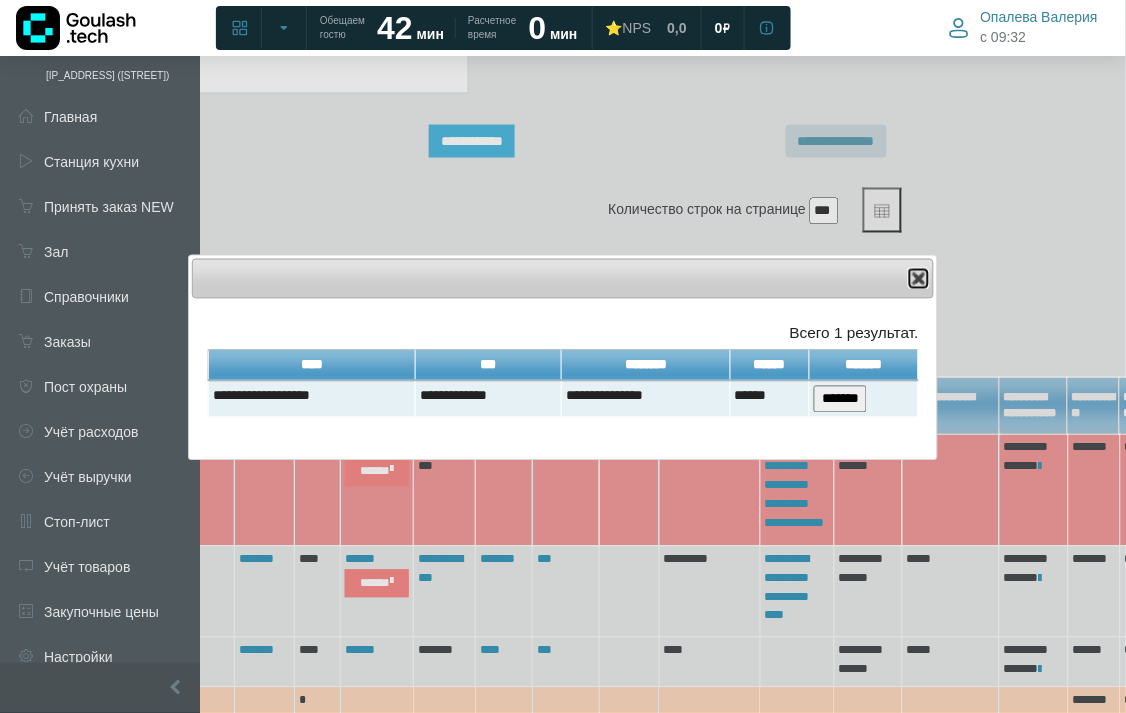 click at bounding box center [919, 279] 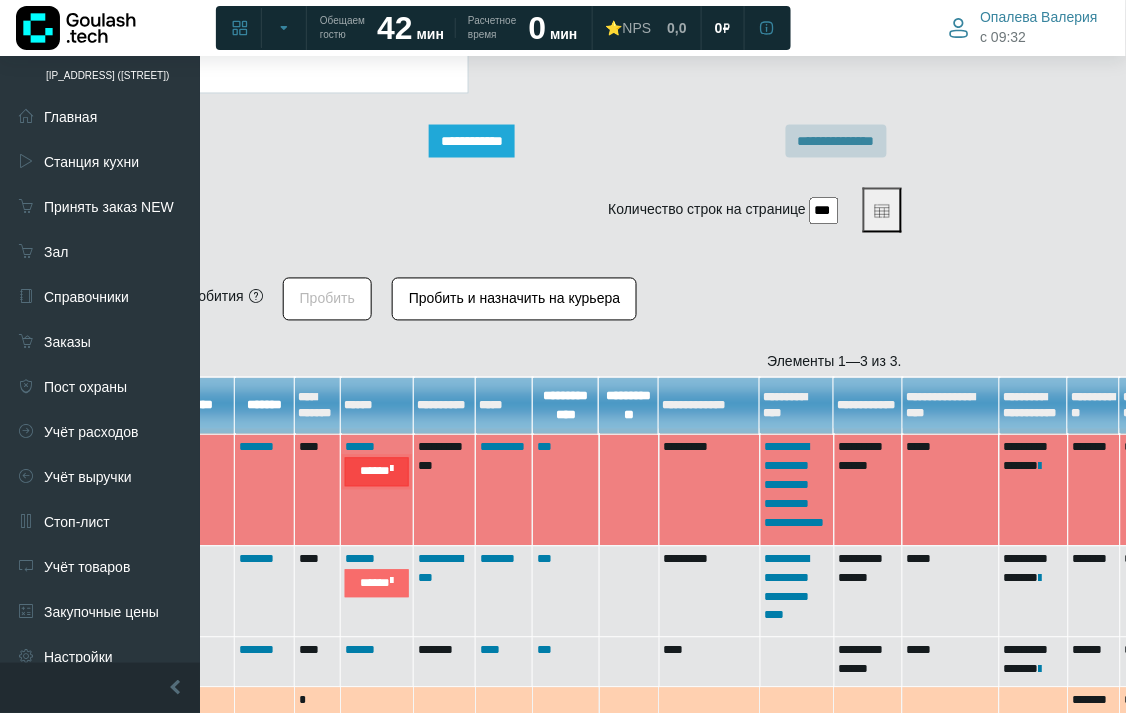 click on "*****" at bounding box center (377, 472) 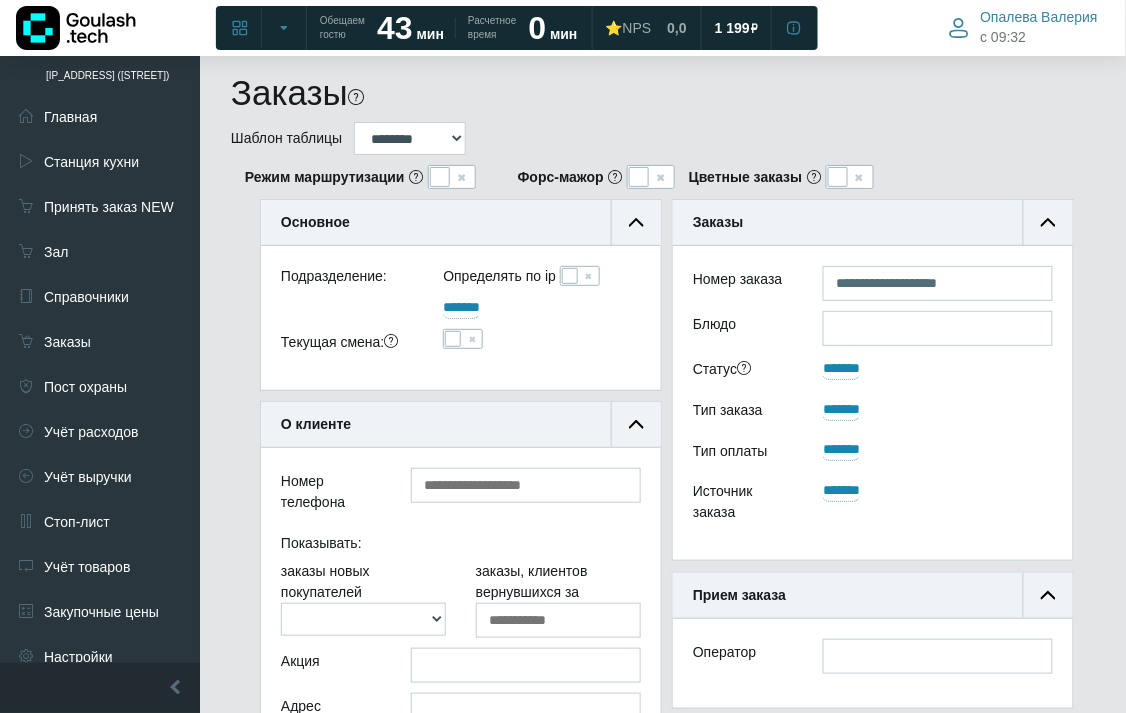 scroll, scrollTop: 222, scrollLeft: 0, axis: vertical 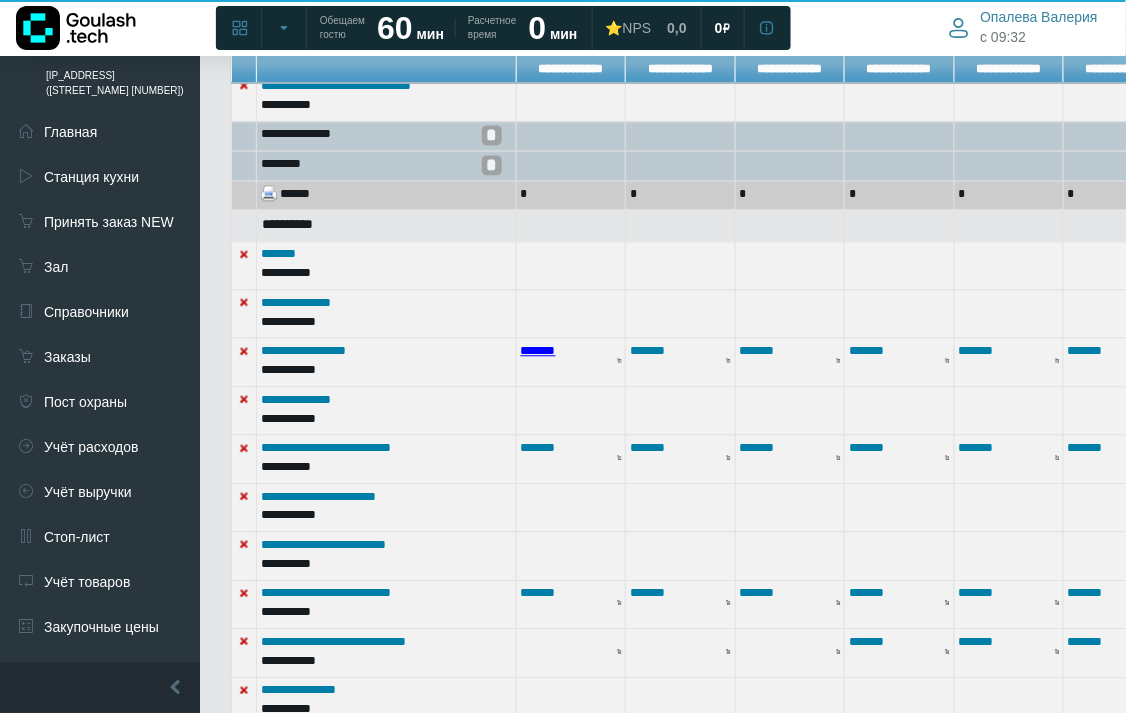 click on "*******" at bounding box center [538, 350] 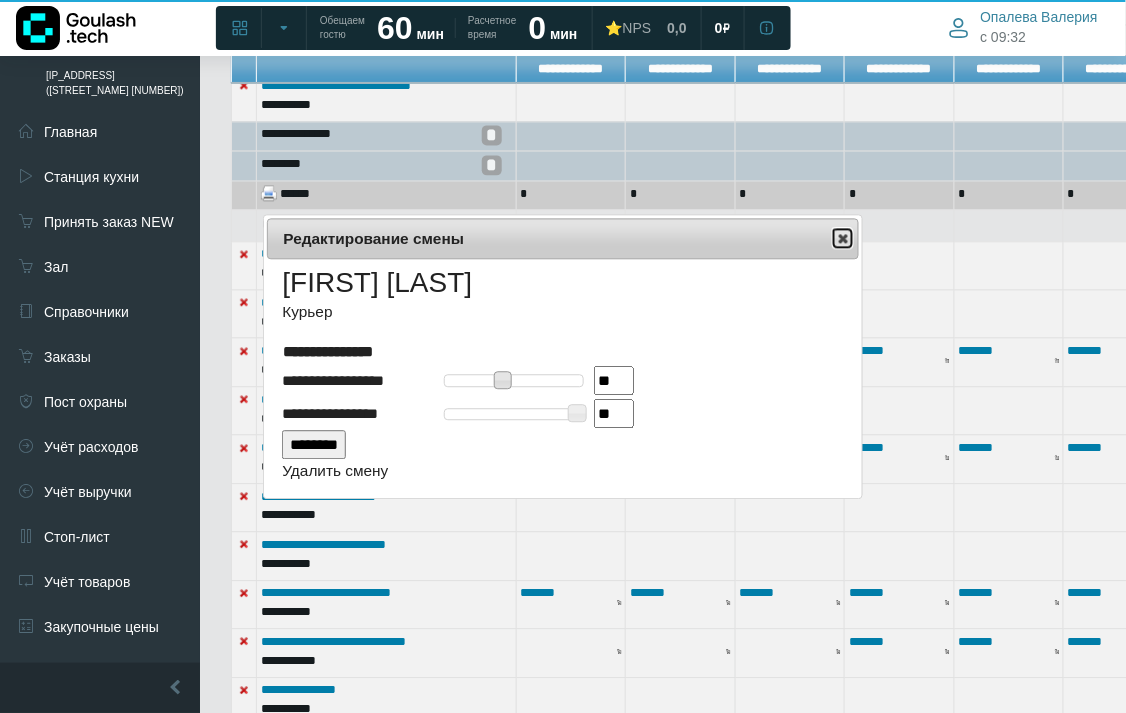 click at bounding box center (843, 238) 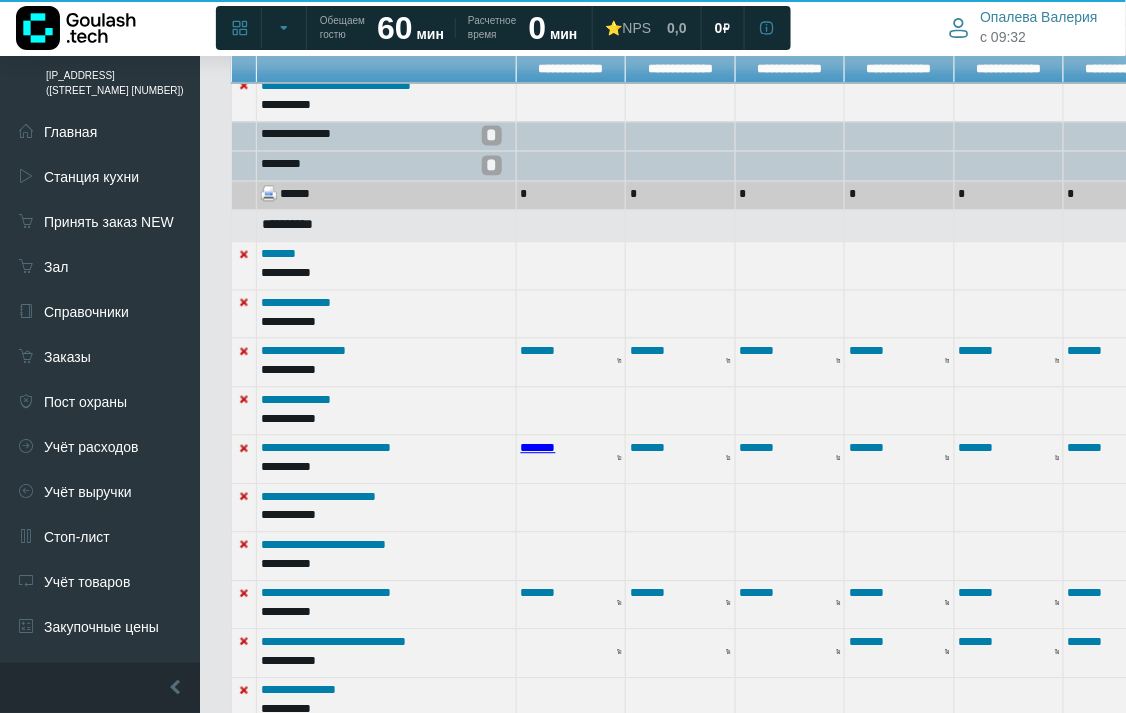 scroll, scrollTop: 1112, scrollLeft: 0, axis: vertical 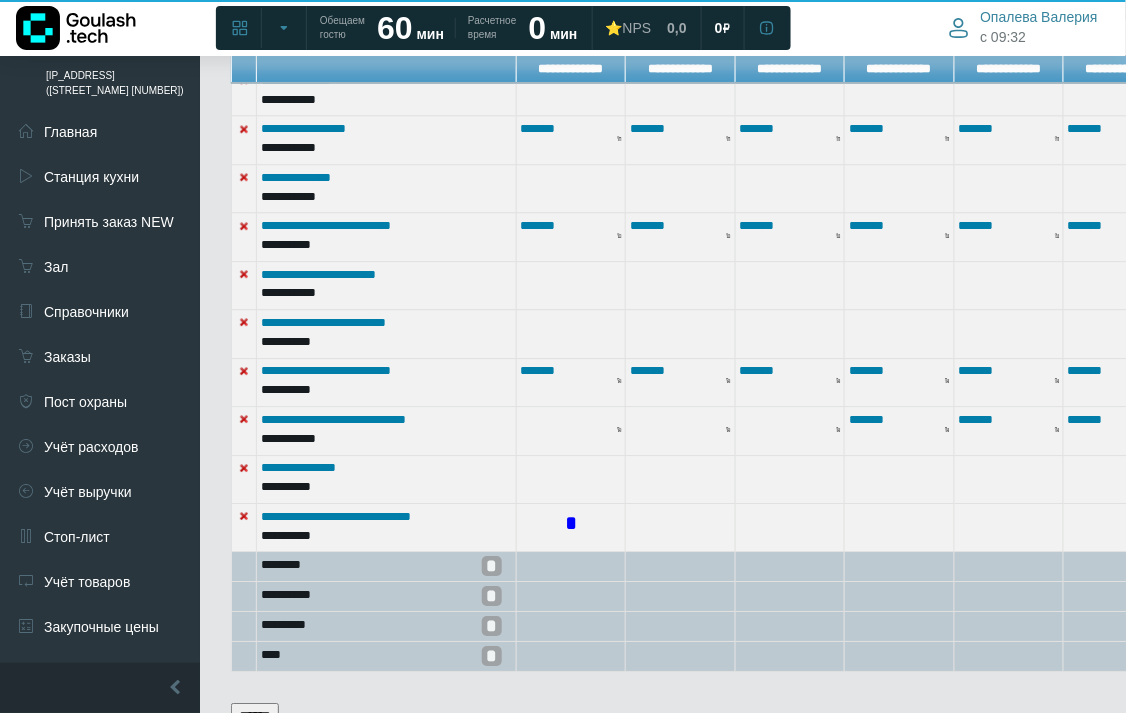 click on "*" at bounding box center (571, 524) 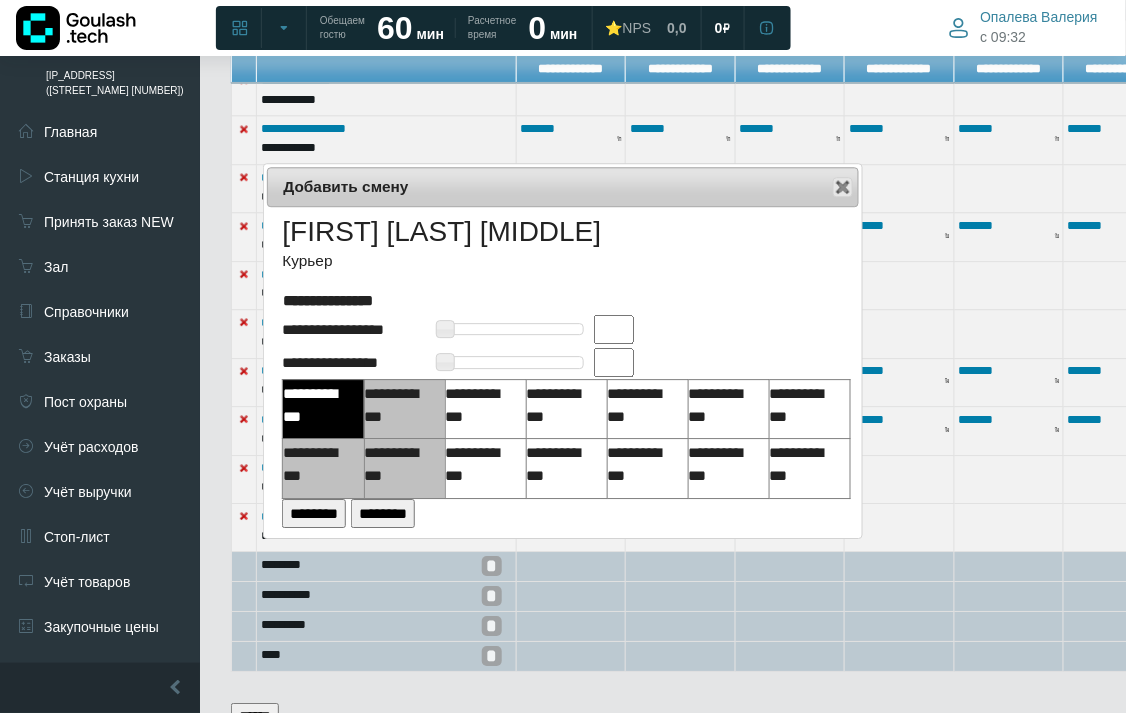 click at bounding box center (614, 329) 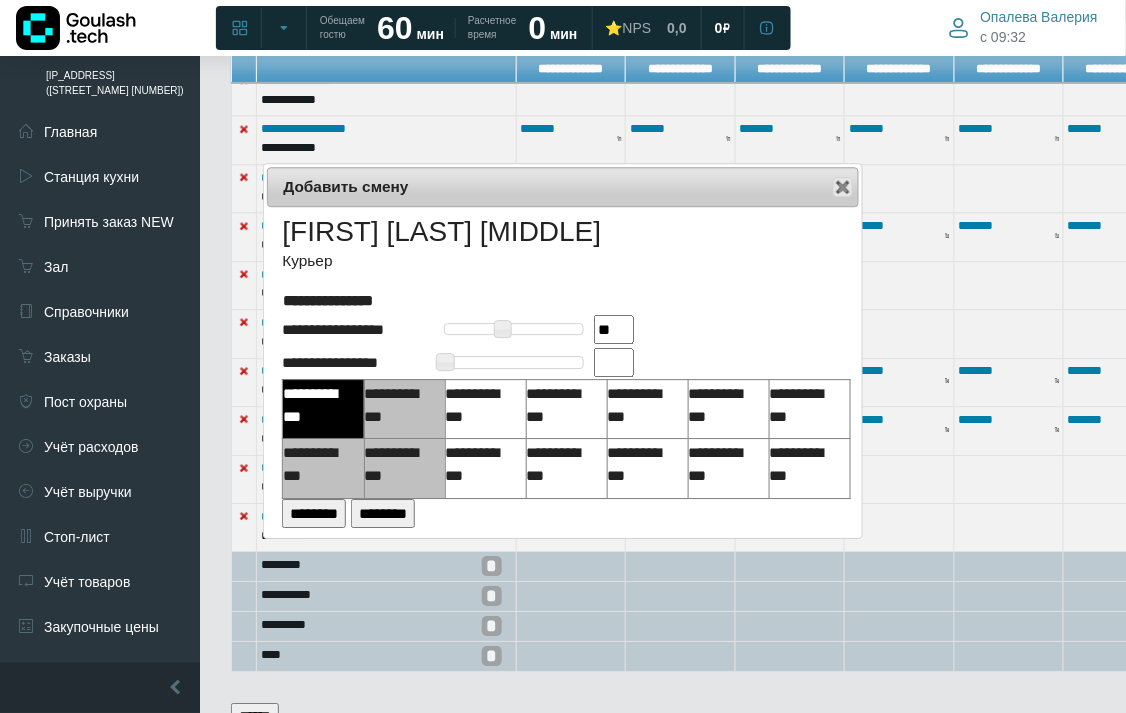click at bounding box center [614, 362] 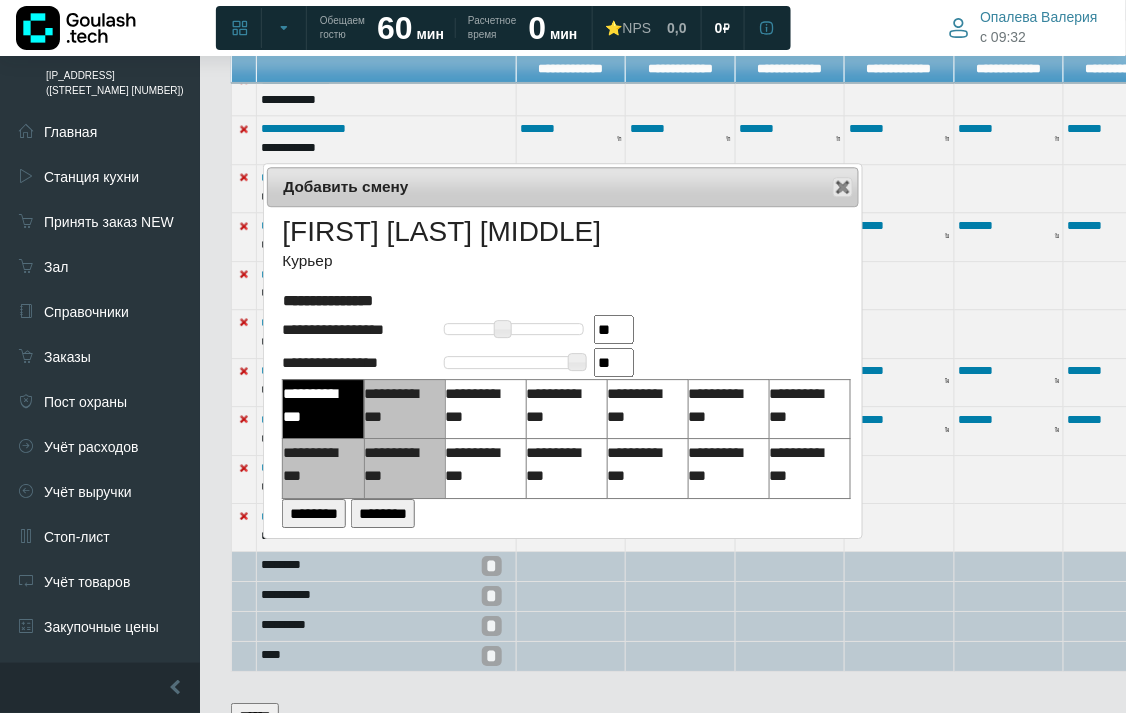 click on "********" at bounding box center (314, 513) 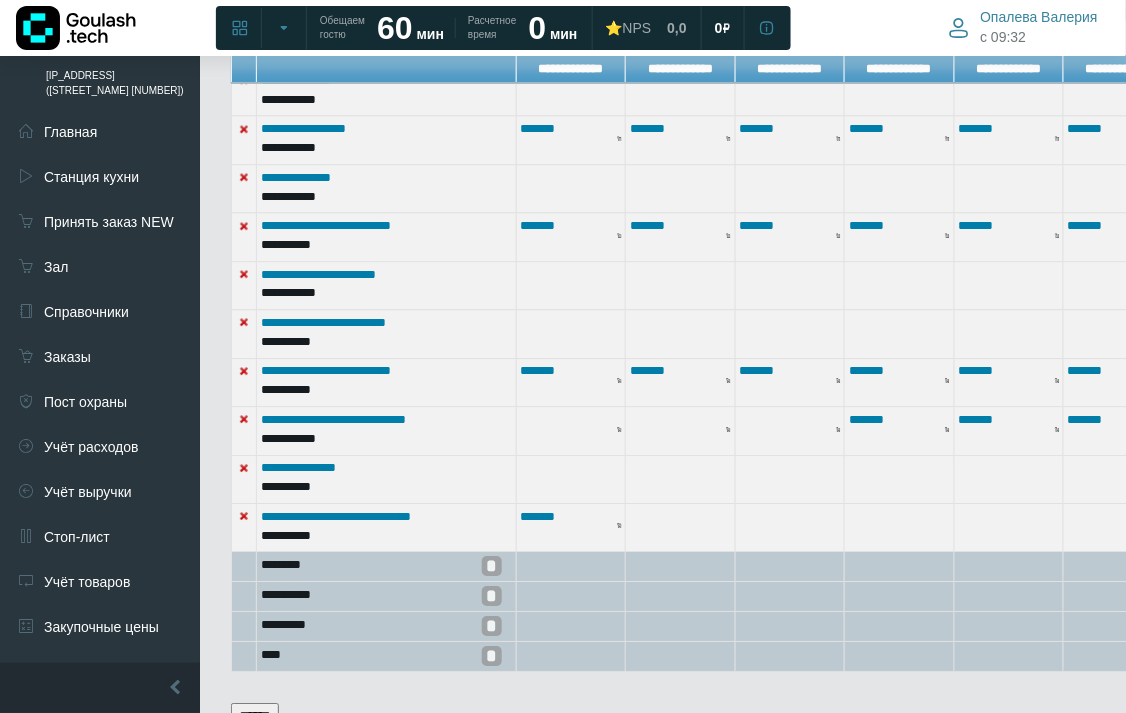 scroll, scrollTop: 1001, scrollLeft: 0, axis: vertical 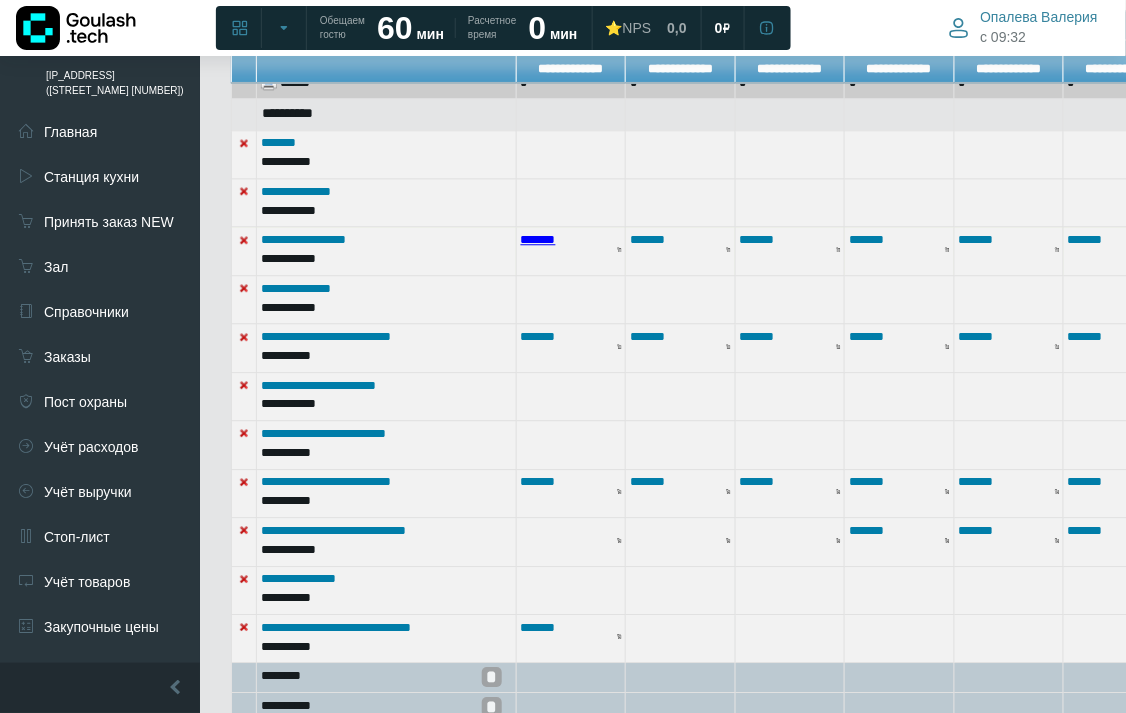 click on "*******" at bounding box center (538, 239) 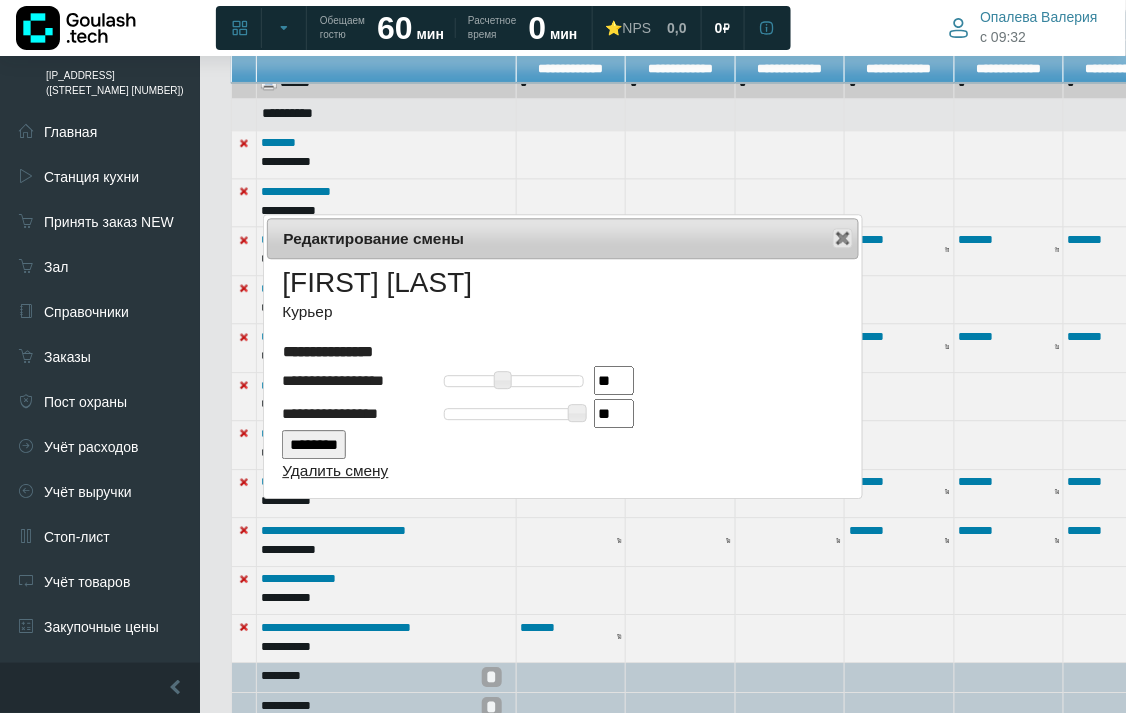 click on "Удалить смену" at bounding box center (335, 470) 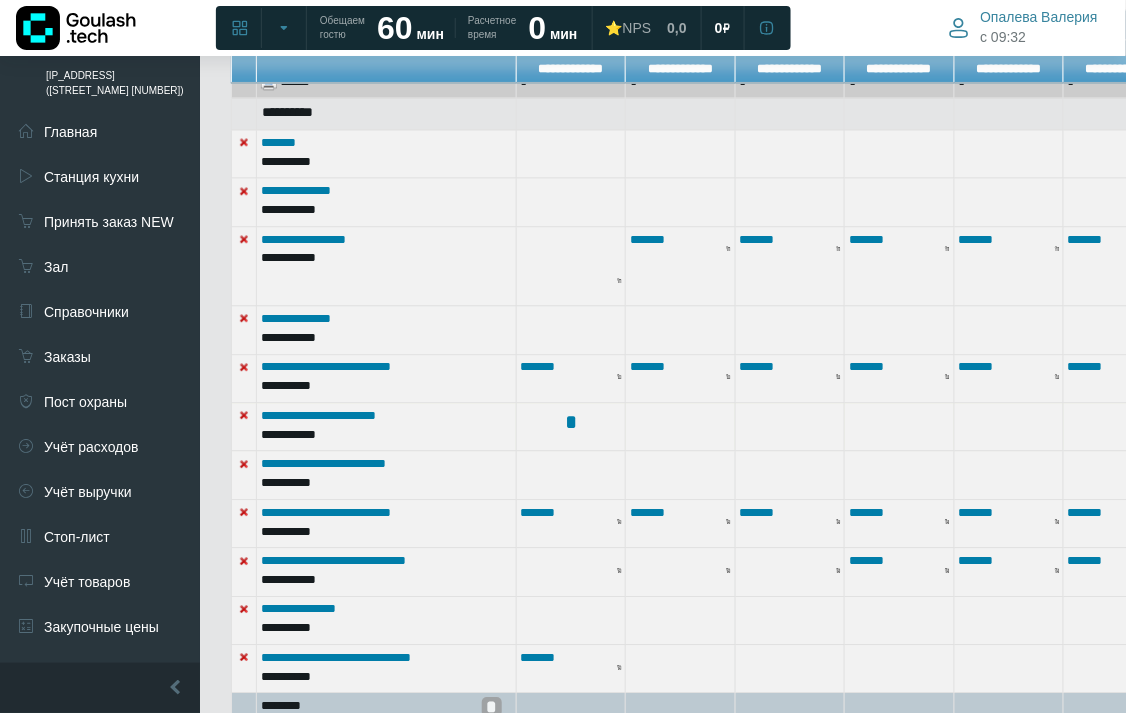 scroll, scrollTop: 778, scrollLeft: 0, axis: vertical 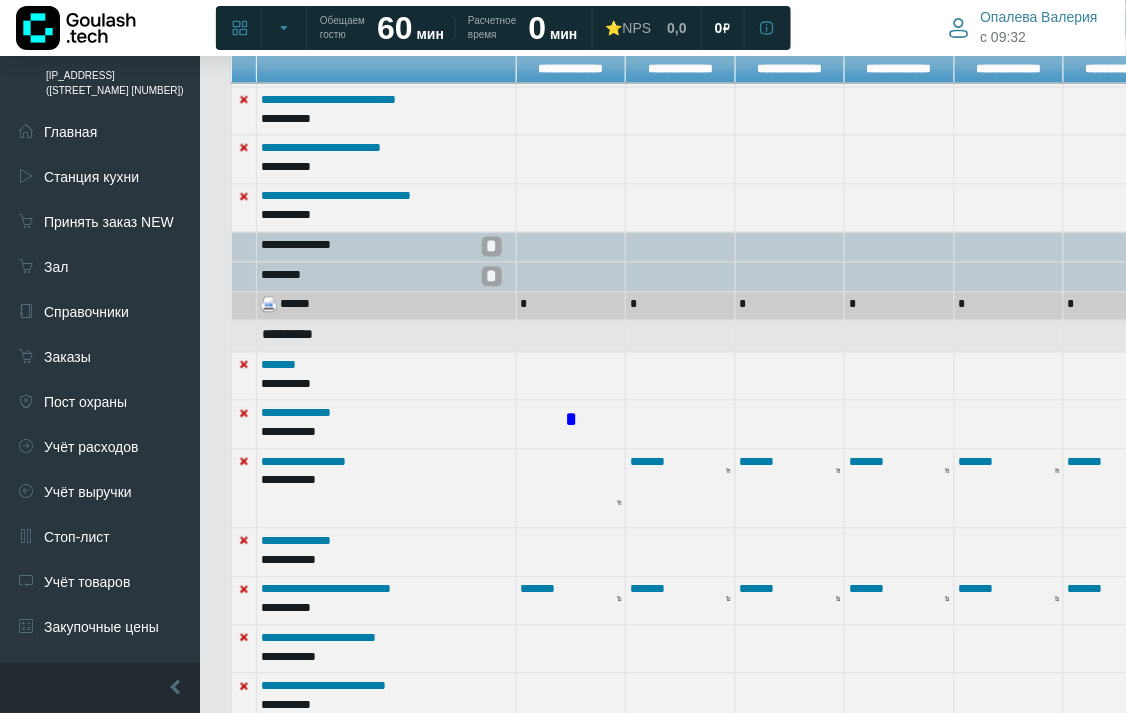 click on "*" at bounding box center (571, 421) 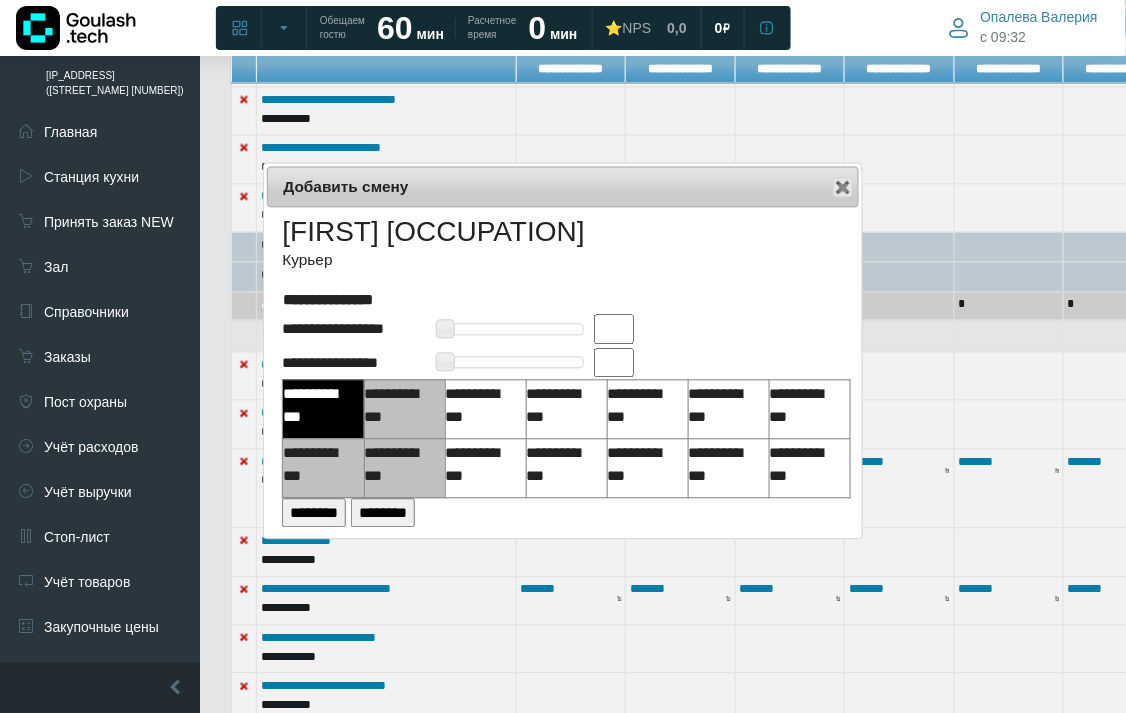 click at bounding box center (614, 329) 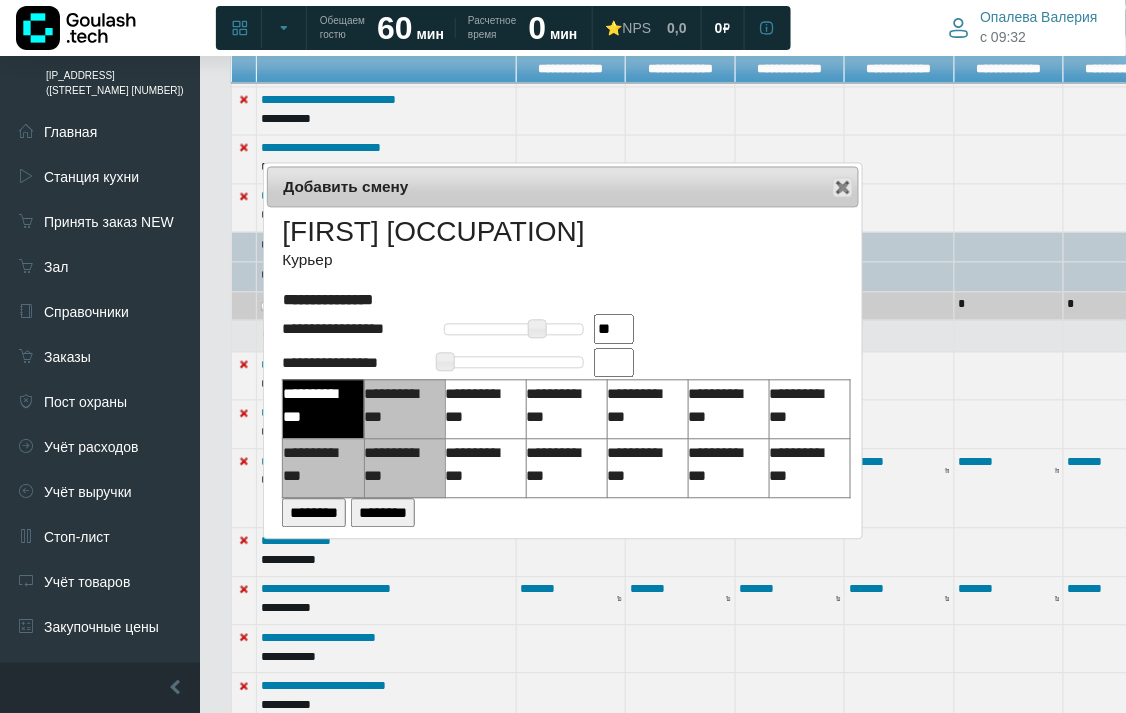 click at bounding box center (614, 363) 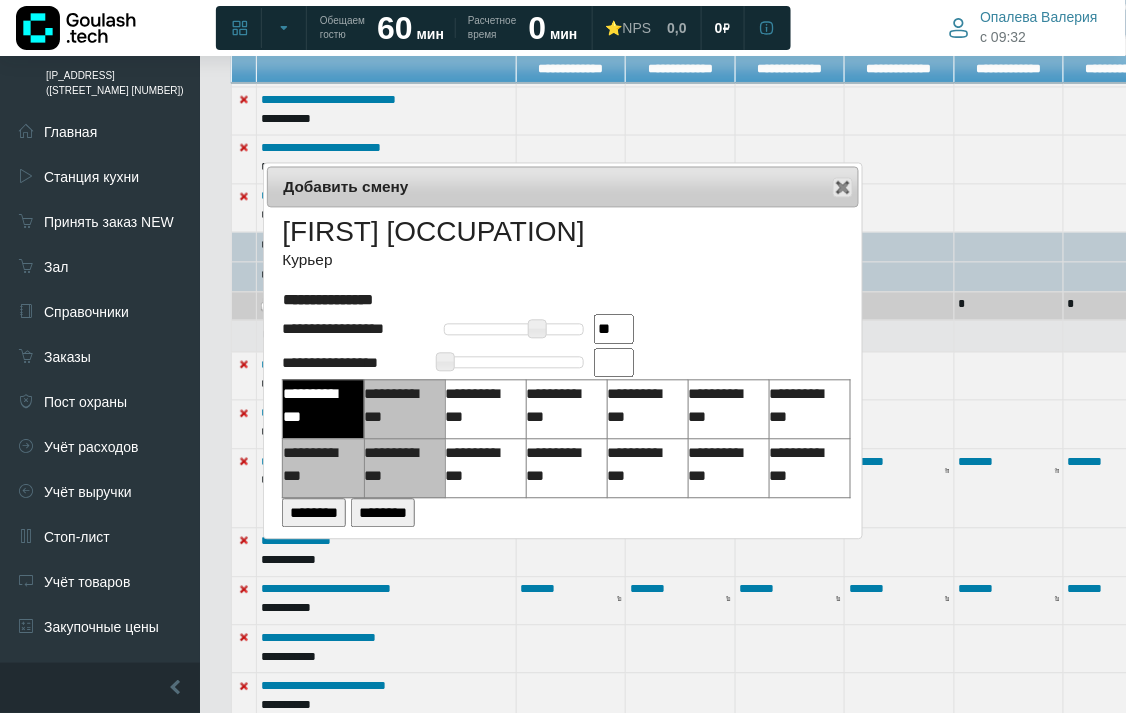 type on "**" 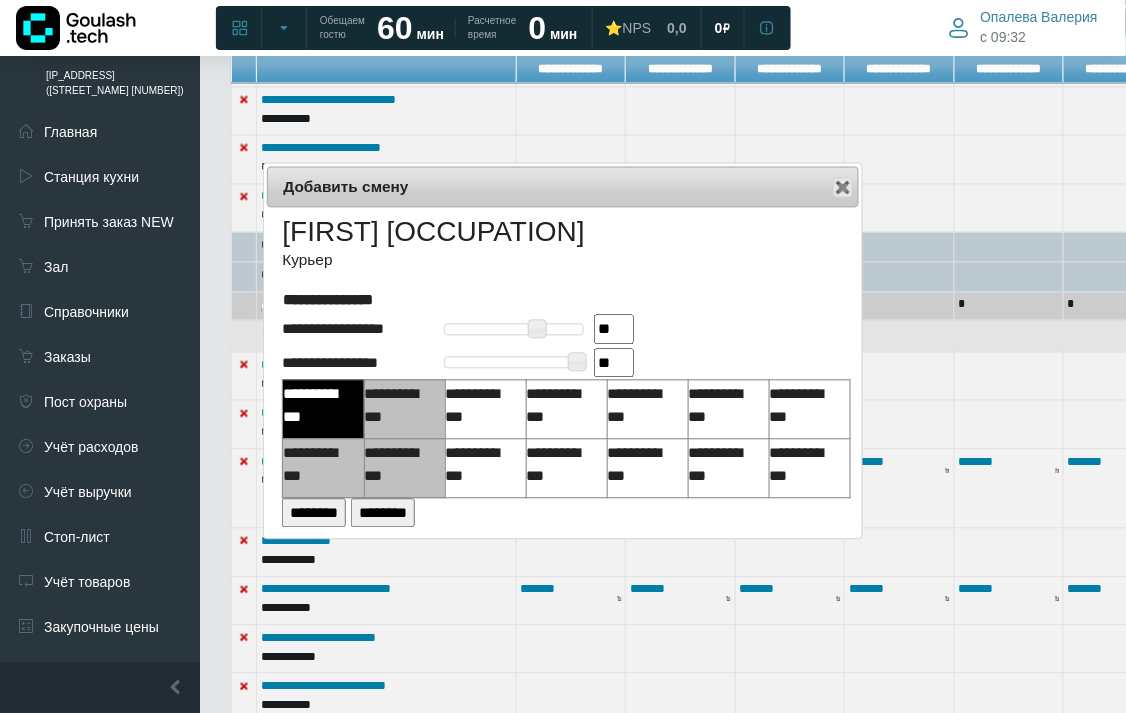 click on "********" at bounding box center (314, 513) 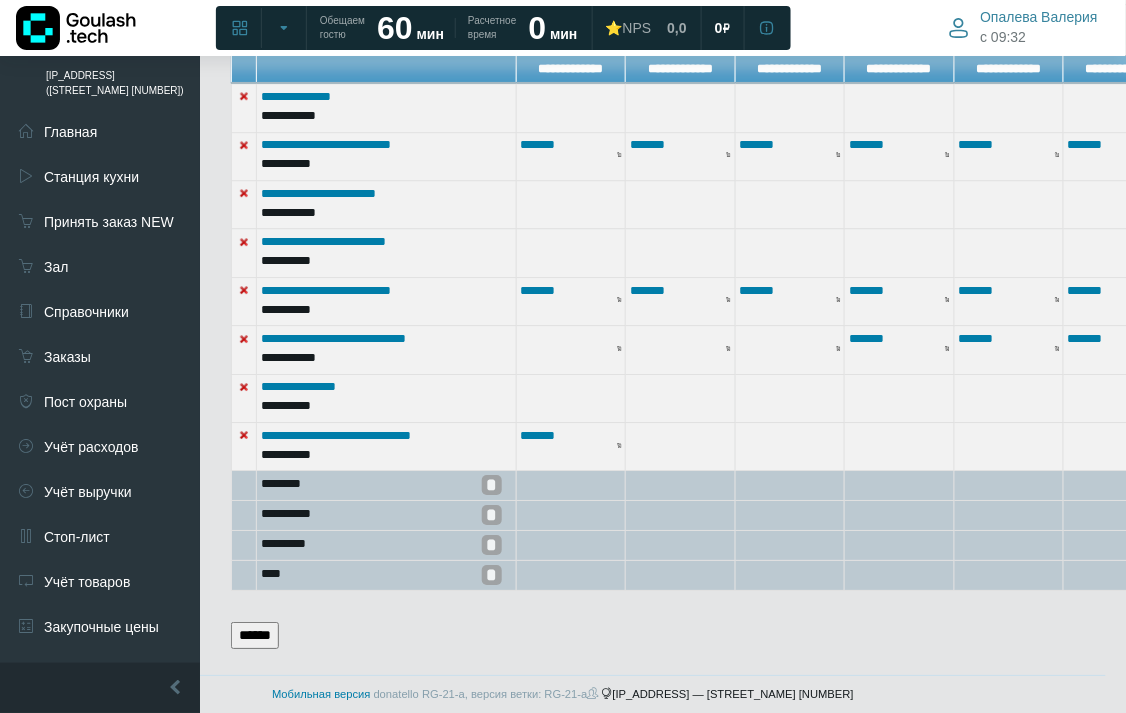scroll, scrollTop: 1112, scrollLeft: 0, axis: vertical 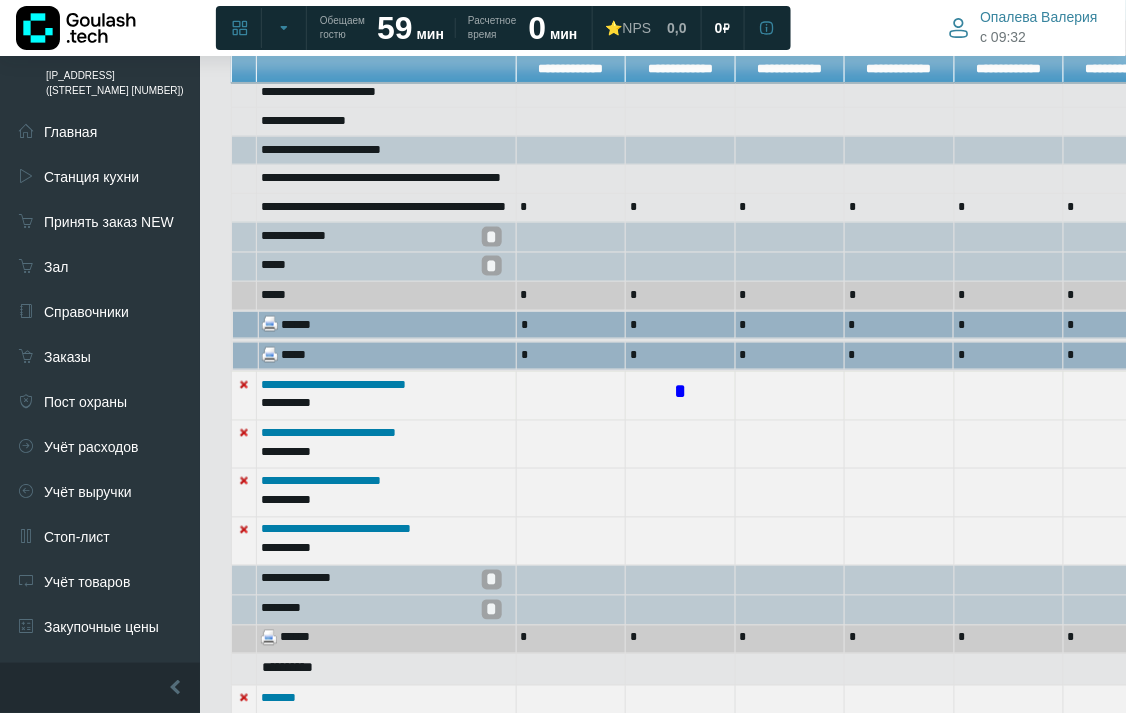 click on "*" at bounding box center [680, 392] 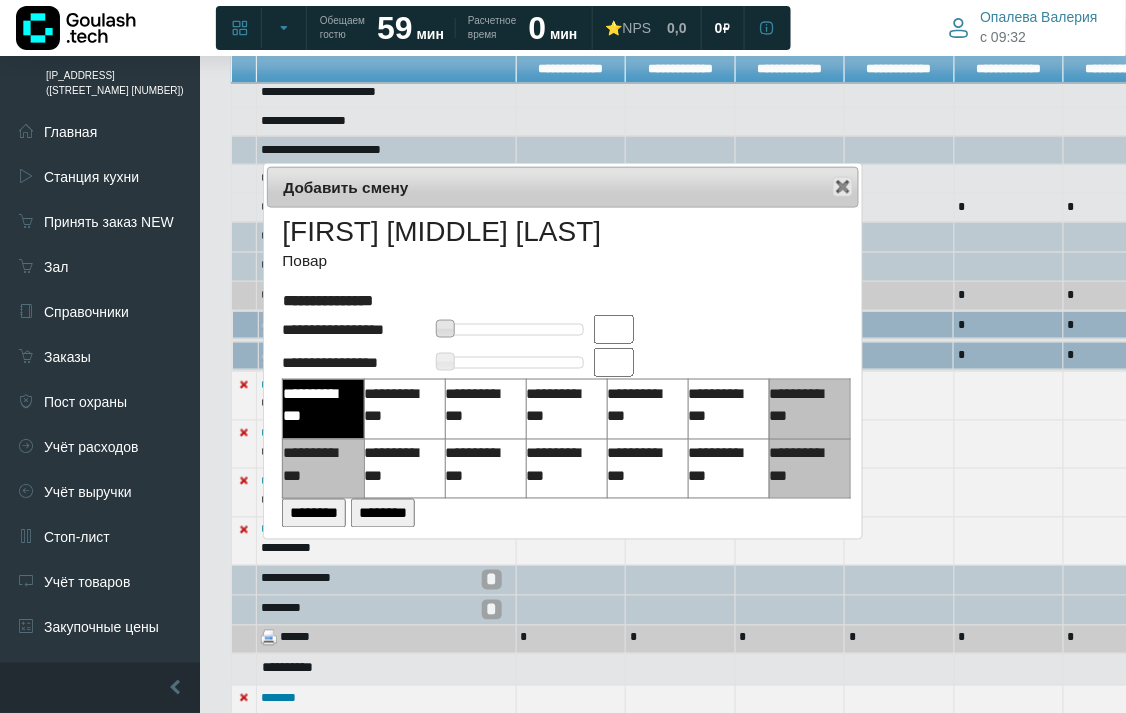 click at bounding box center [614, 329] 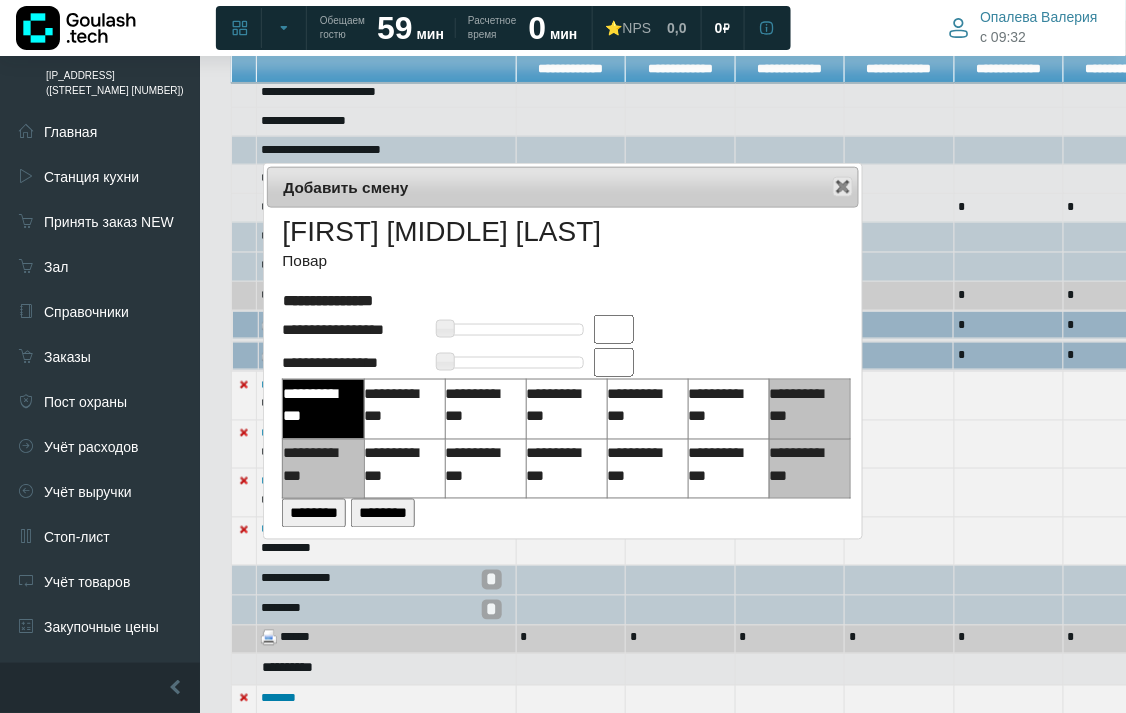 type on "**" 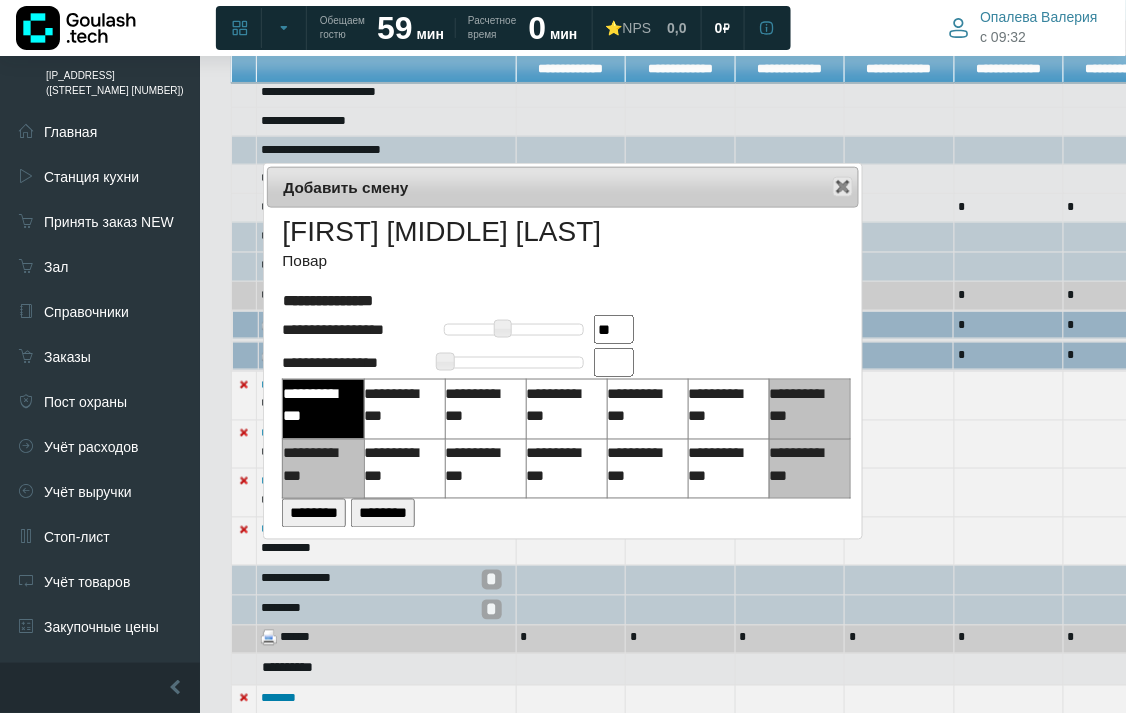 click at bounding box center [614, 362] 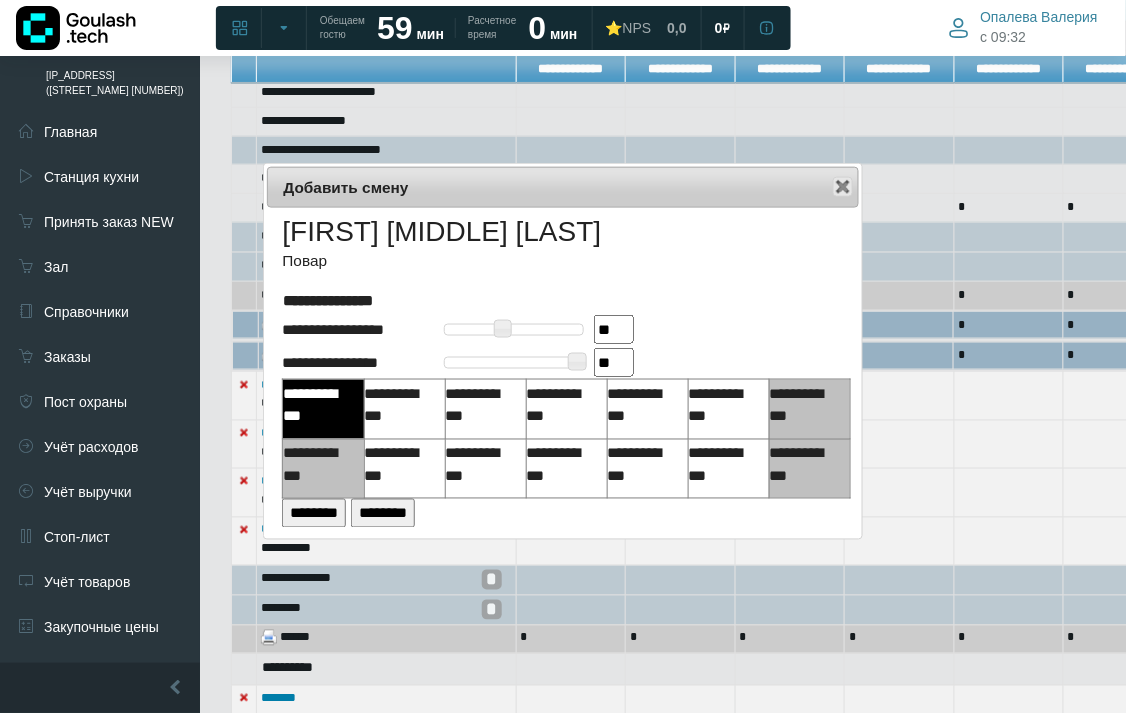 click on "********" at bounding box center (314, 513) 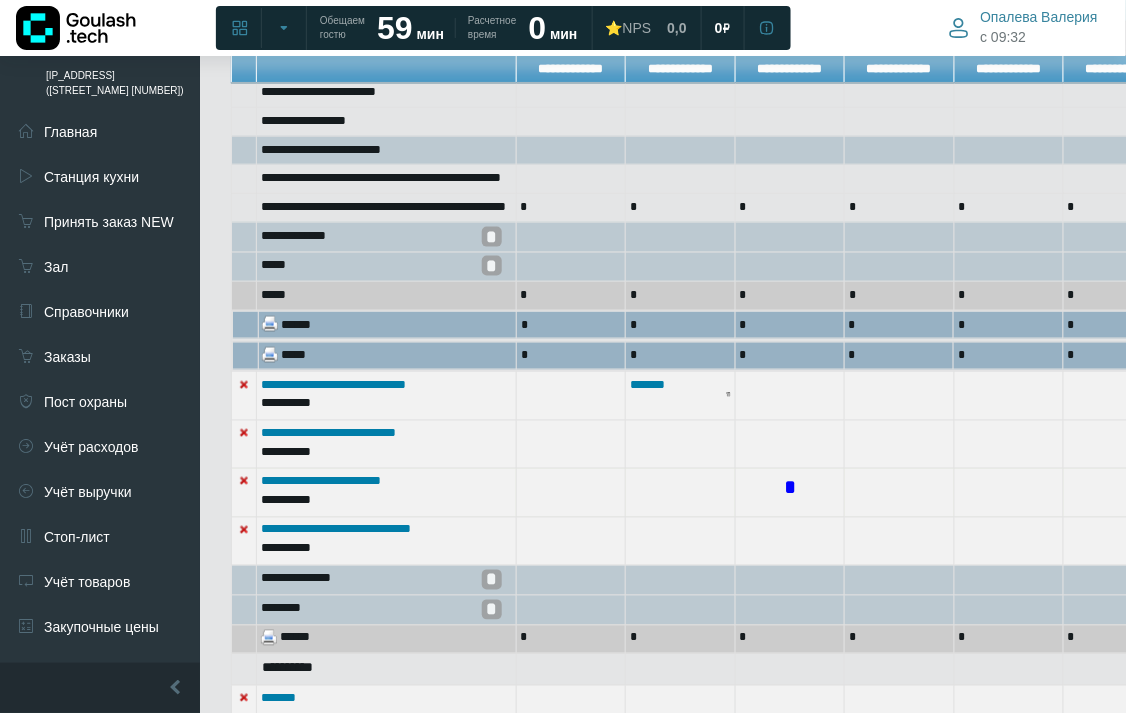 click on "*" at bounding box center [790, 489] 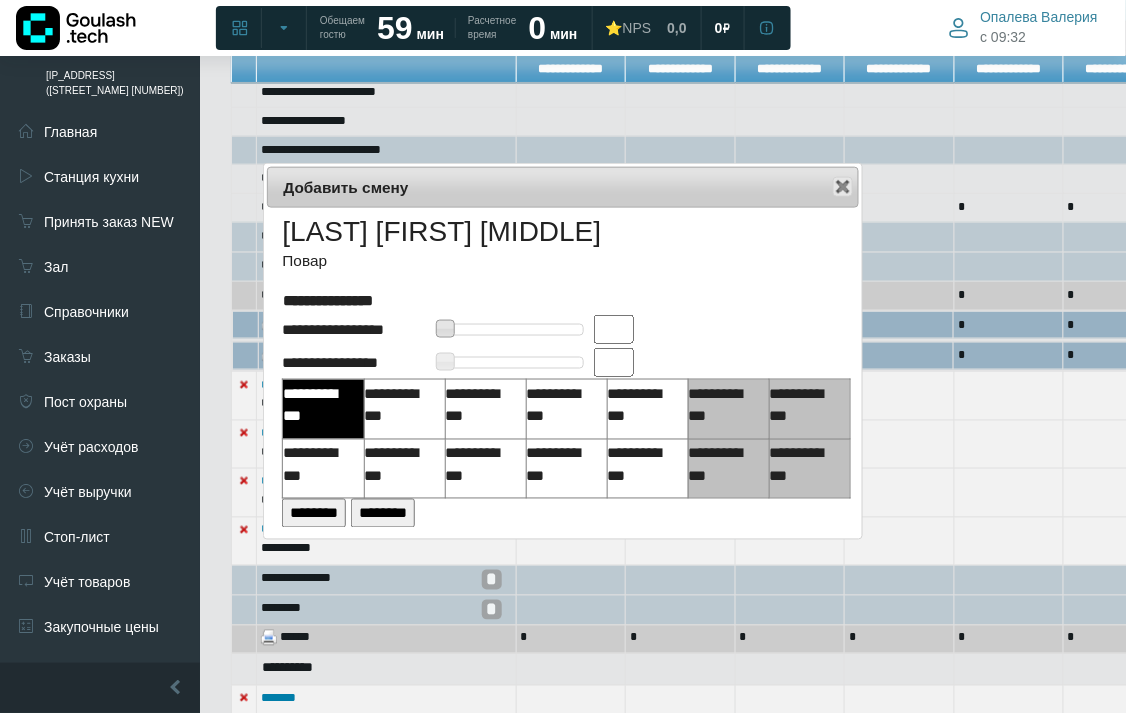 click at bounding box center (614, 329) 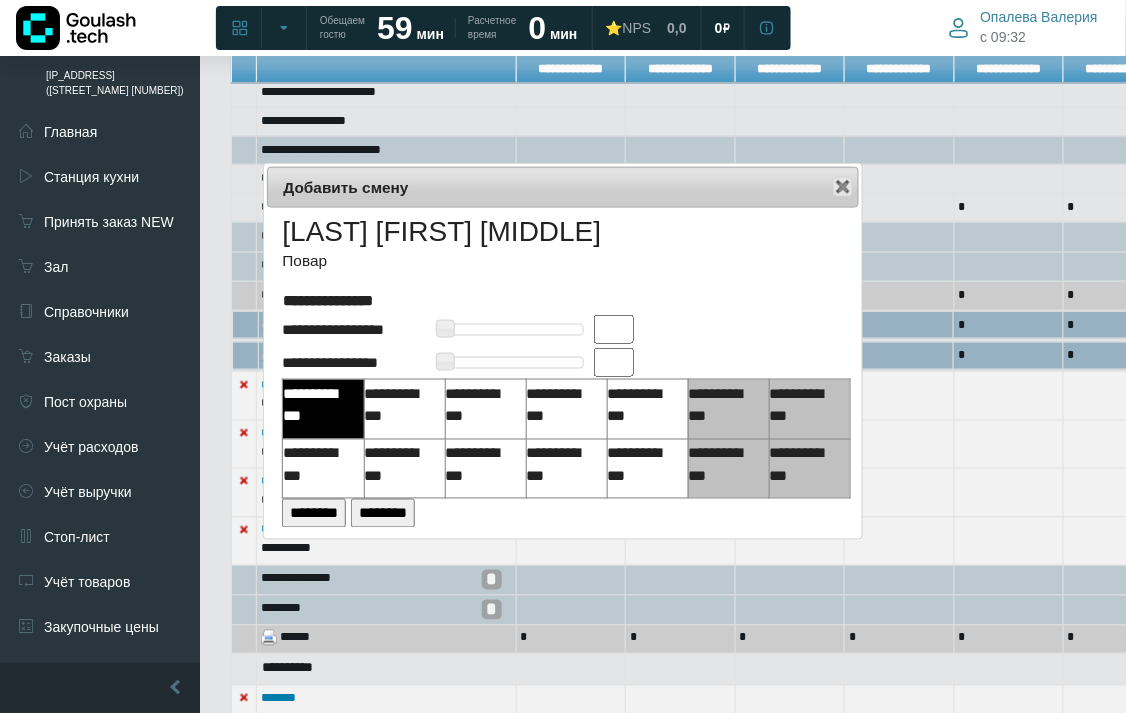 type on "**" 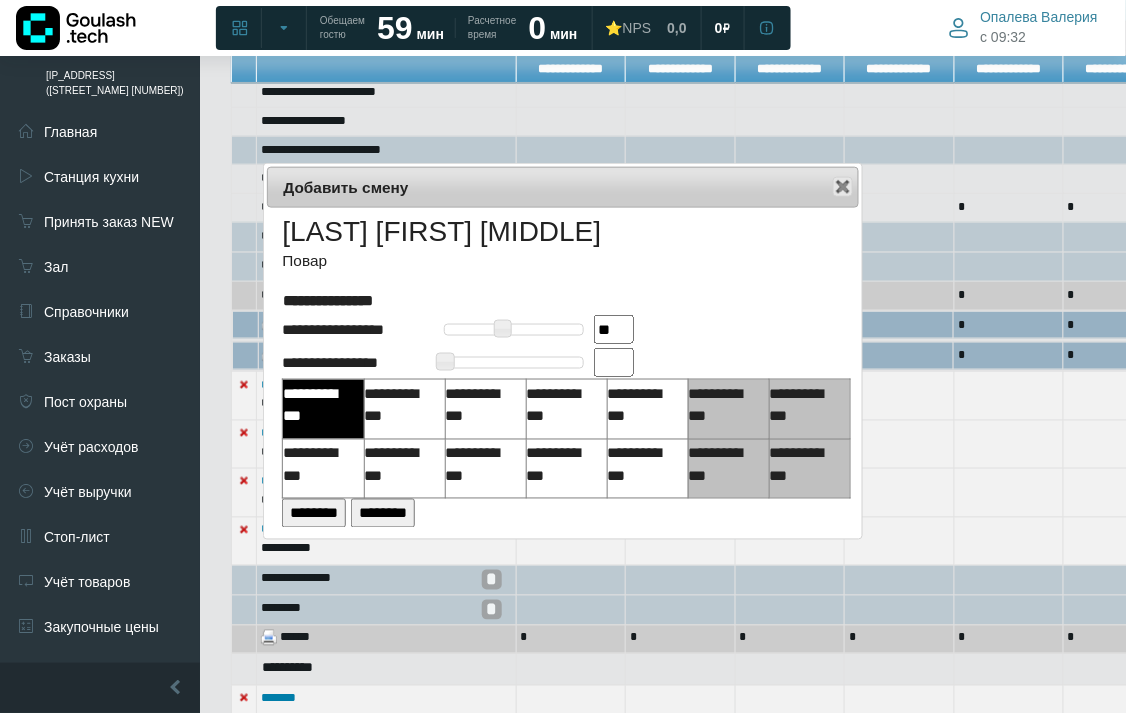 click at bounding box center (614, 362) 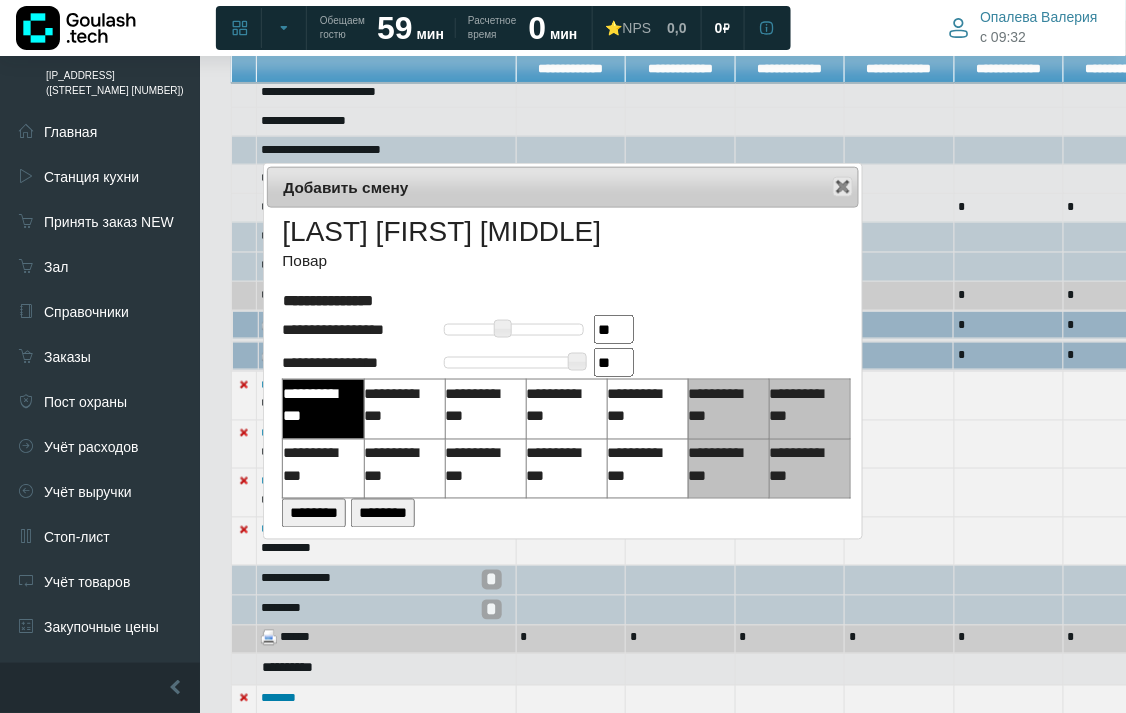 click on "********" at bounding box center (314, 513) 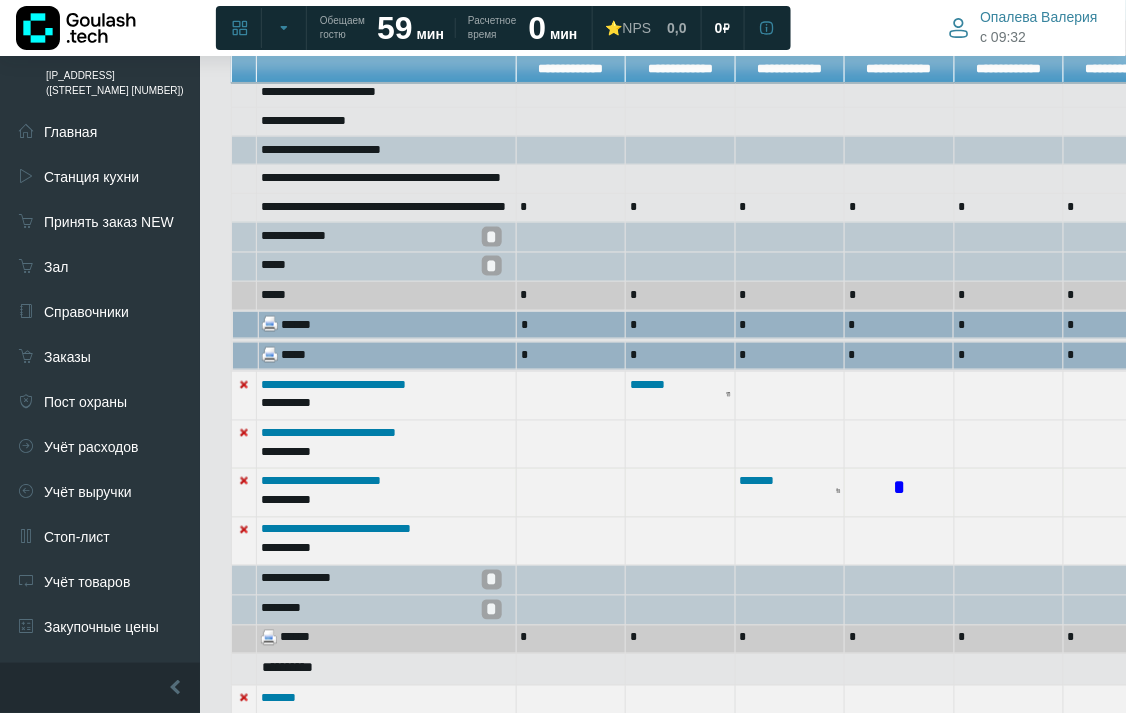 click on "*" at bounding box center (899, 489) 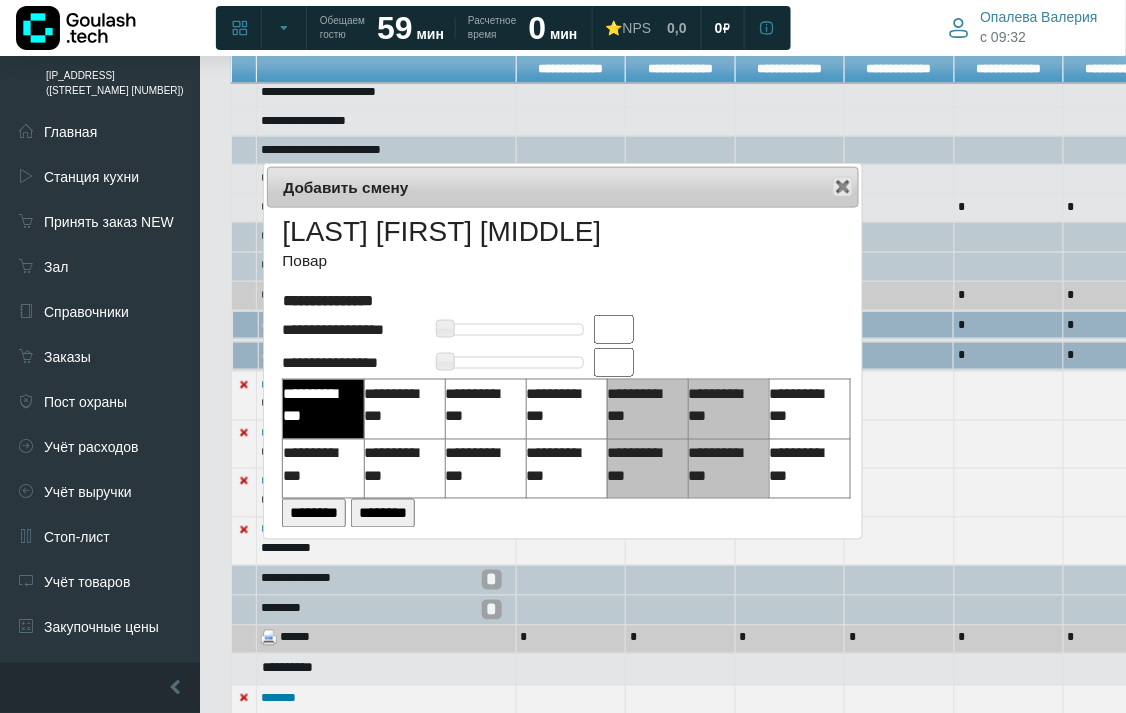 click at bounding box center (614, 329) 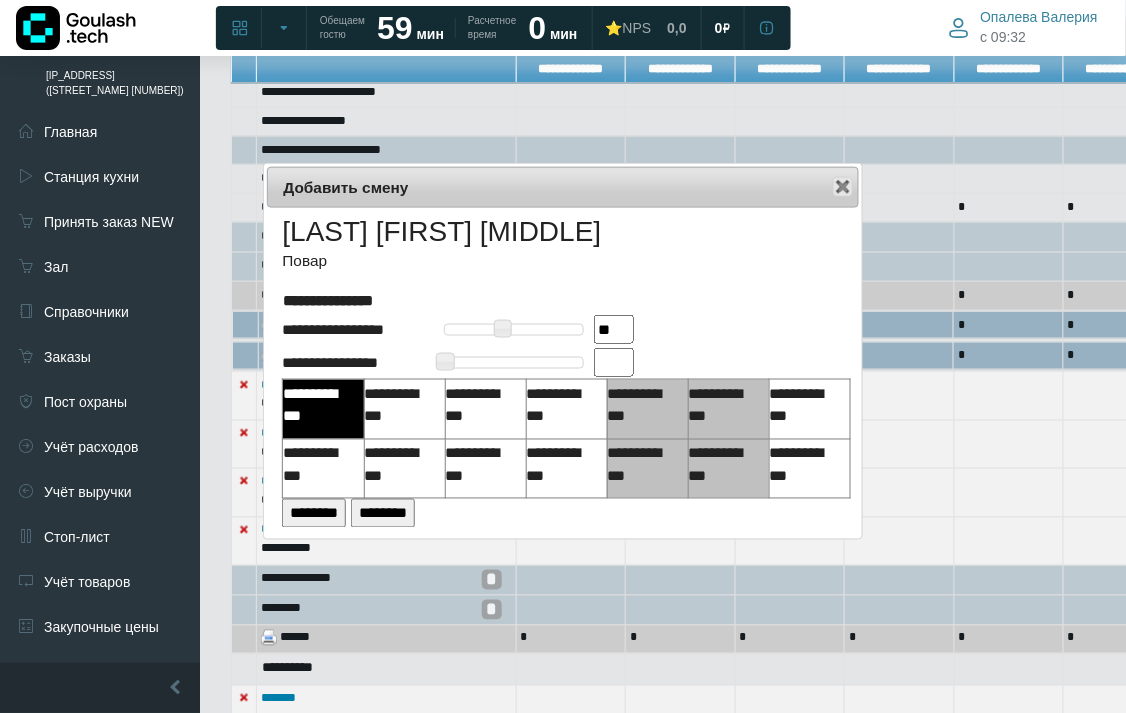 click at bounding box center (614, 362) 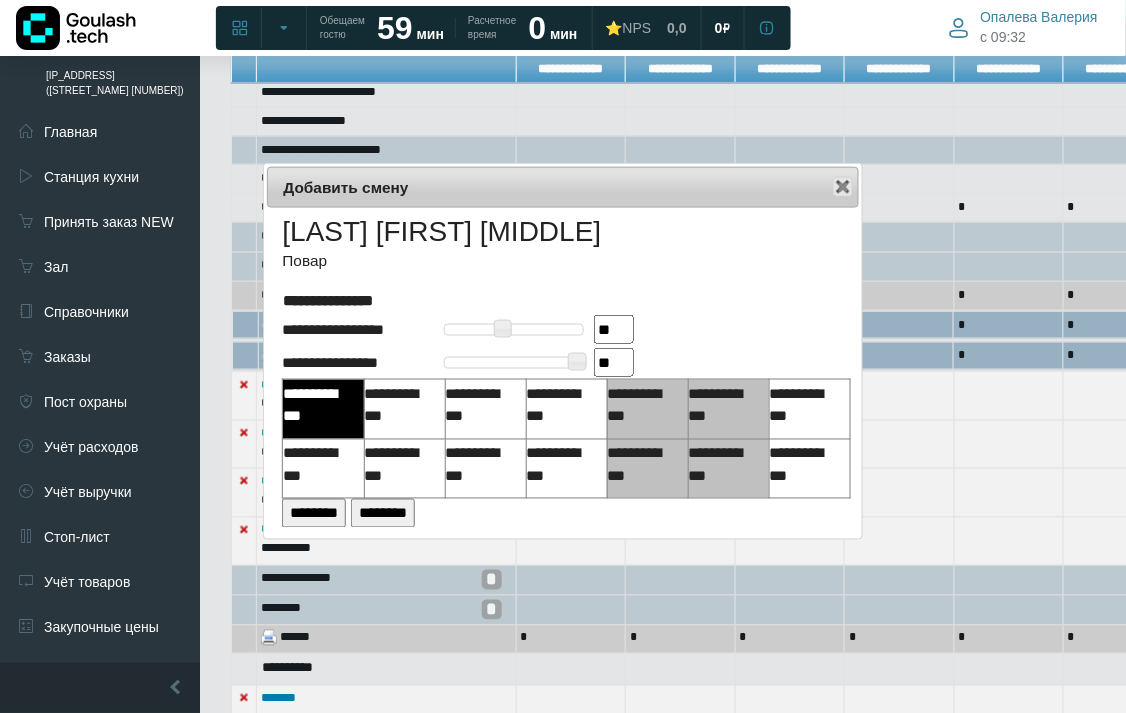 click on "********" at bounding box center [314, 513] 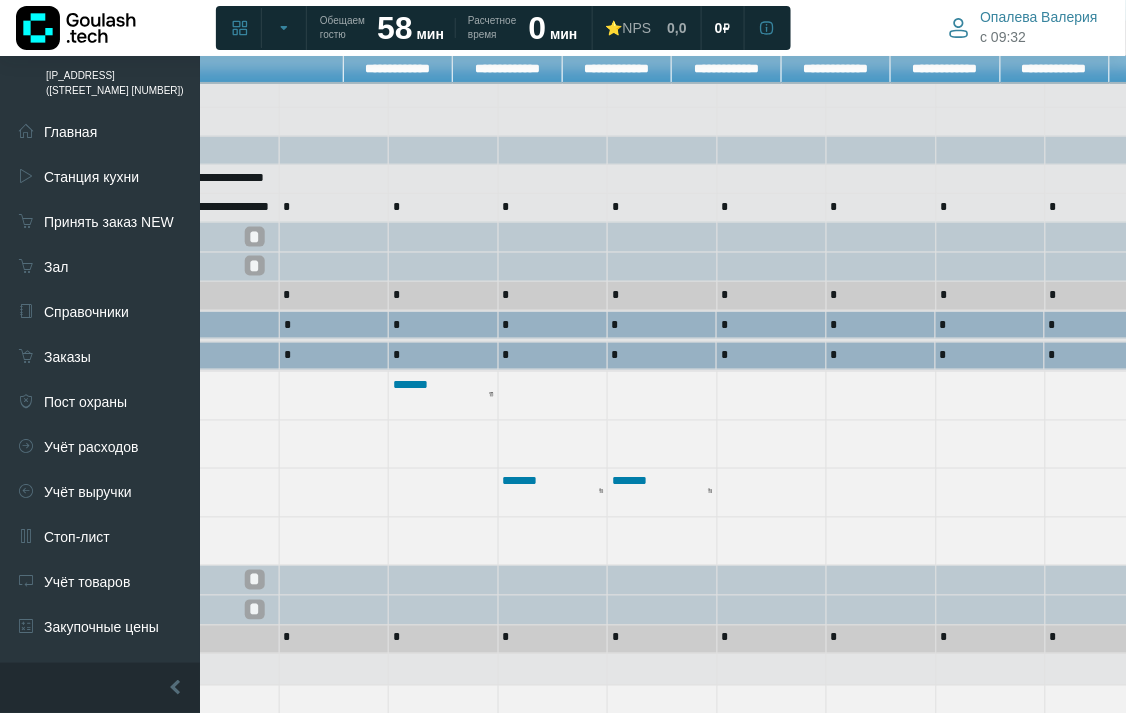 scroll, scrollTop: 445, scrollLeft: 266, axis: both 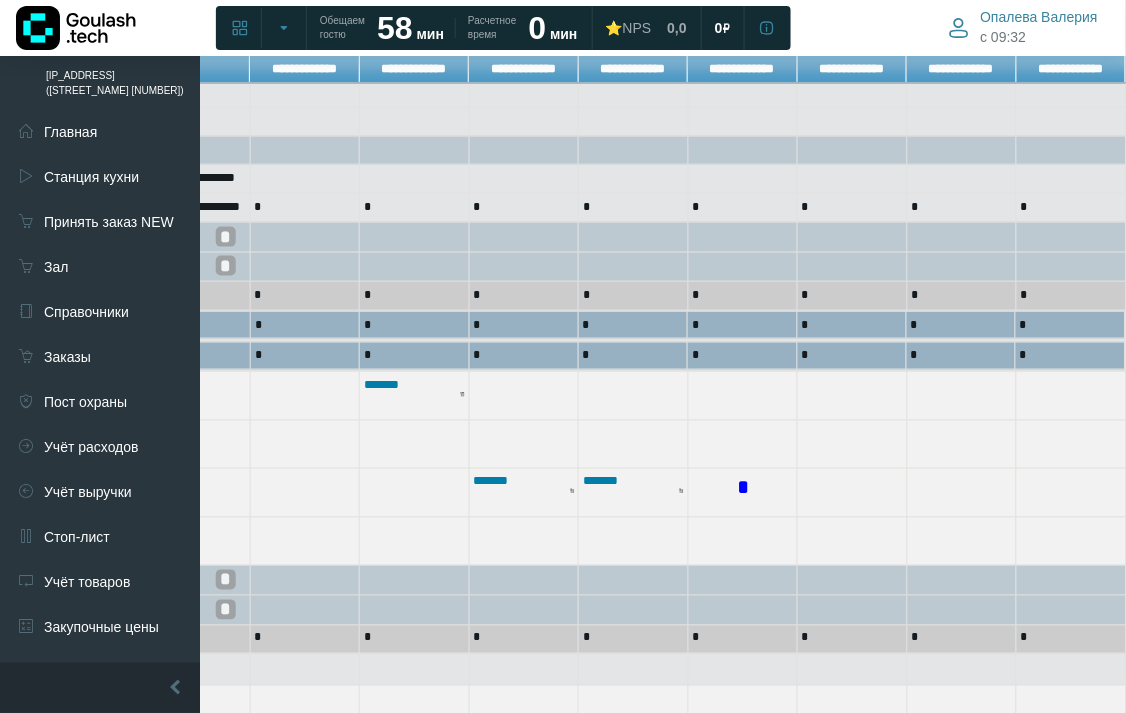 click on "*" at bounding box center (743, 489) 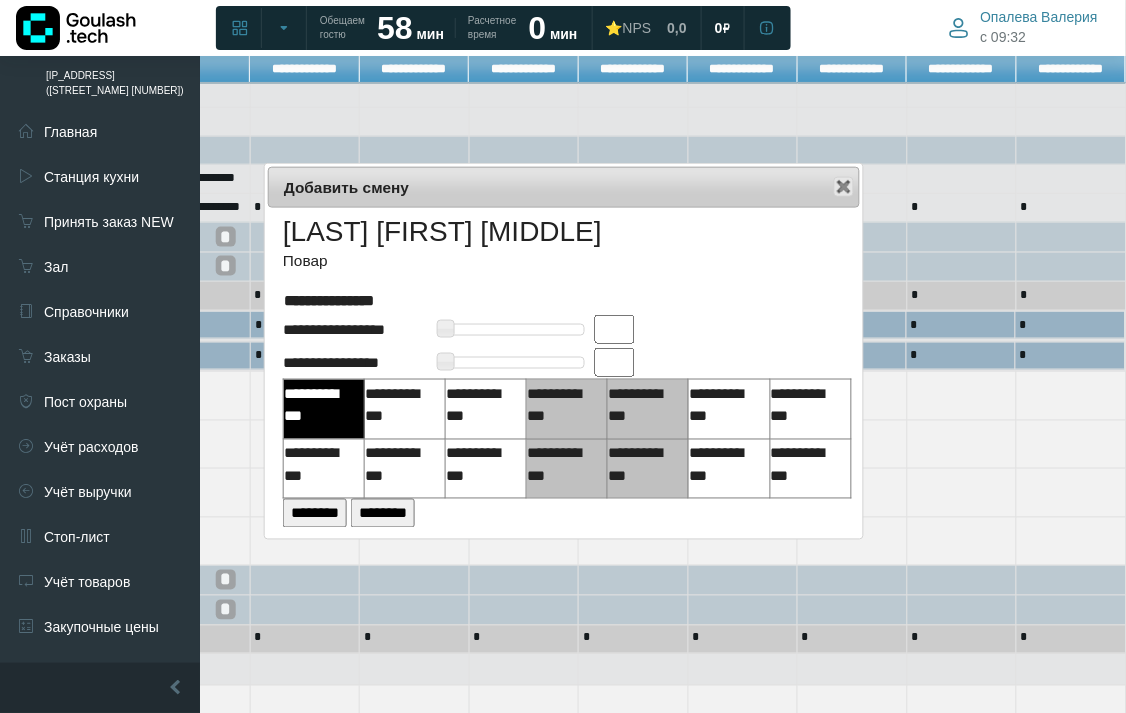 click at bounding box center (615, 329) 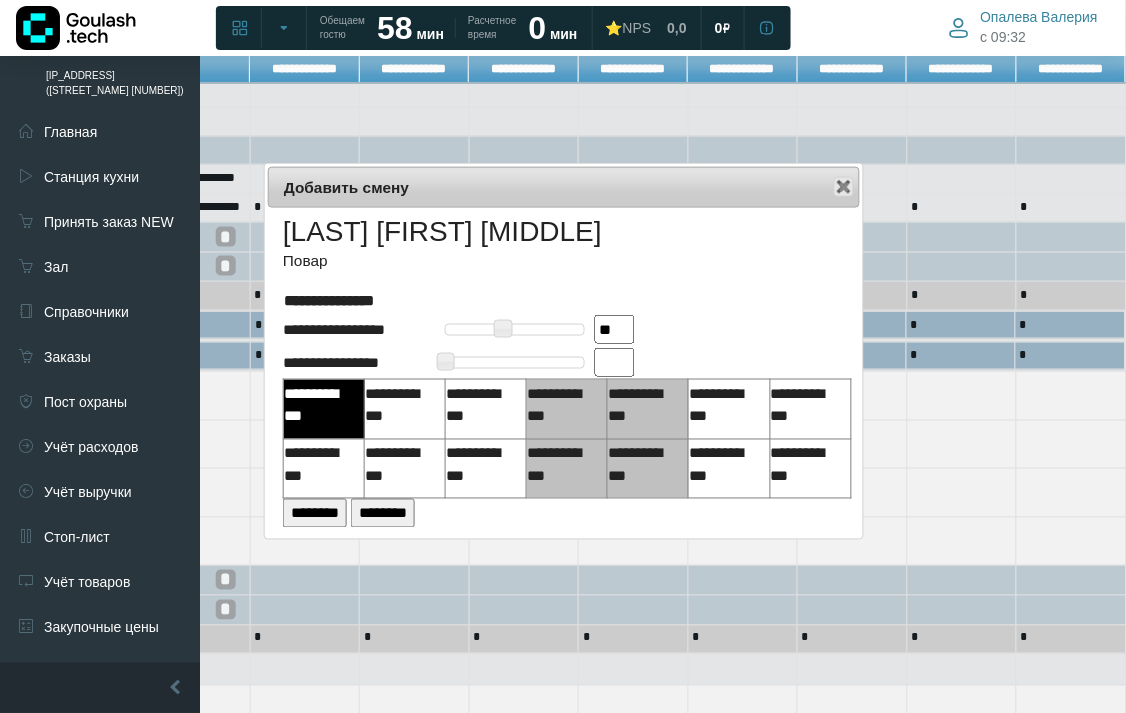 click at bounding box center (615, 362) 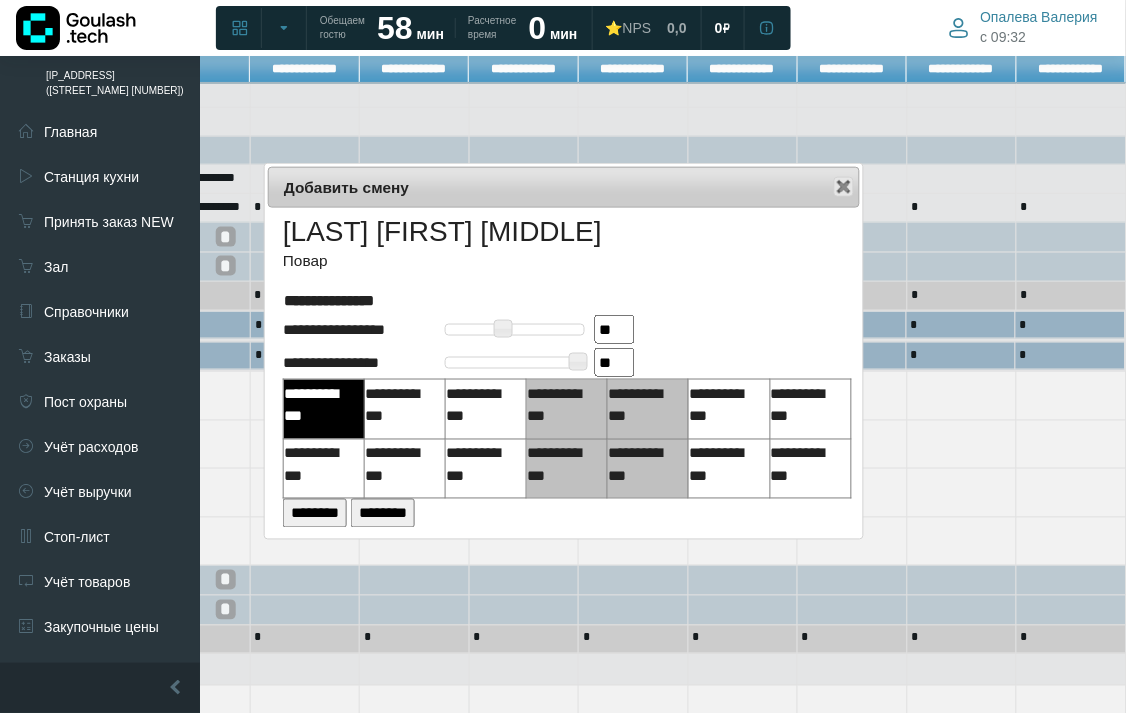 click on "**********" at bounding box center [400, 405] 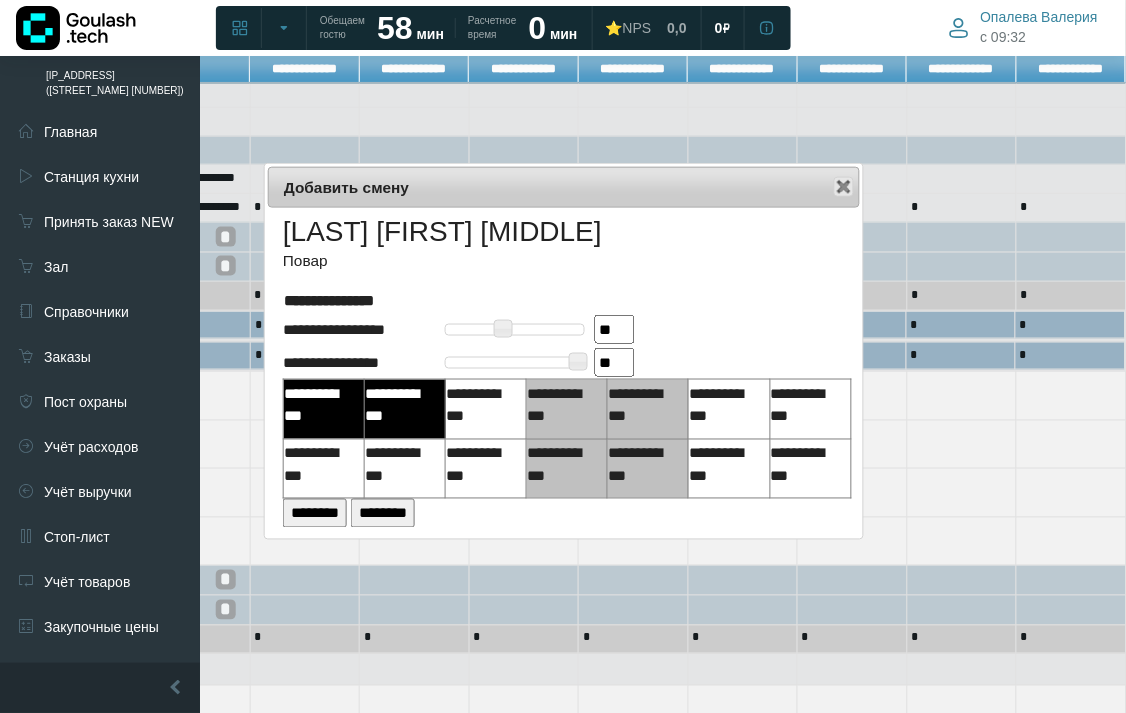 click on "**********" at bounding box center [400, 465] 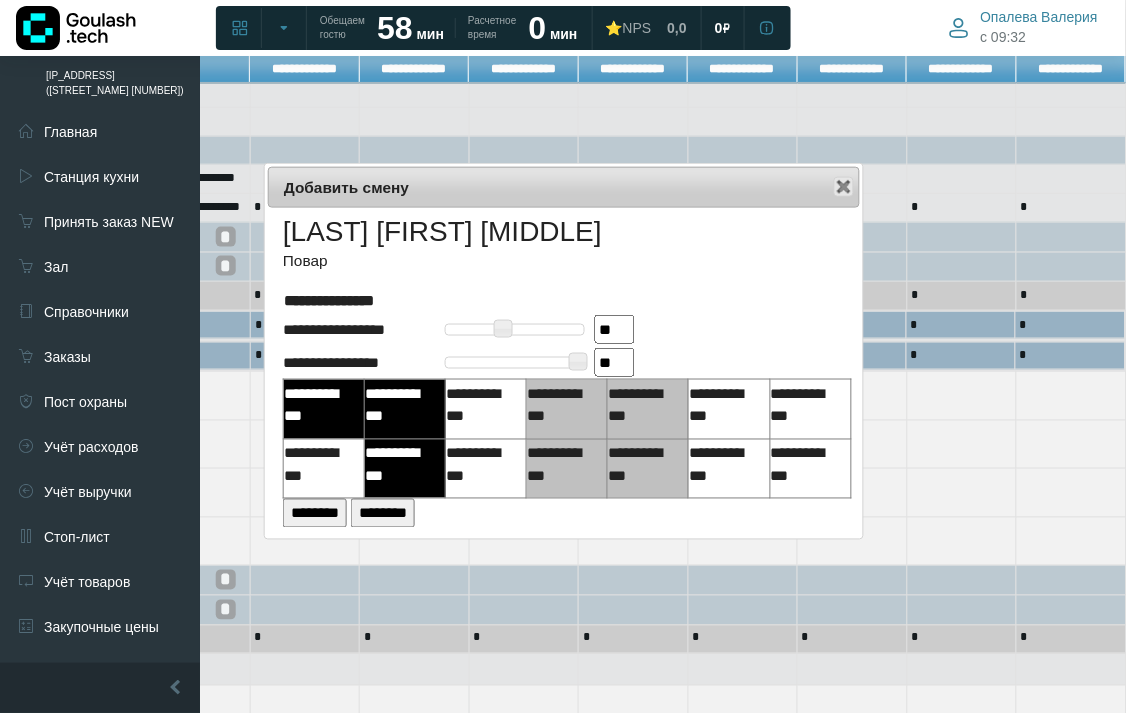 click on "**********" at bounding box center [319, 465] 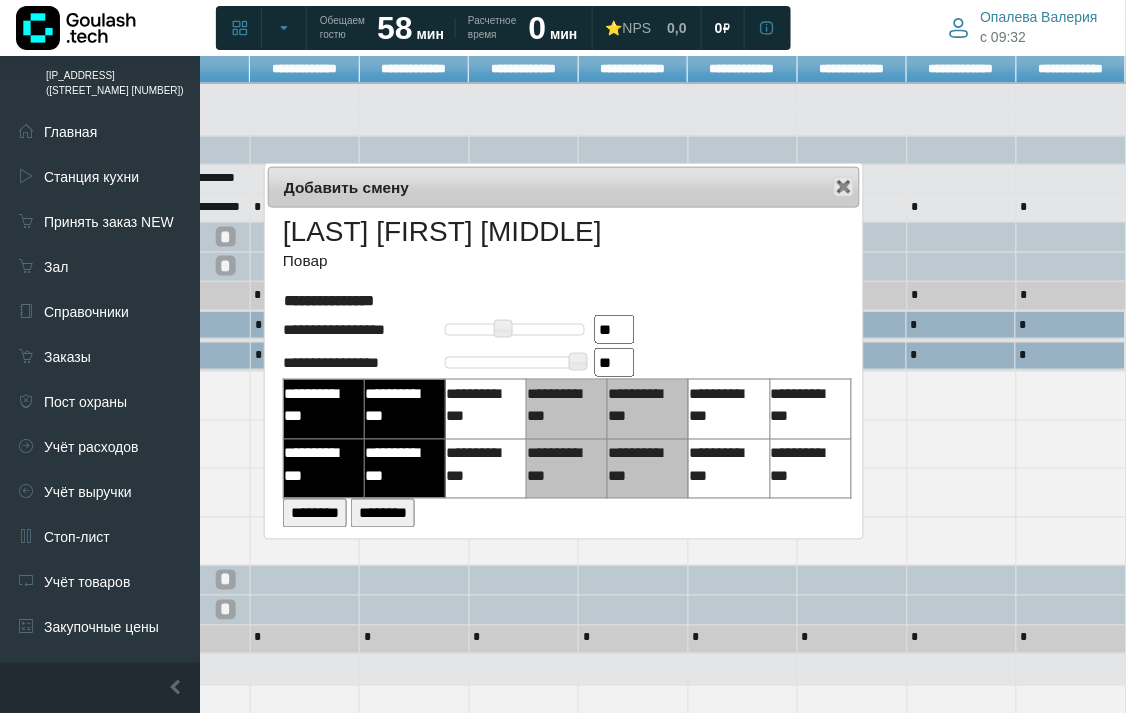 click on "**********" at bounding box center (481, 465) 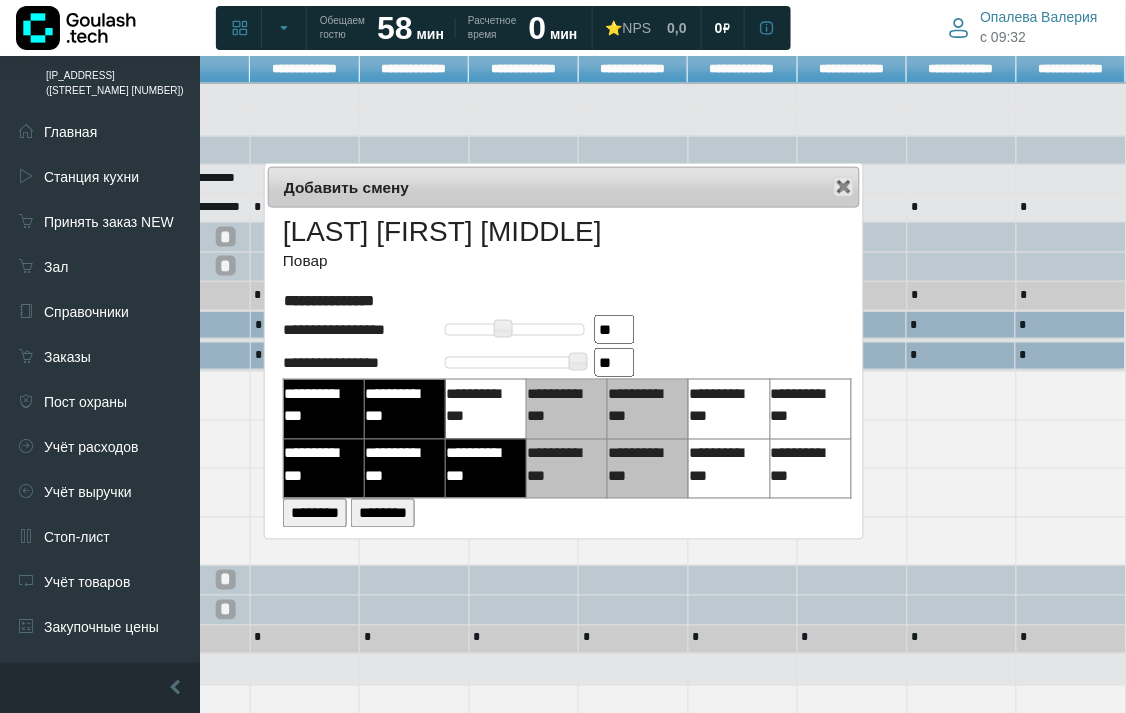click on "**********" at bounding box center (481, 405) 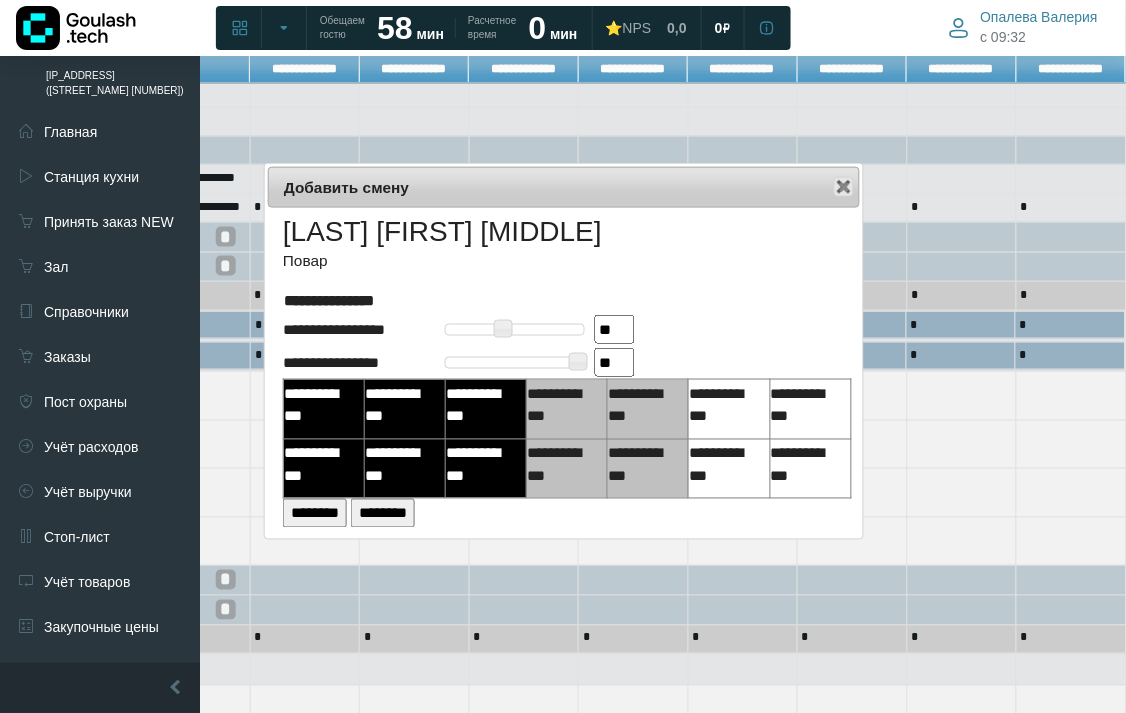 click on "**********" at bounding box center [562, 405] 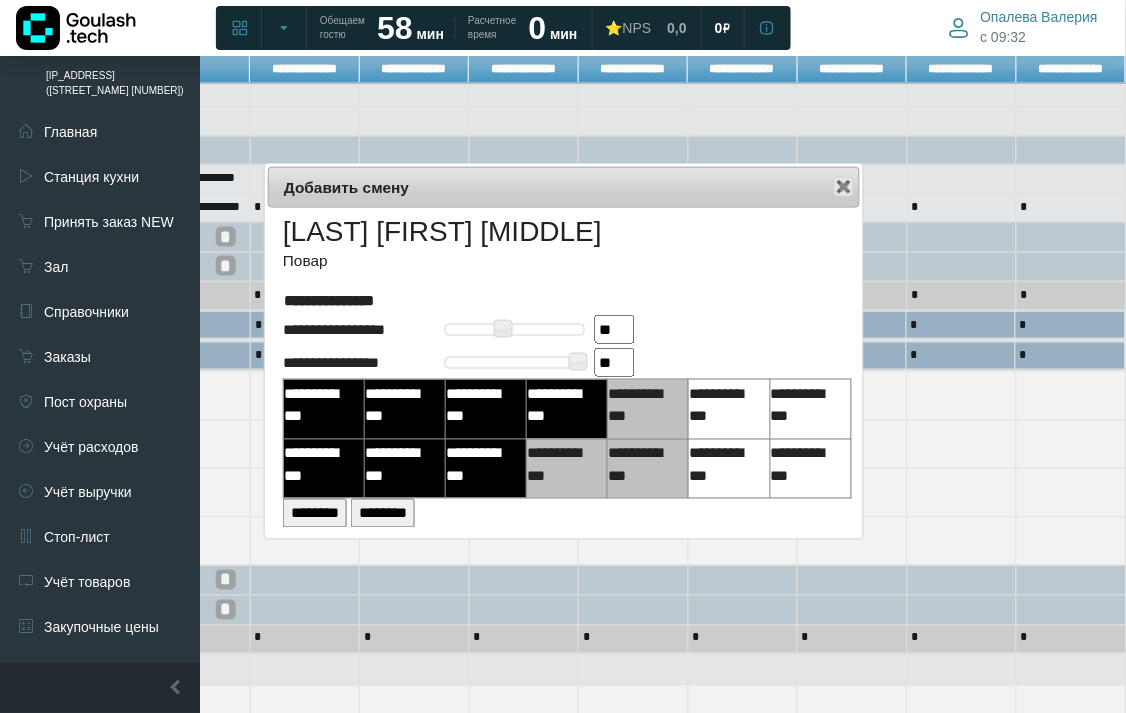 click on "**********" at bounding box center [643, 405] 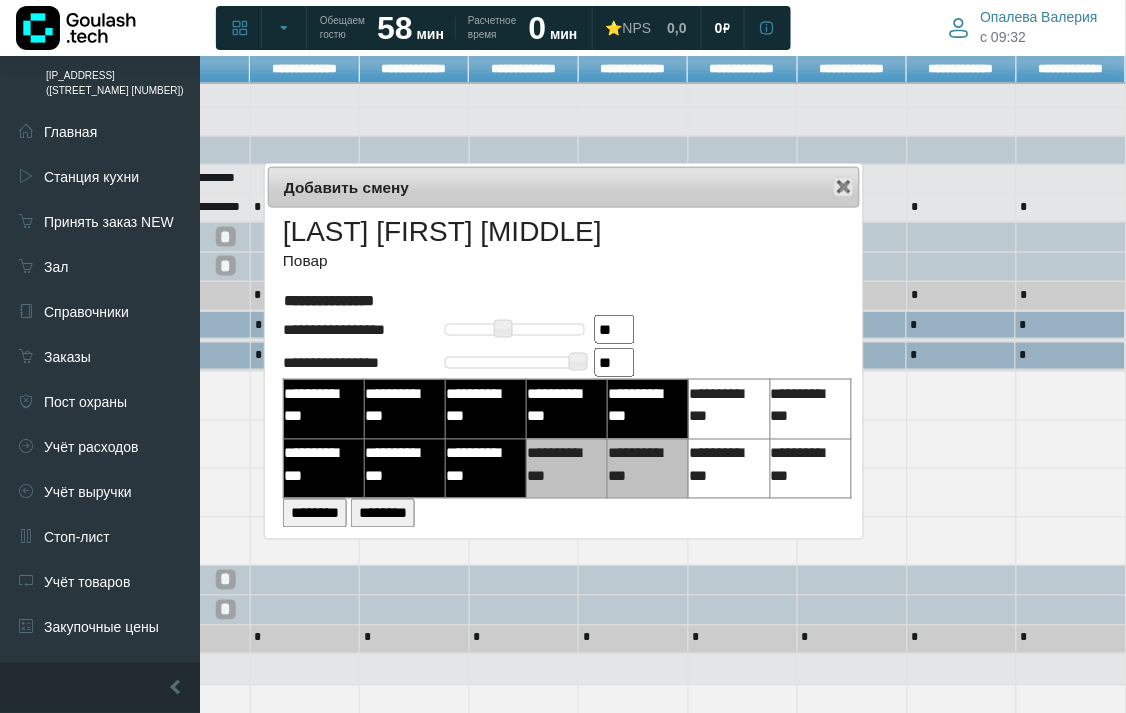 click on "**********" at bounding box center (643, 465) 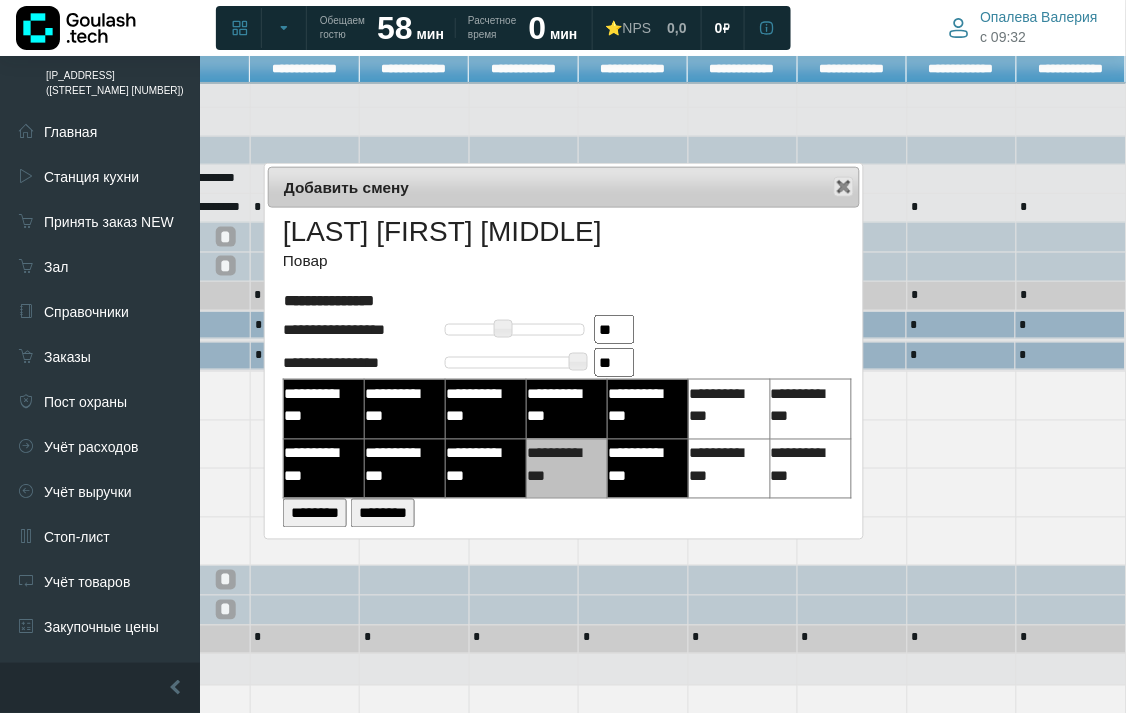 click on "**********" at bounding box center [562, 465] 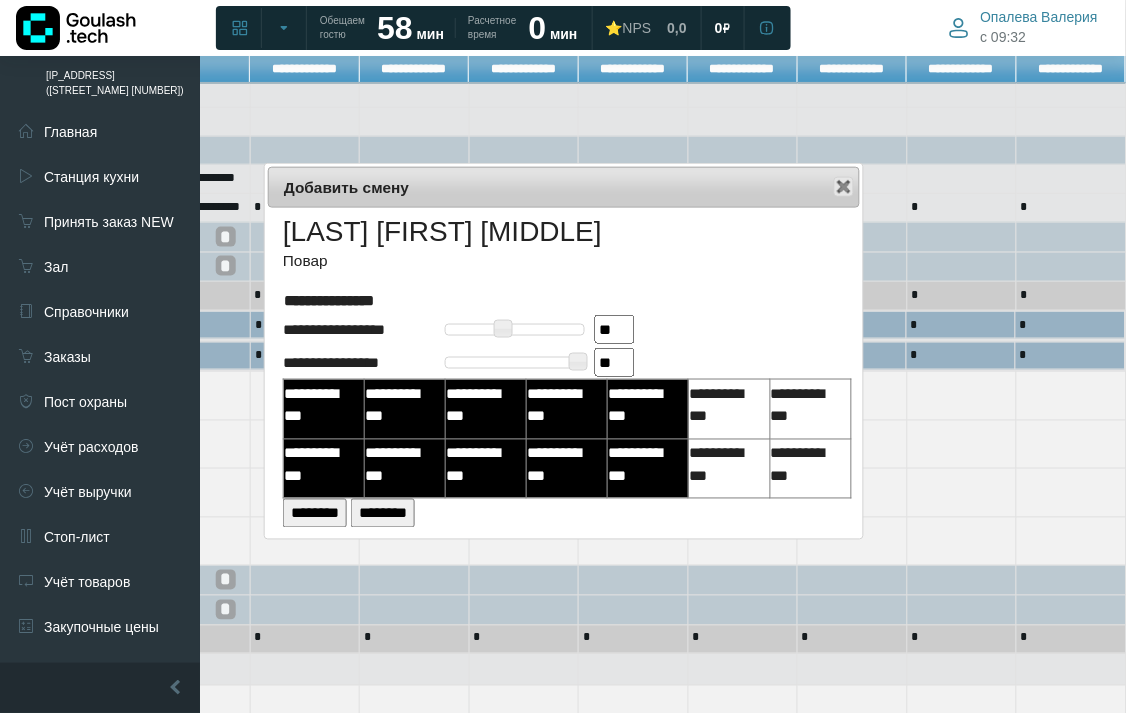 click on "**********" at bounding box center [724, 405] 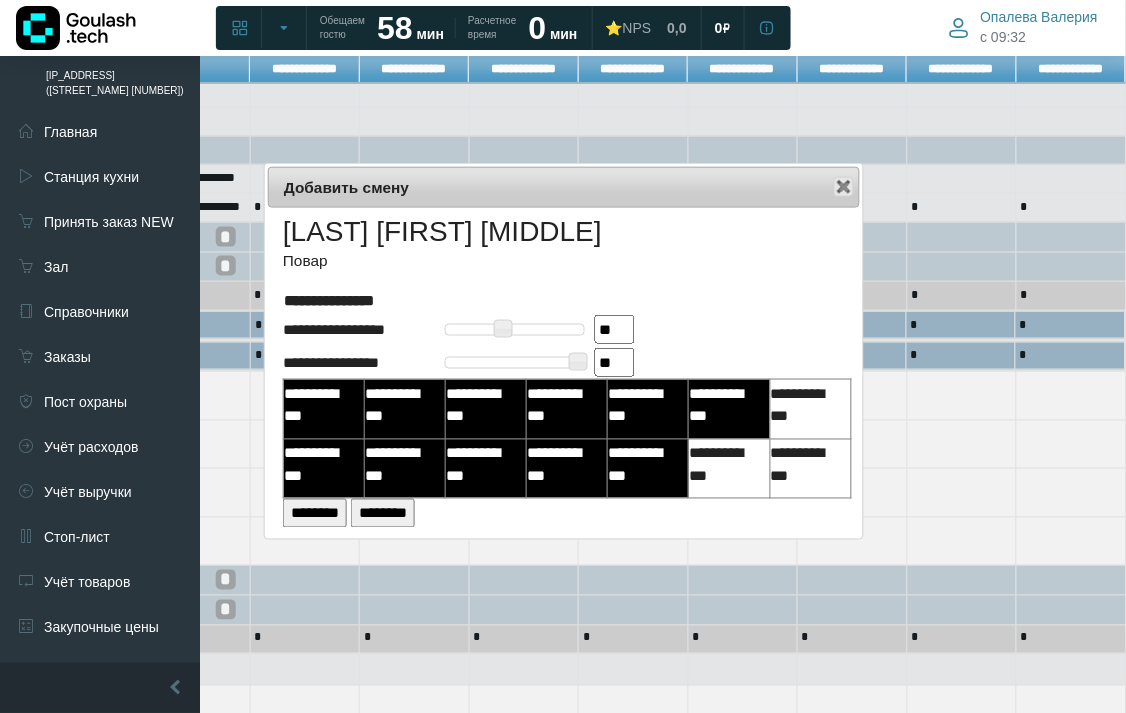 click on "**********" at bounding box center [724, 465] 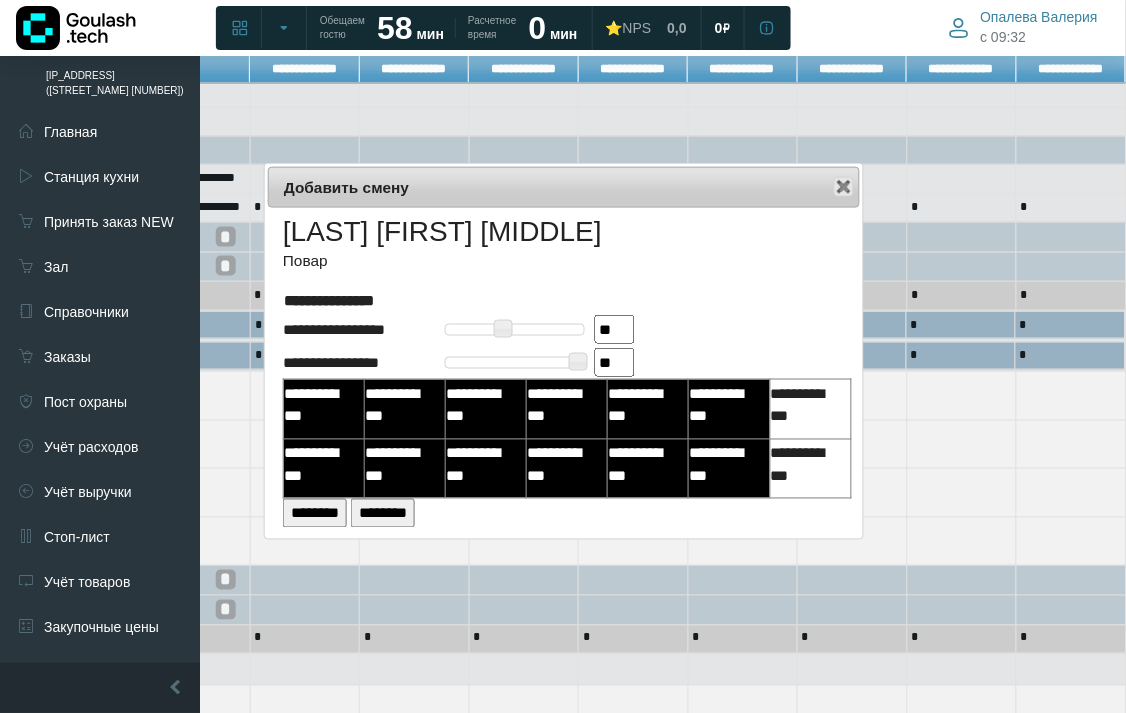 click on "**********" at bounding box center [806, 405] 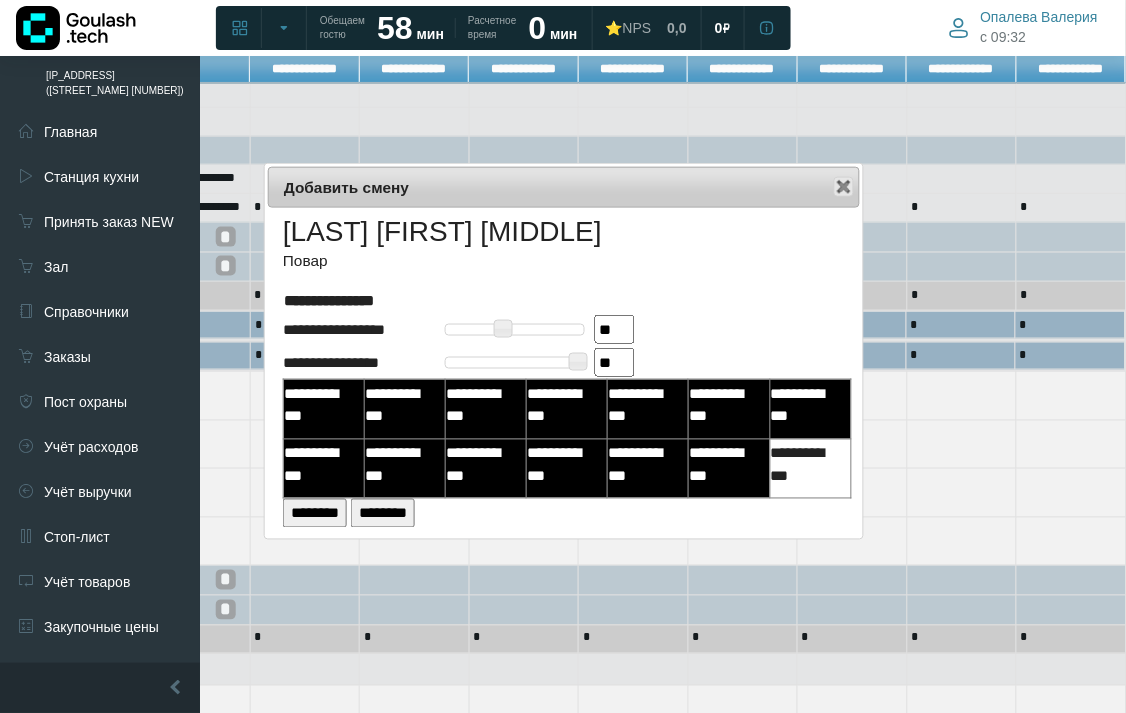 click on "**********" at bounding box center (806, 465) 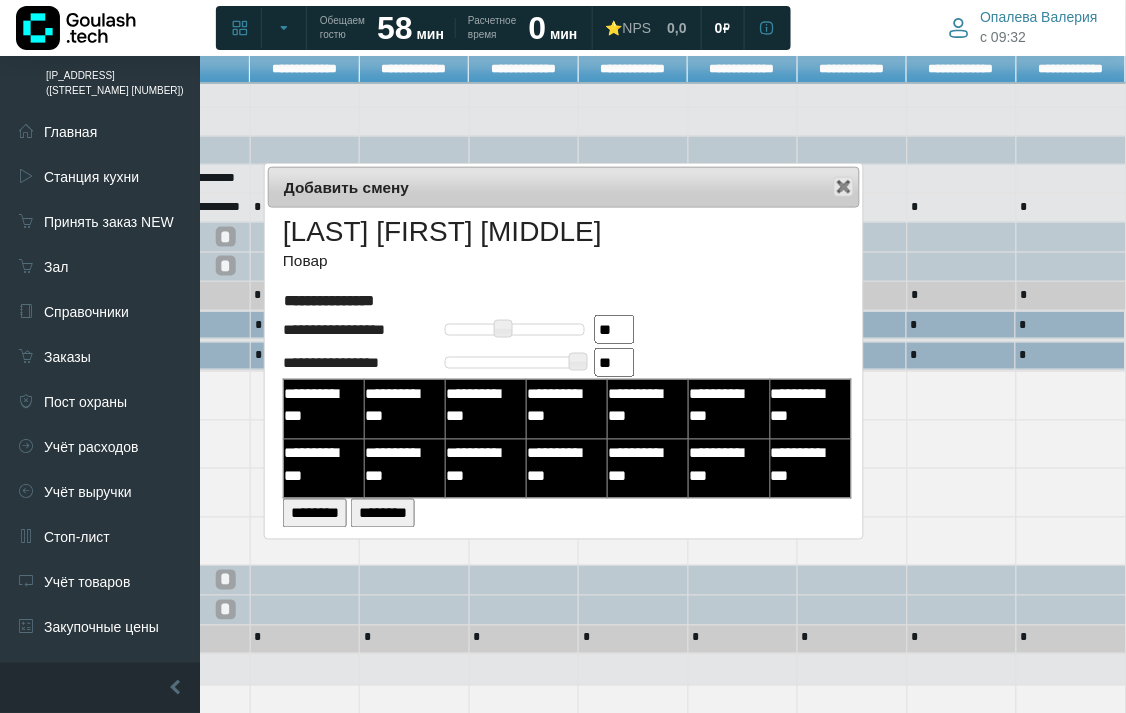 click on "********" at bounding box center (315, 513) 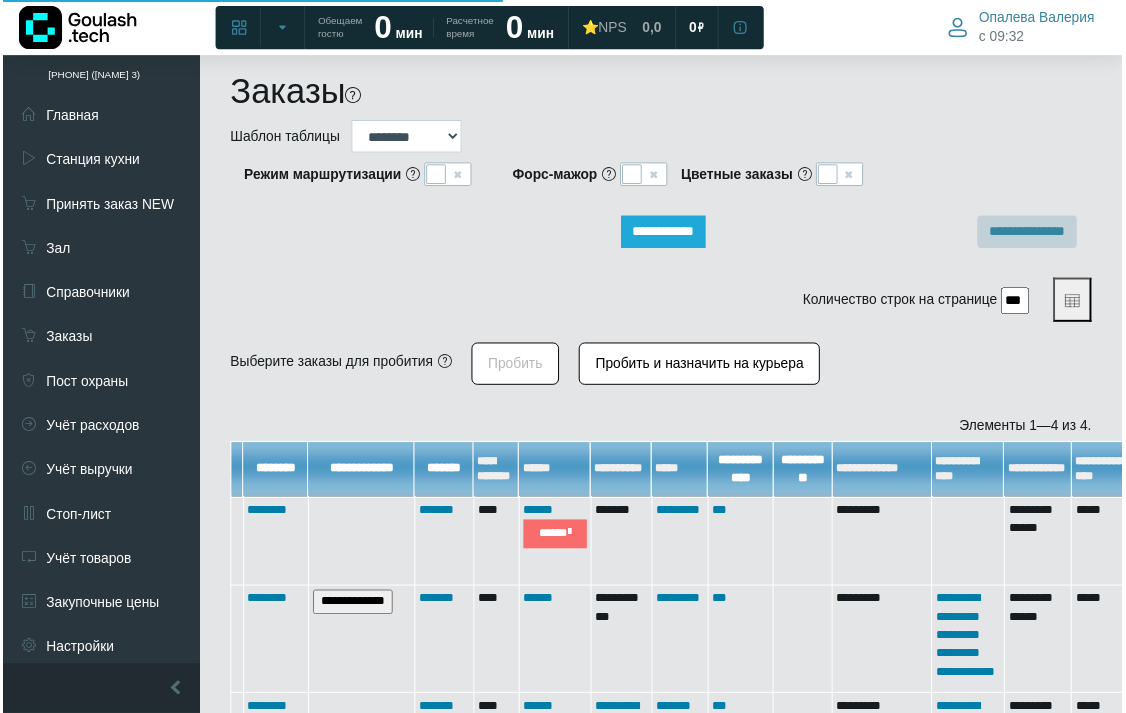 scroll, scrollTop: 867, scrollLeft: 0, axis: vertical 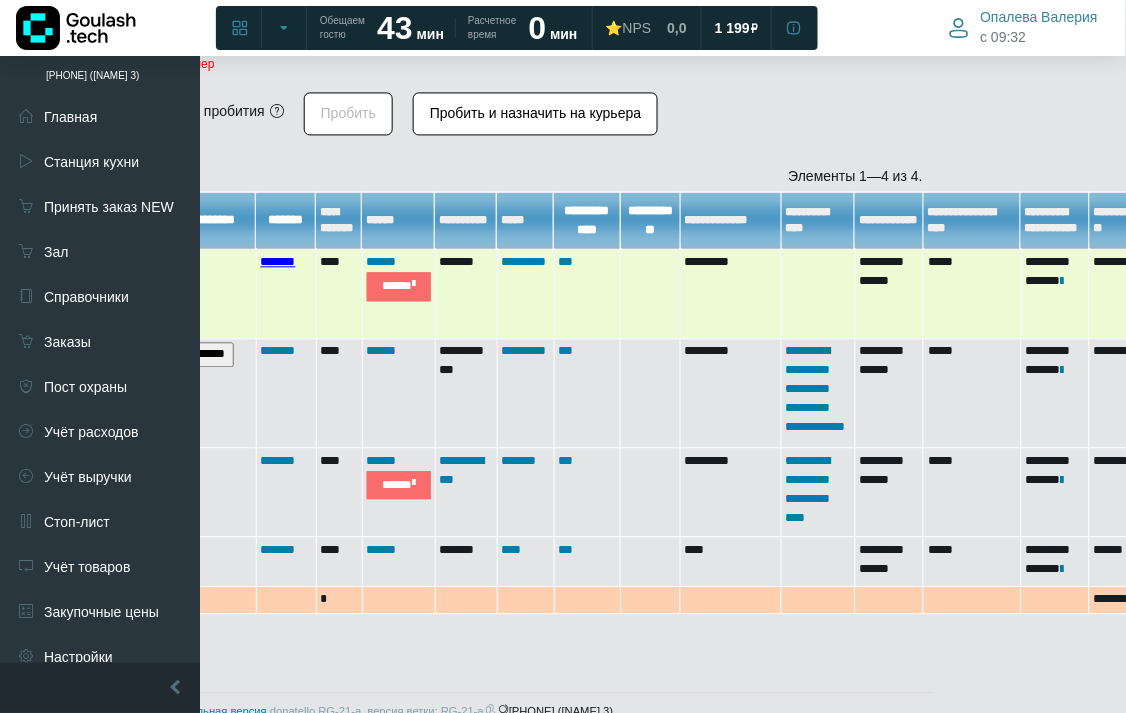 click on "*******" at bounding box center [278, 261] 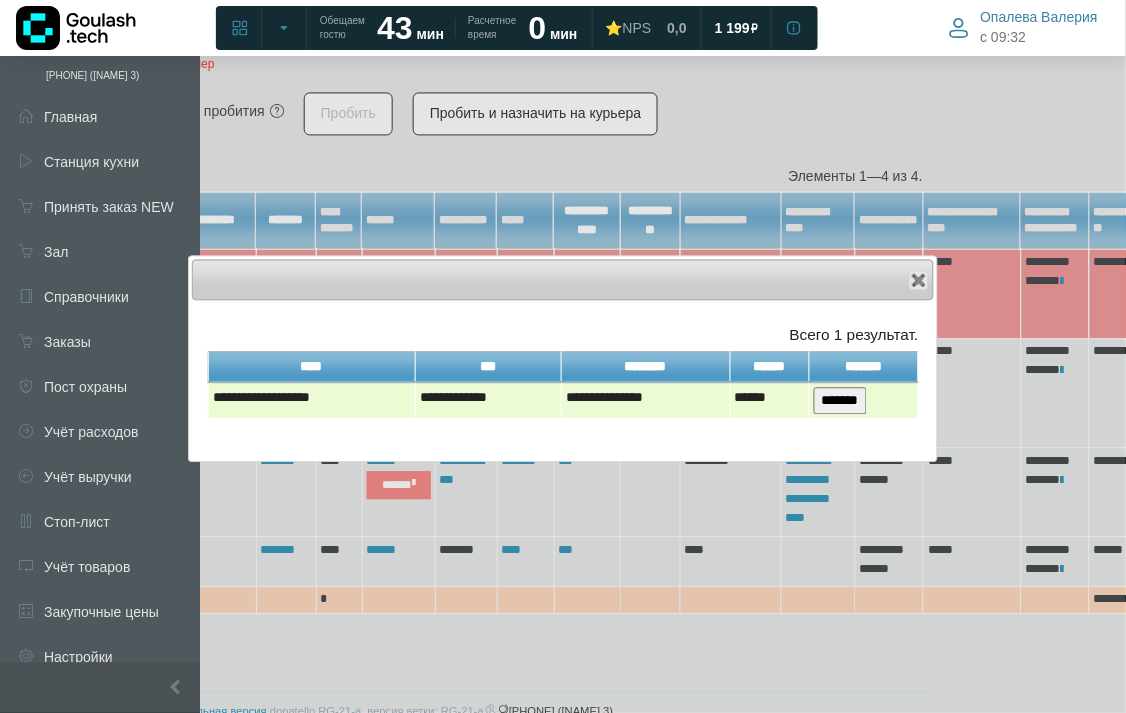 click on "*******" at bounding box center (840, 400) 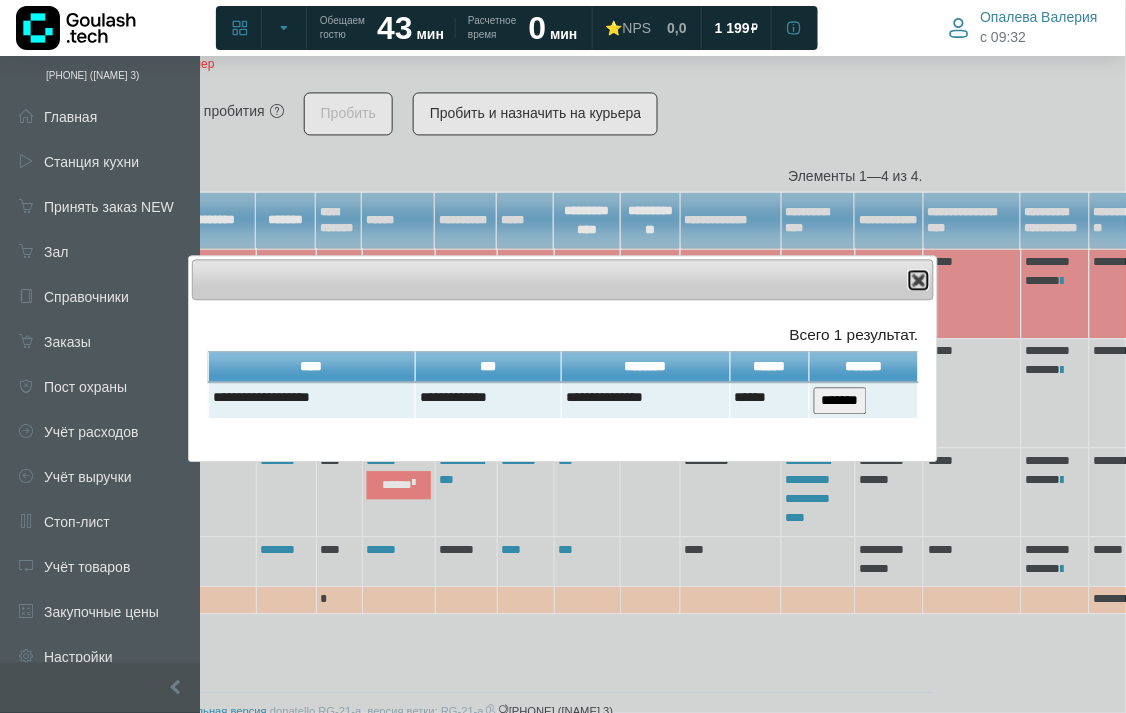 click at bounding box center (919, 280) 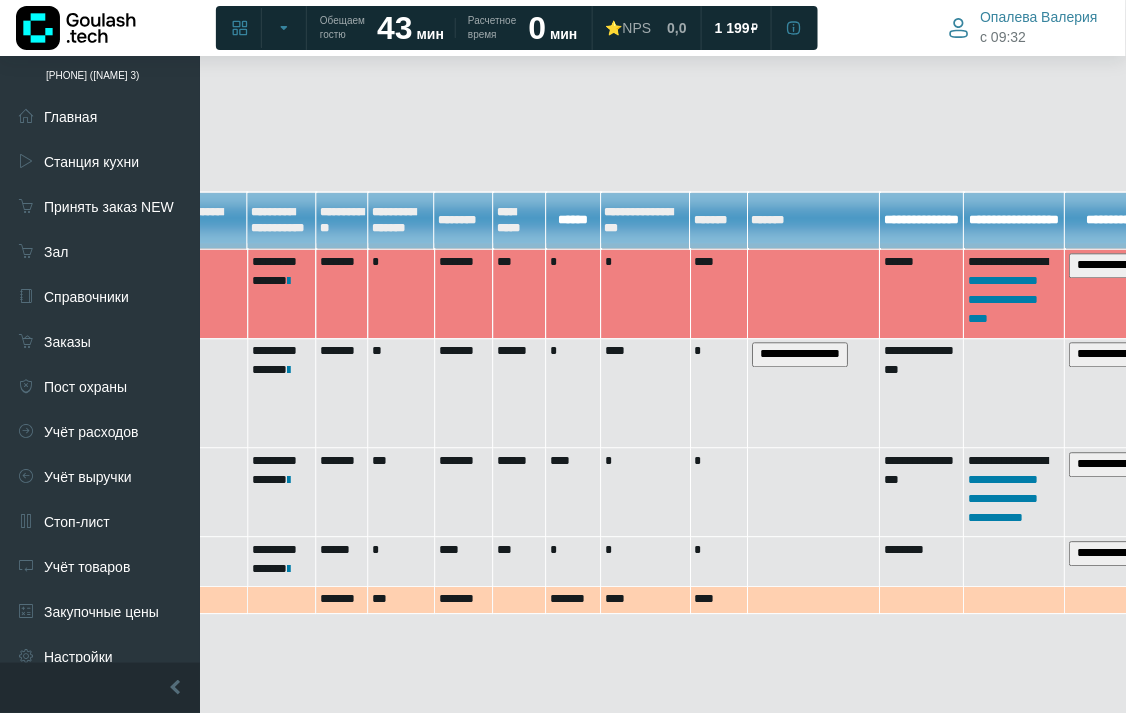 scroll, scrollTop: 867, scrollLeft: 1020, axis: both 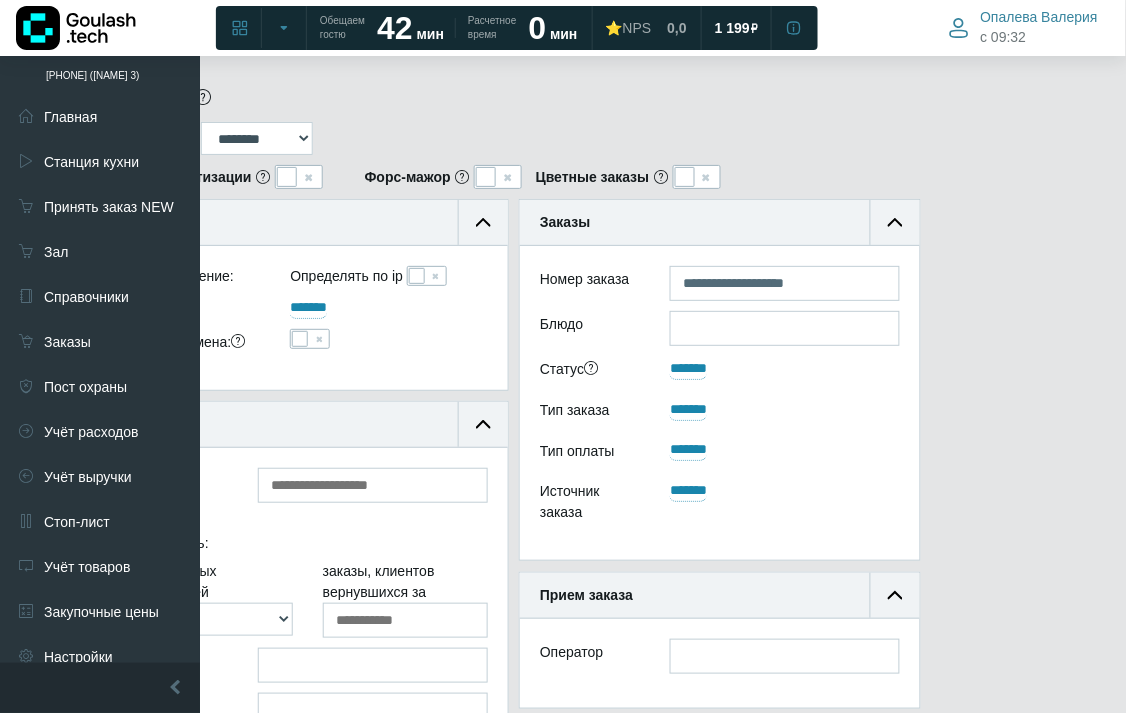 click at bounding box center [310, 339] 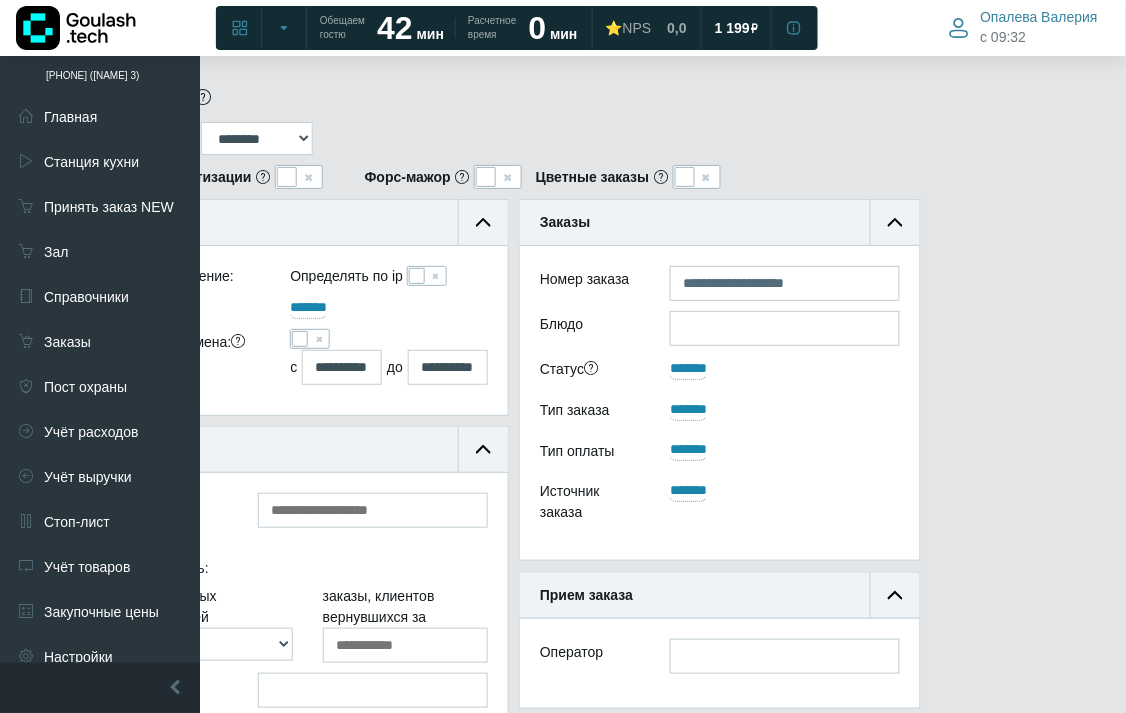 scroll, scrollTop: 12, scrollLeft: 12, axis: both 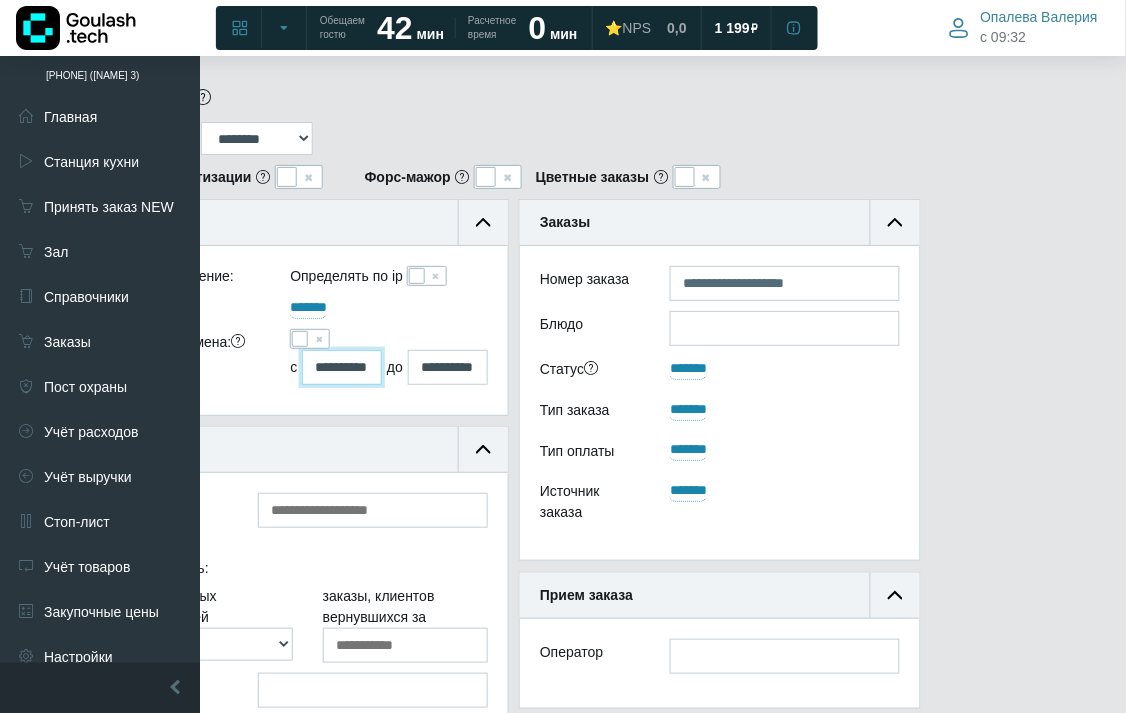 click on "**********" at bounding box center [342, 367] 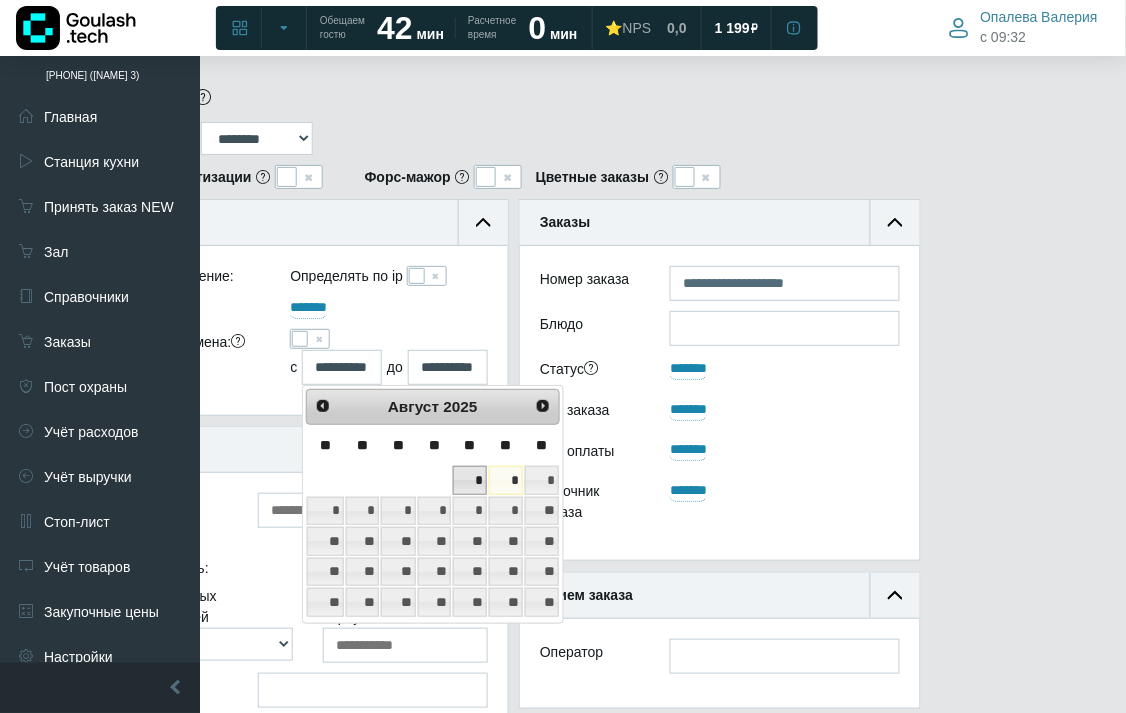 click on "*" at bounding box center [470, 480] 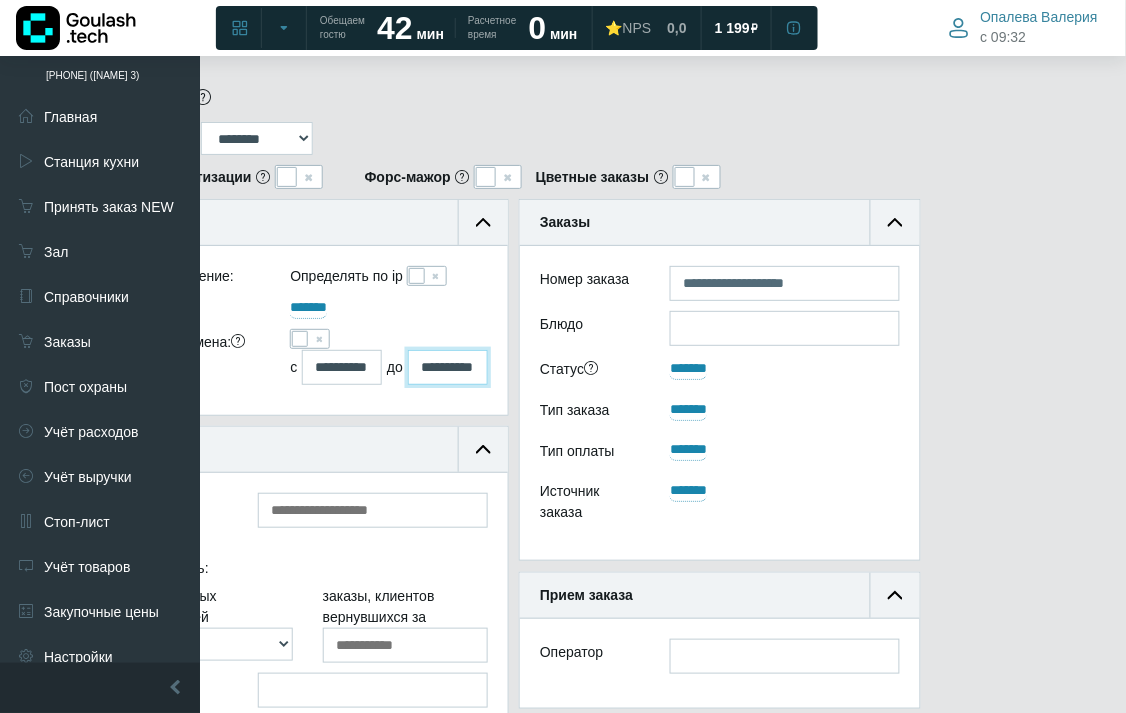 click on "**********" at bounding box center (448, 367) 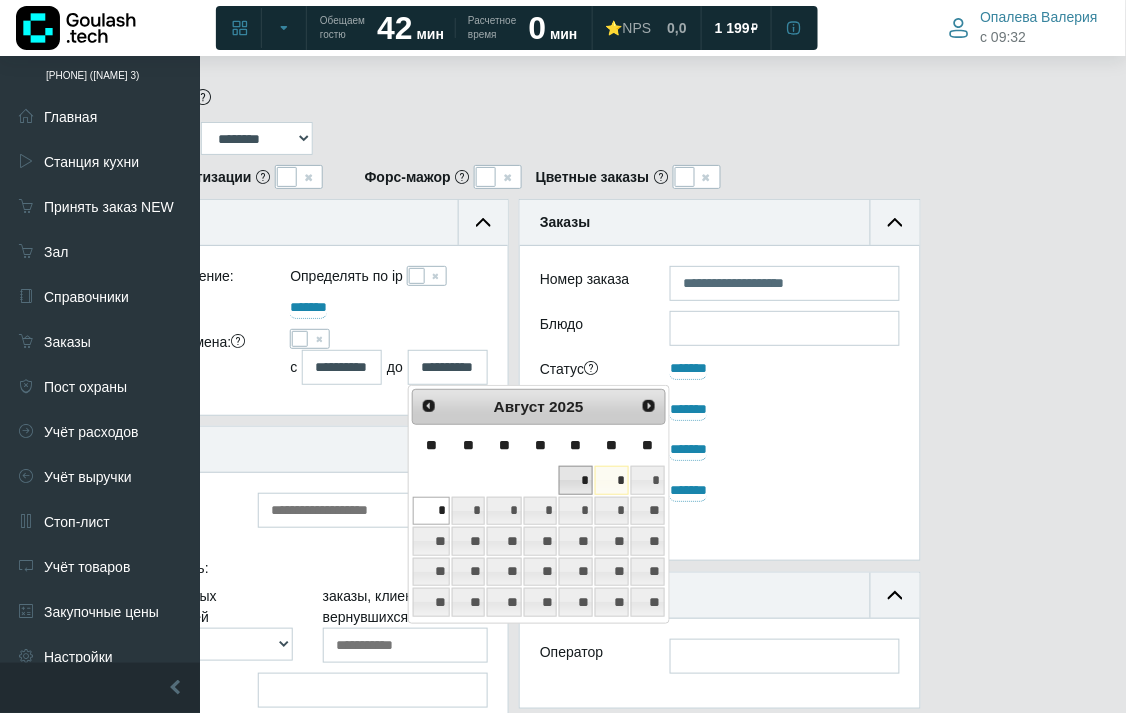 click on "*" at bounding box center (576, 480) 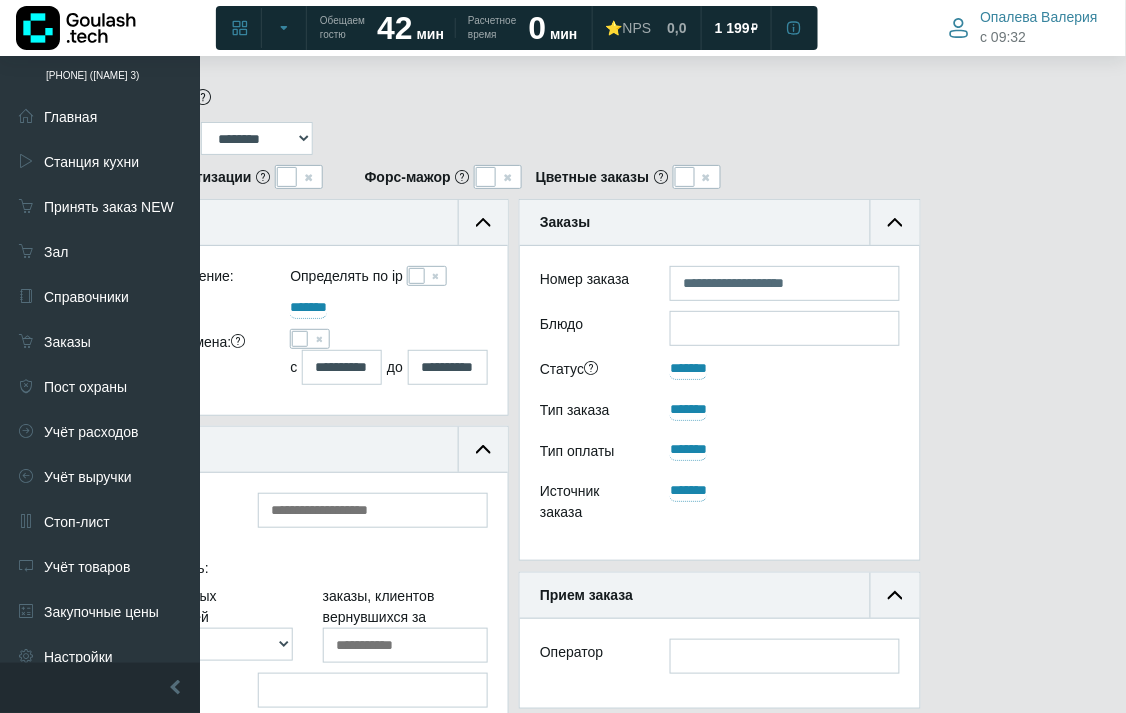 scroll, scrollTop: 222, scrollLeft: 153, axis: both 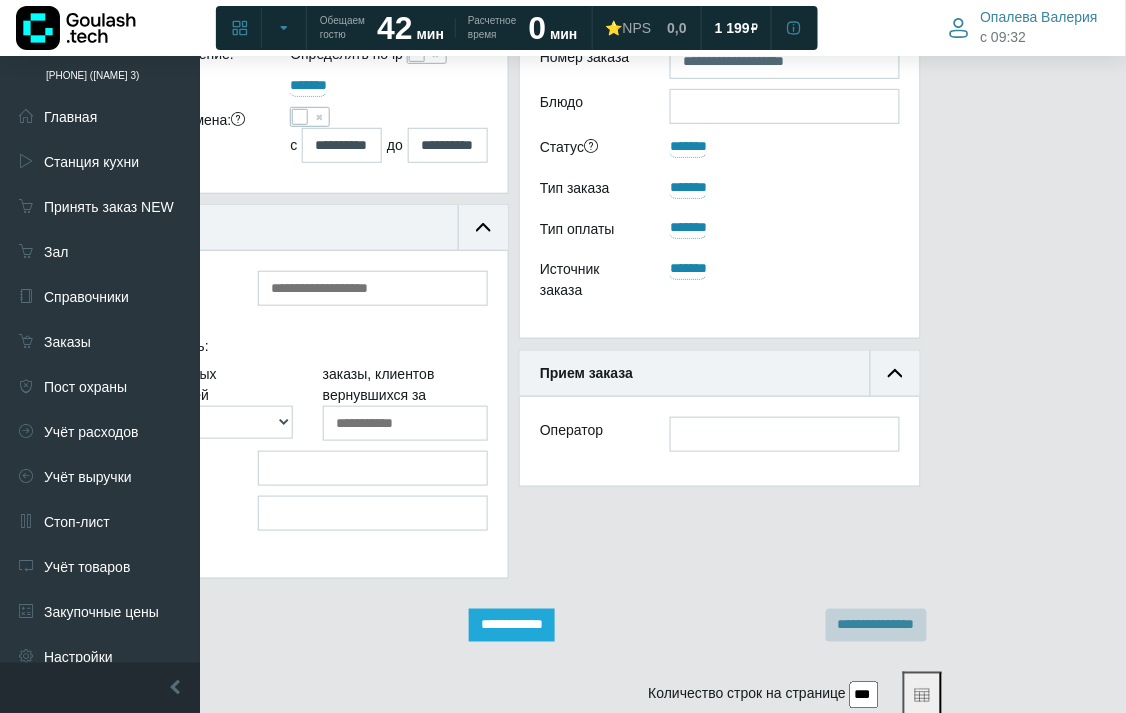 click on "**********" at bounding box center (512, 625) 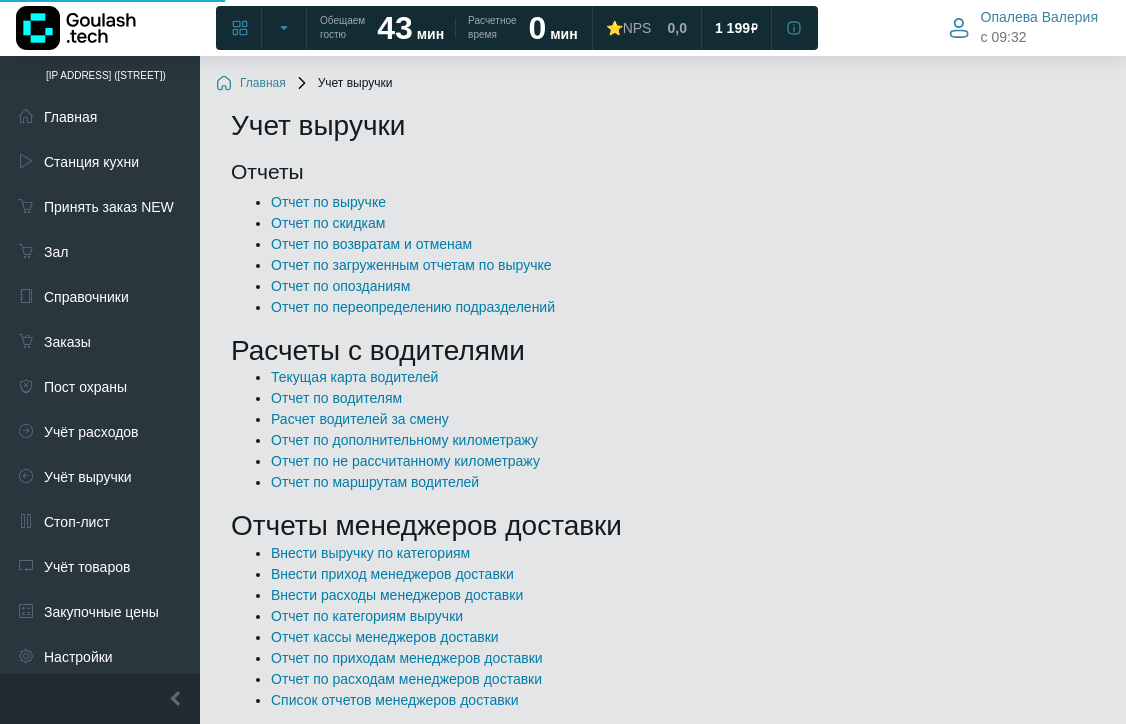 scroll, scrollTop: 0, scrollLeft: 0, axis: both 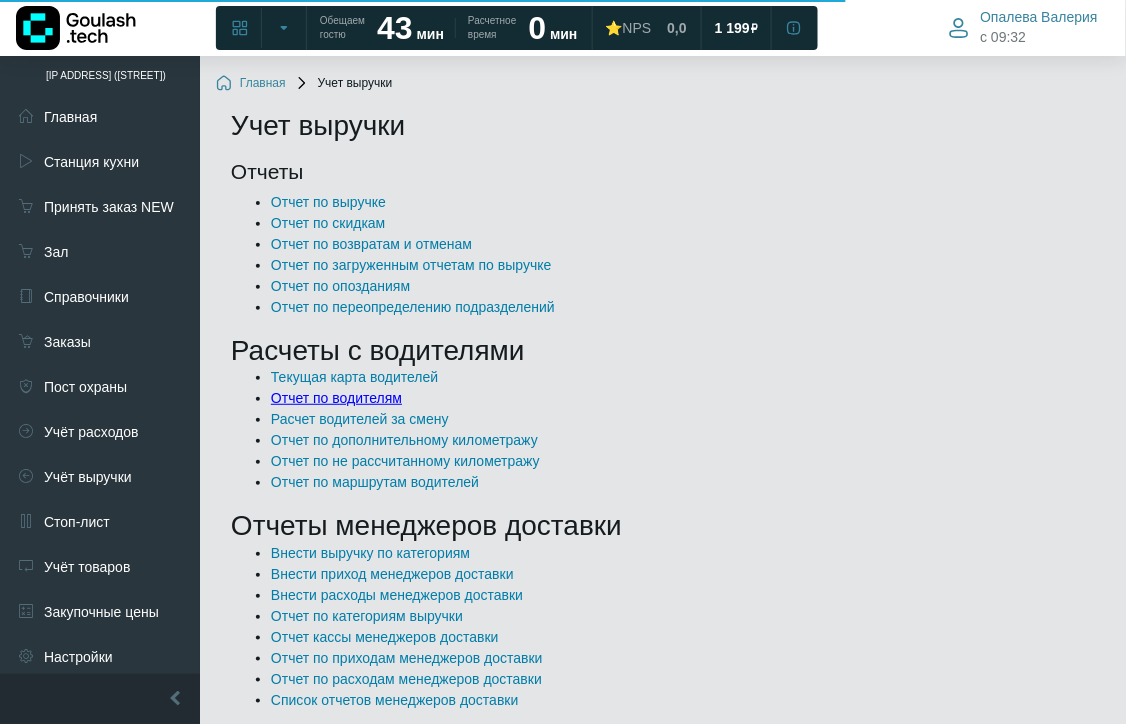 click on "Отчет по водителям" at bounding box center [336, 398] 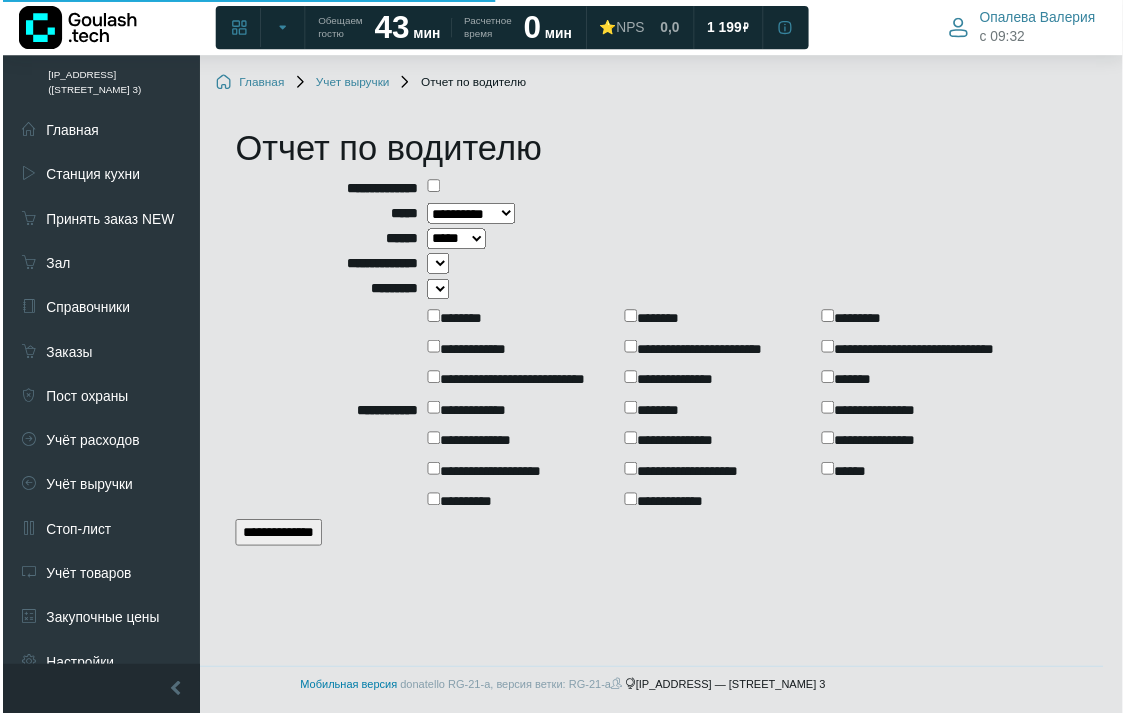 scroll, scrollTop: 0, scrollLeft: 0, axis: both 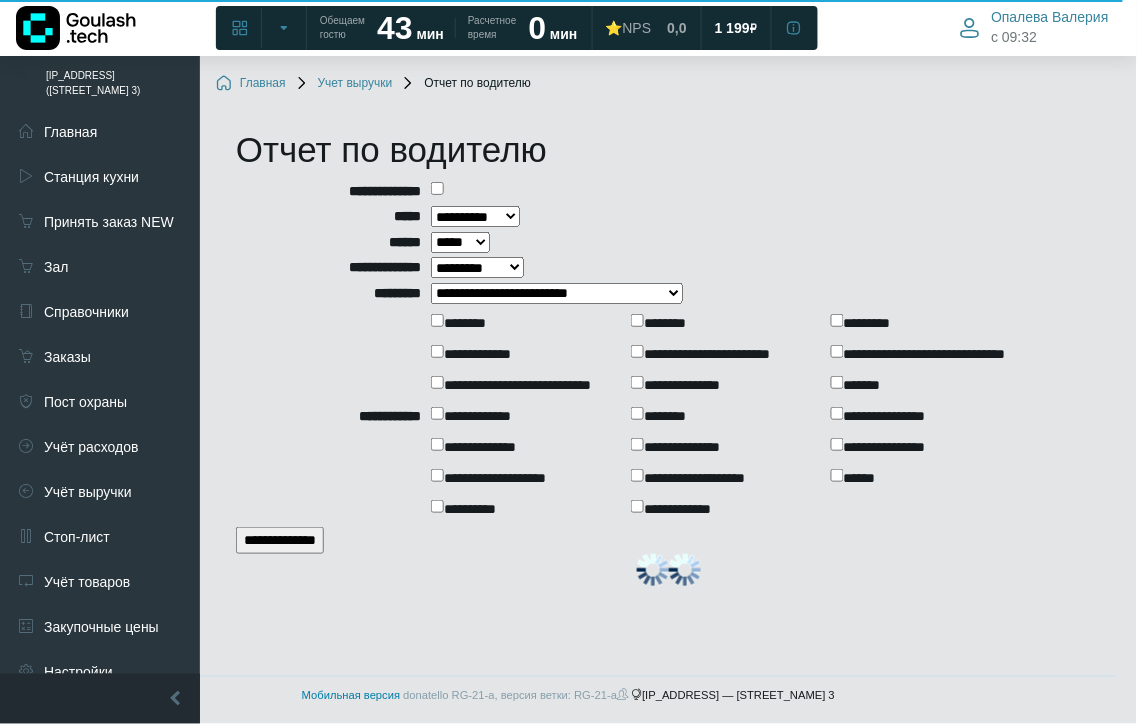 click on "**********" at bounding box center [475, 216] 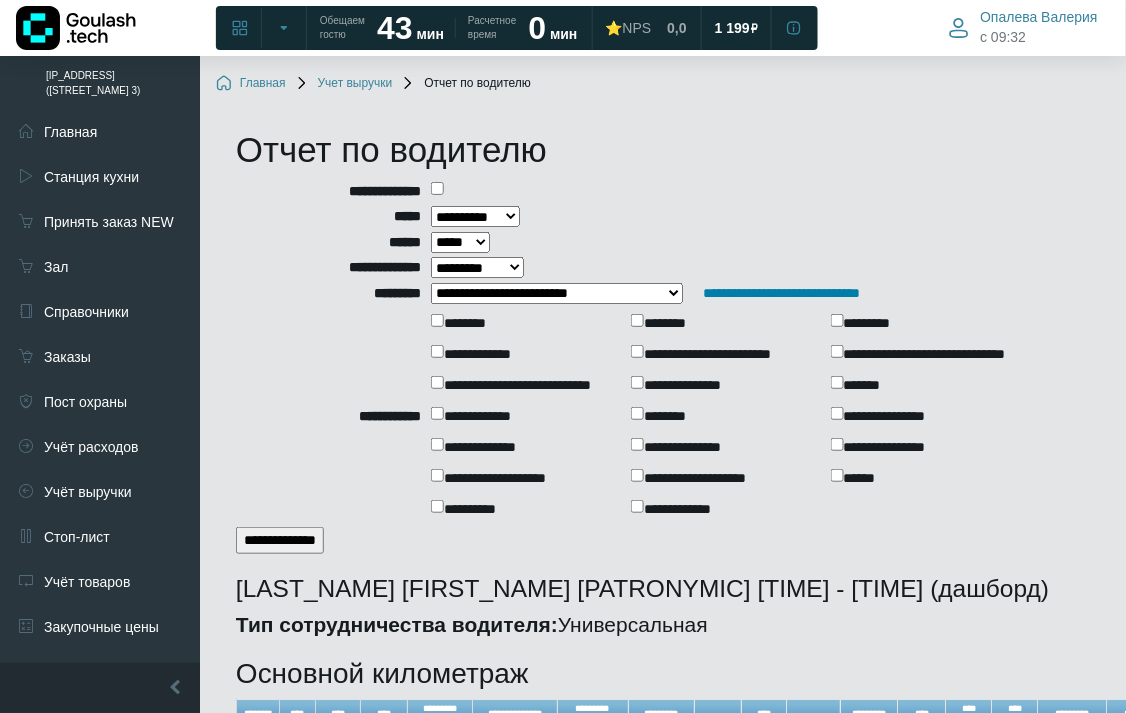 select on "**********" 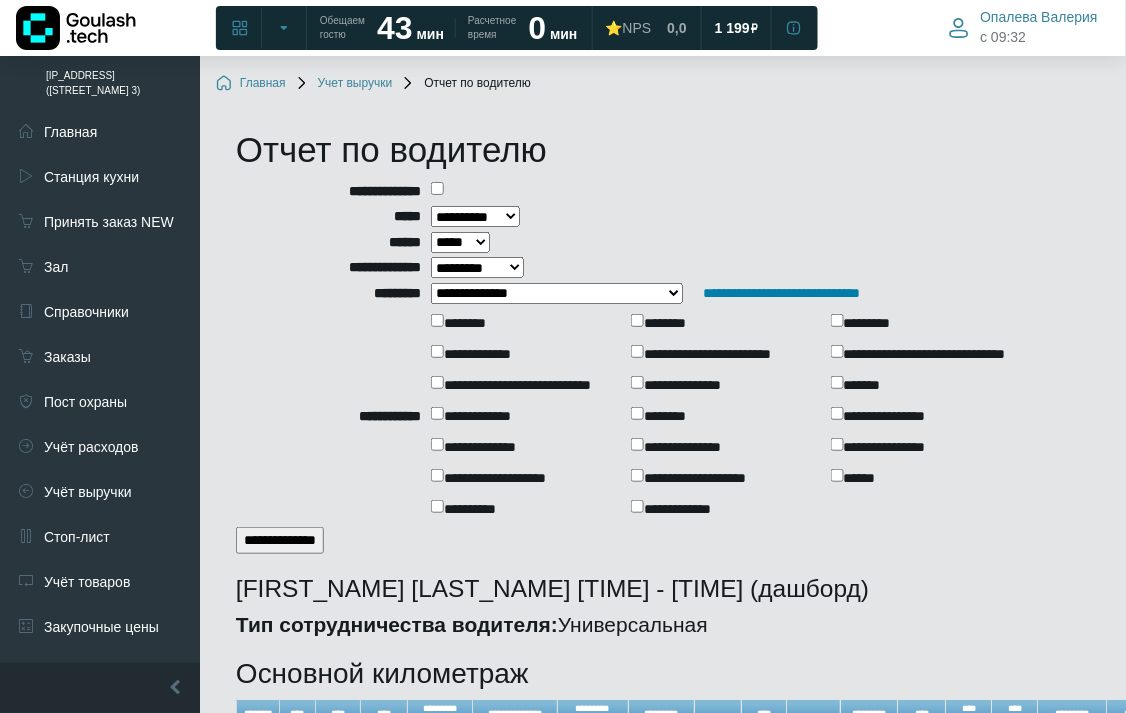 click on "**********" at bounding box center [557, 293] 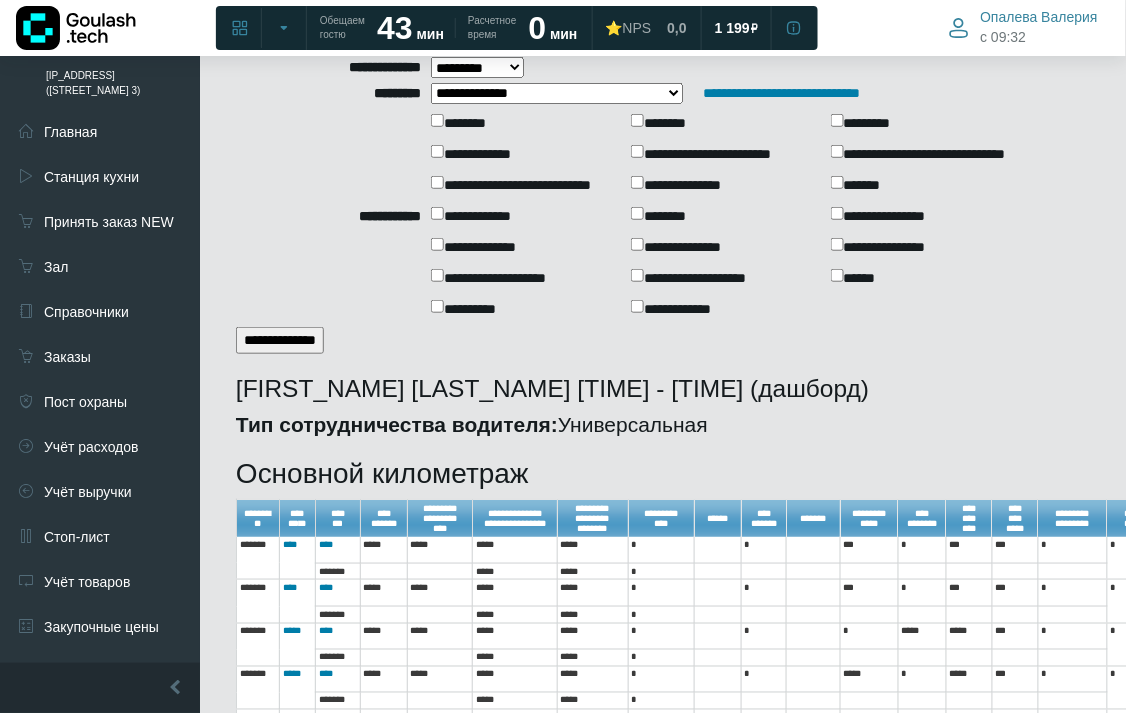 scroll, scrollTop: 0, scrollLeft: 0, axis: both 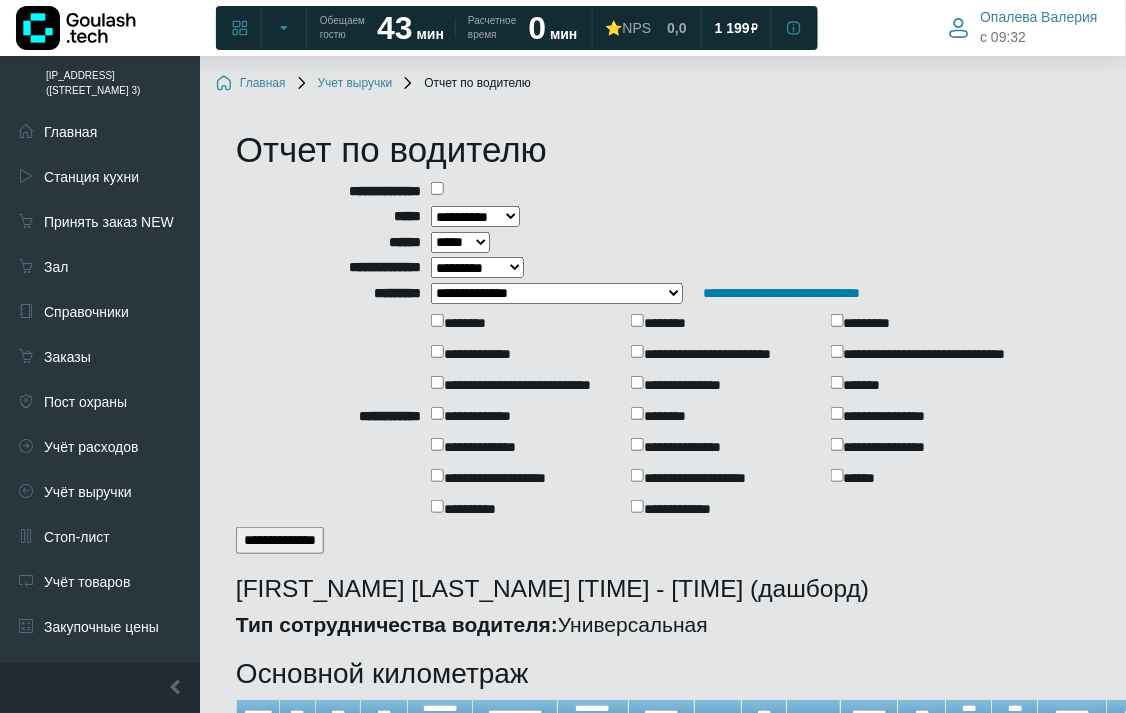 click on "**********" at bounding box center [557, 293] 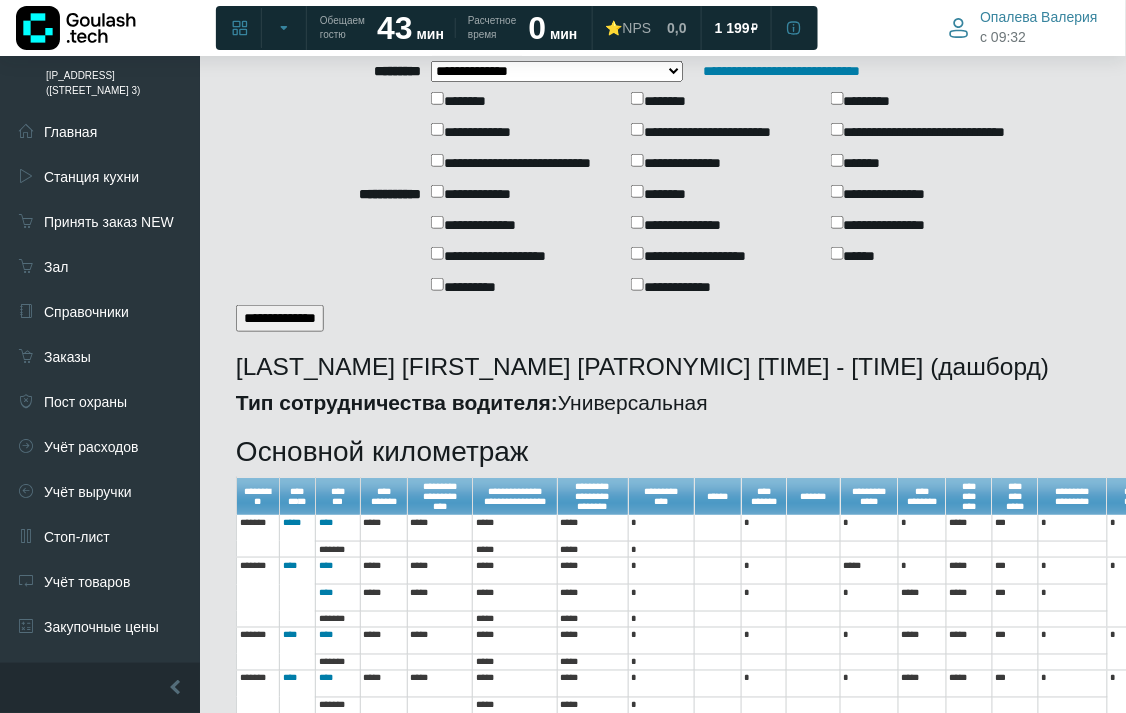scroll, scrollTop: 0, scrollLeft: 0, axis: both 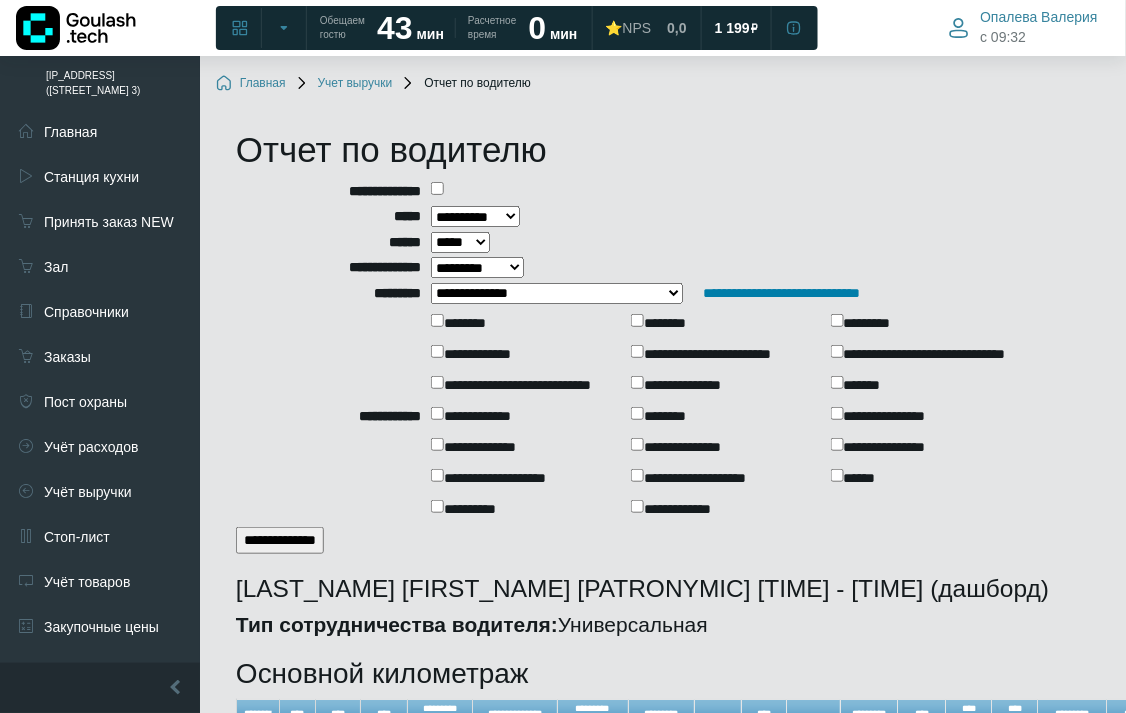 click on "**********" at bounding box center [557, 293] 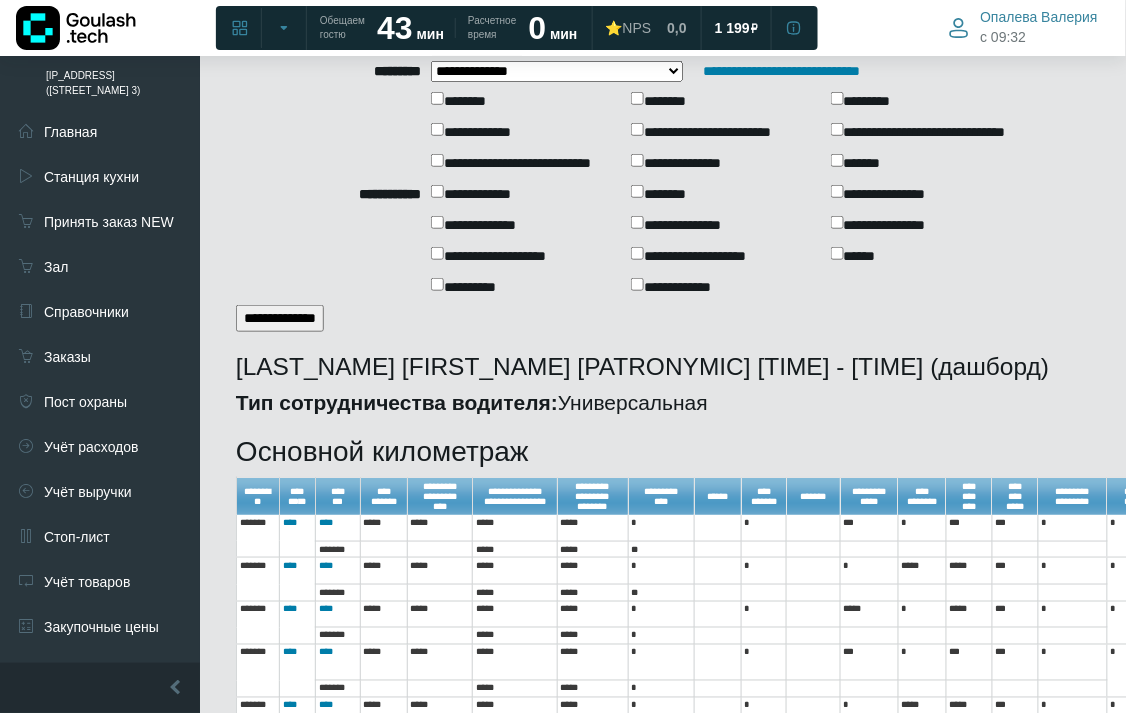 scroll, scrollTop: 0, scrollLeft: 0, axis: both 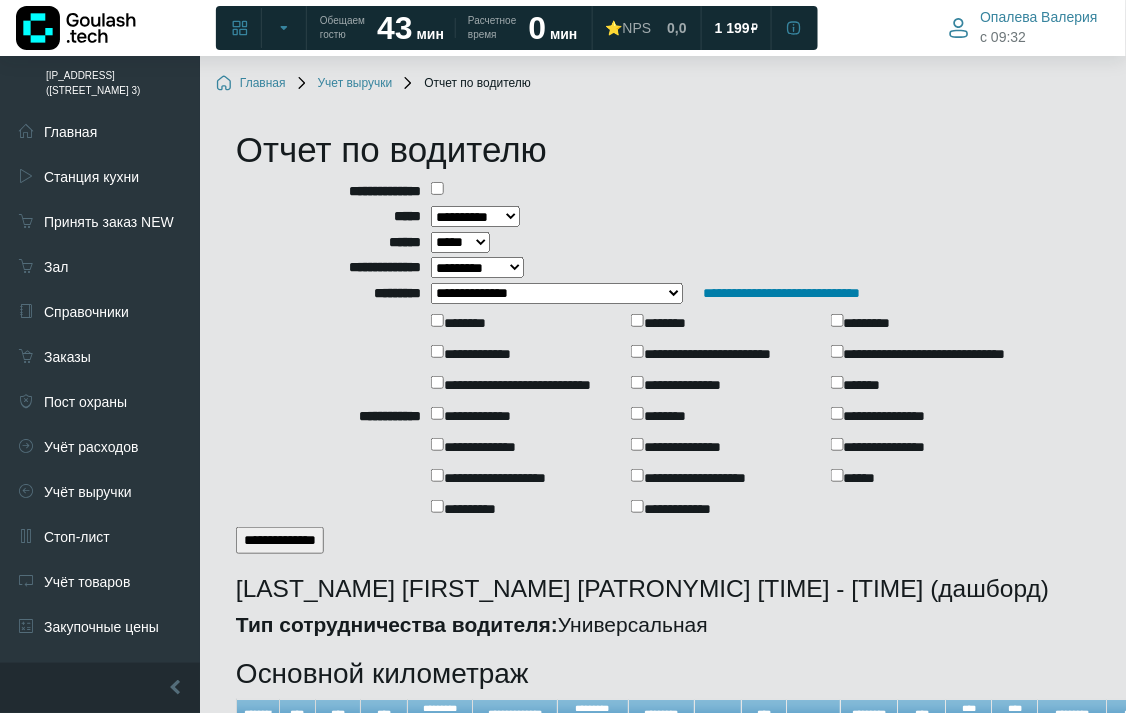 click on "**********" at bounding box center (557, 293) 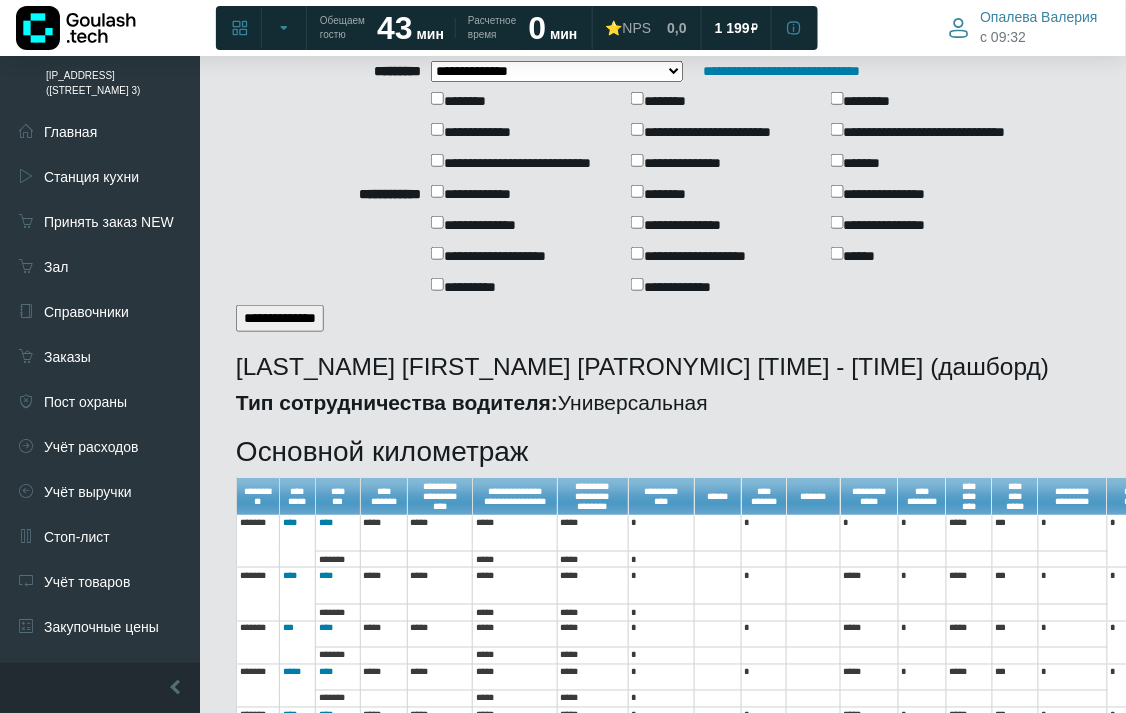 scroll, scrollTop: 0, scrollLeft: 0, axis: both 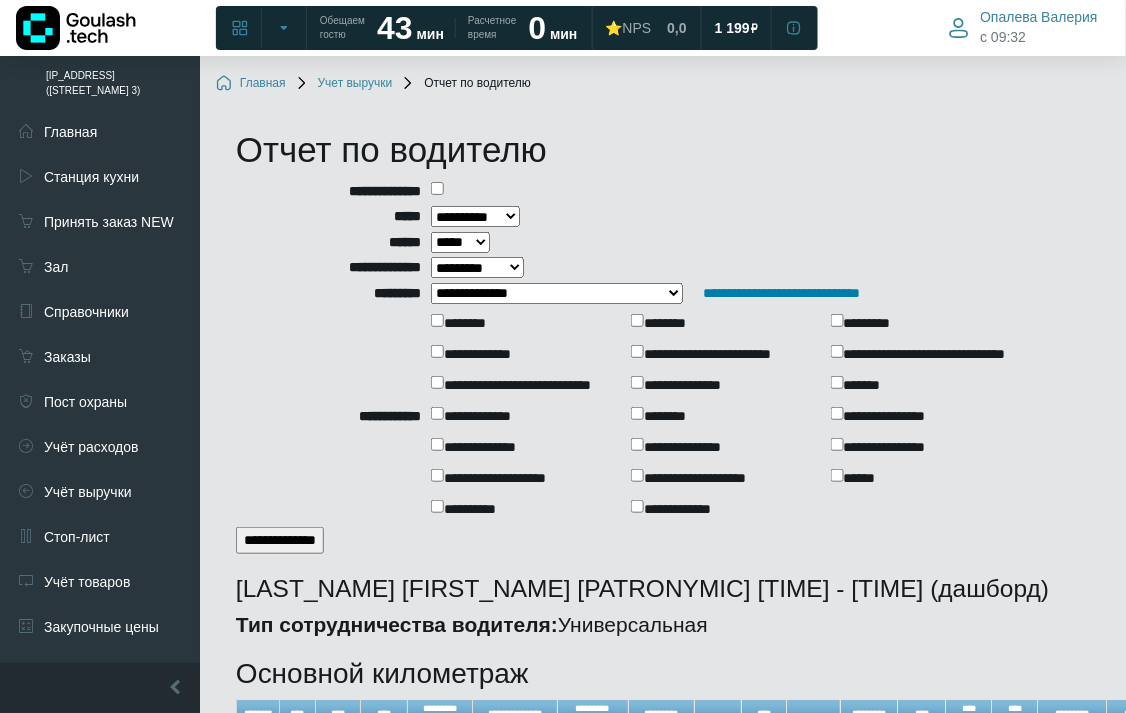 click on "**********" at bounding box center (557, 293) 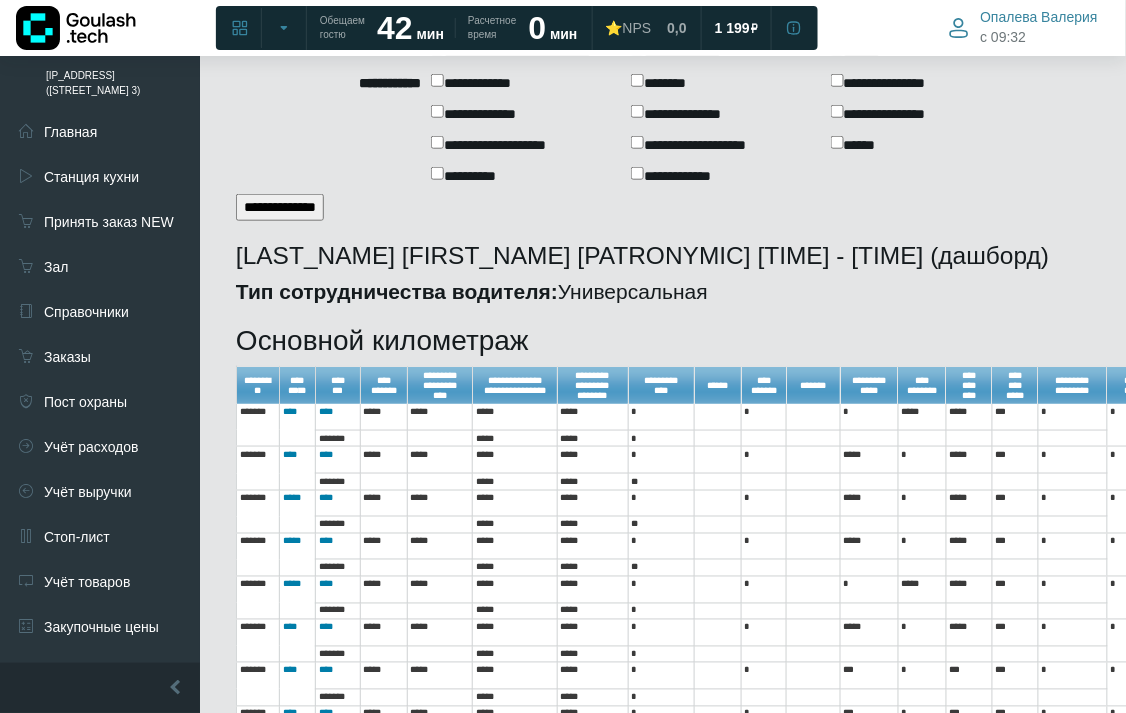 scroll, scrollTop: 0, scrollLeft: 0, axis: both 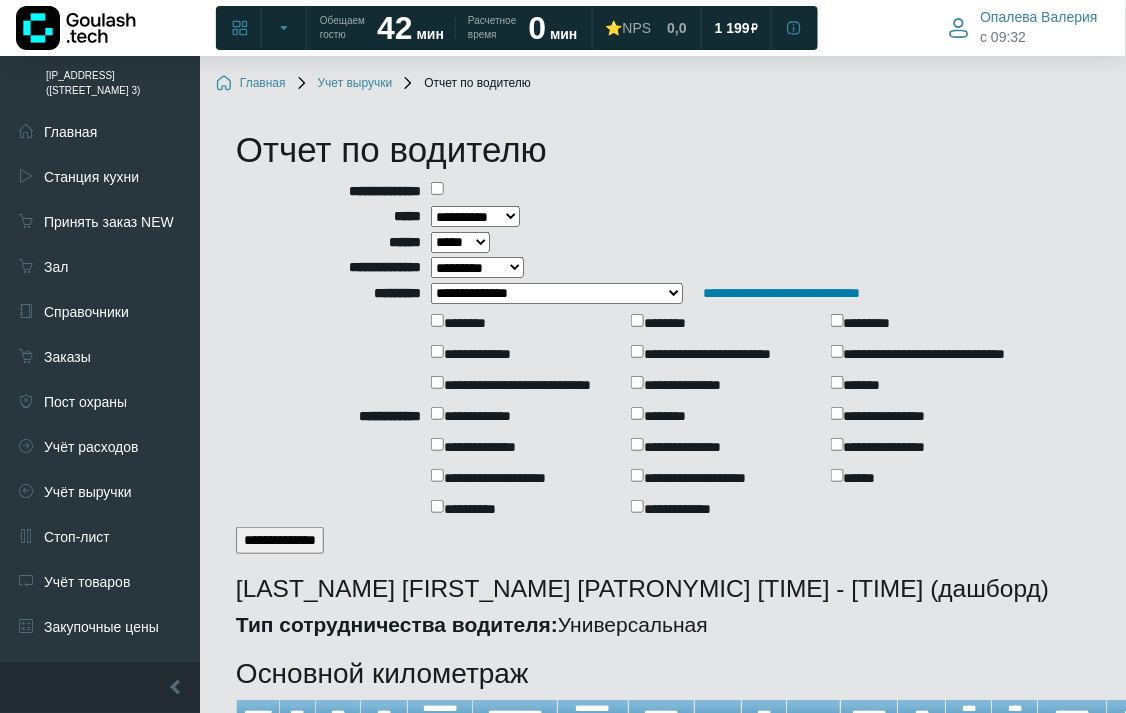 click on "**********" at bounding box center (557, 293) 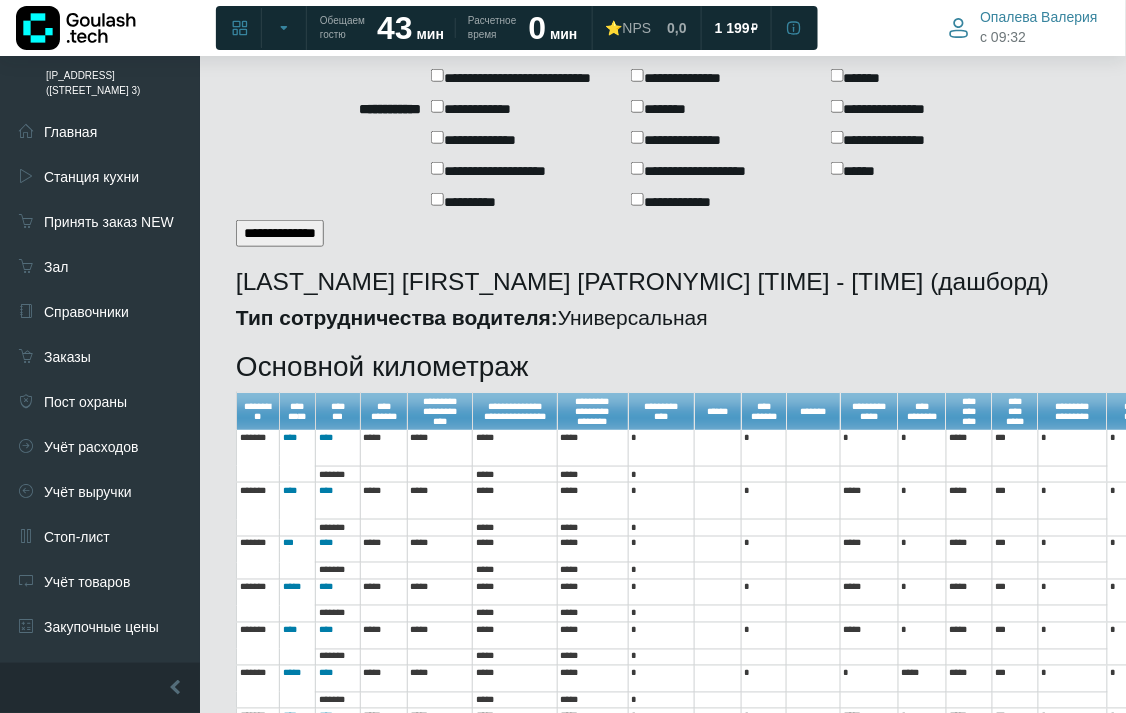 scroll, scrollTop: 0, scrollLeft: 0, axis: both 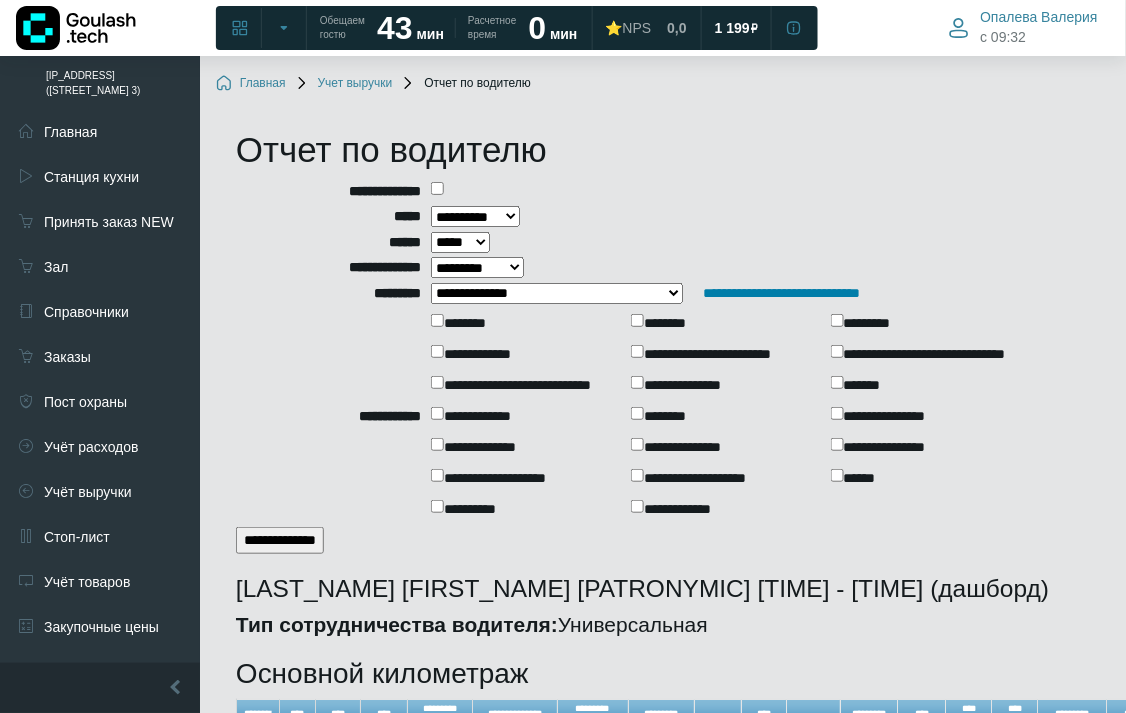 click on "**********" at bounding box center (475, 216) 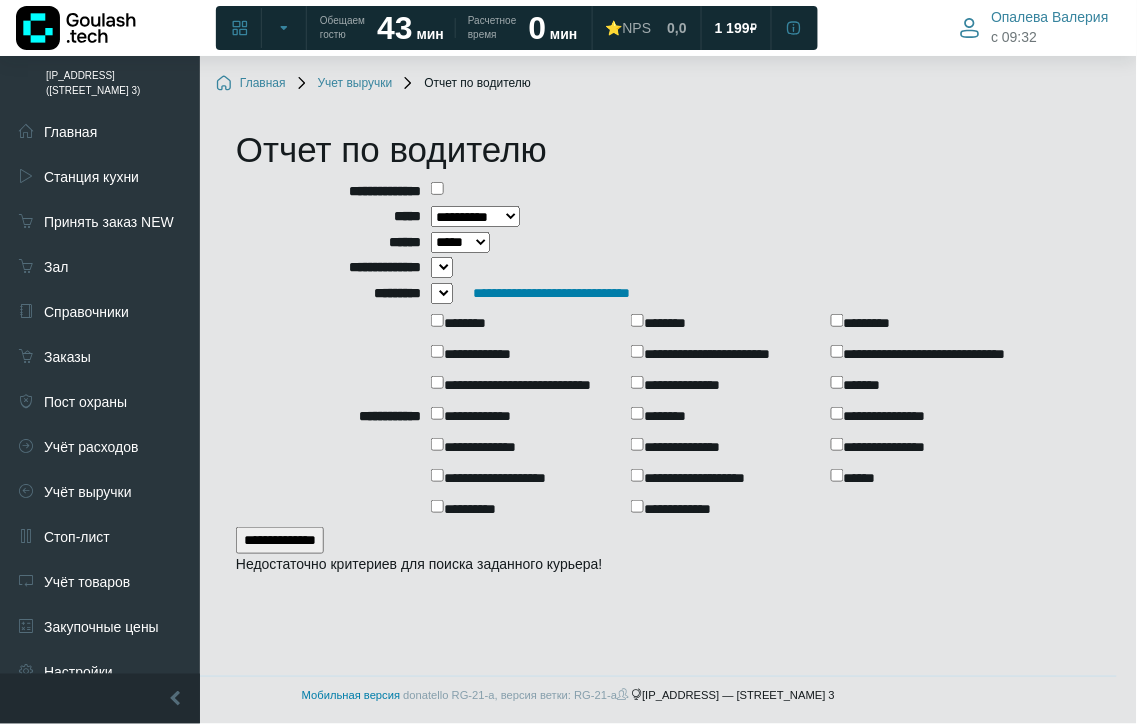 click on "**********" at bounding box center (333, 191) 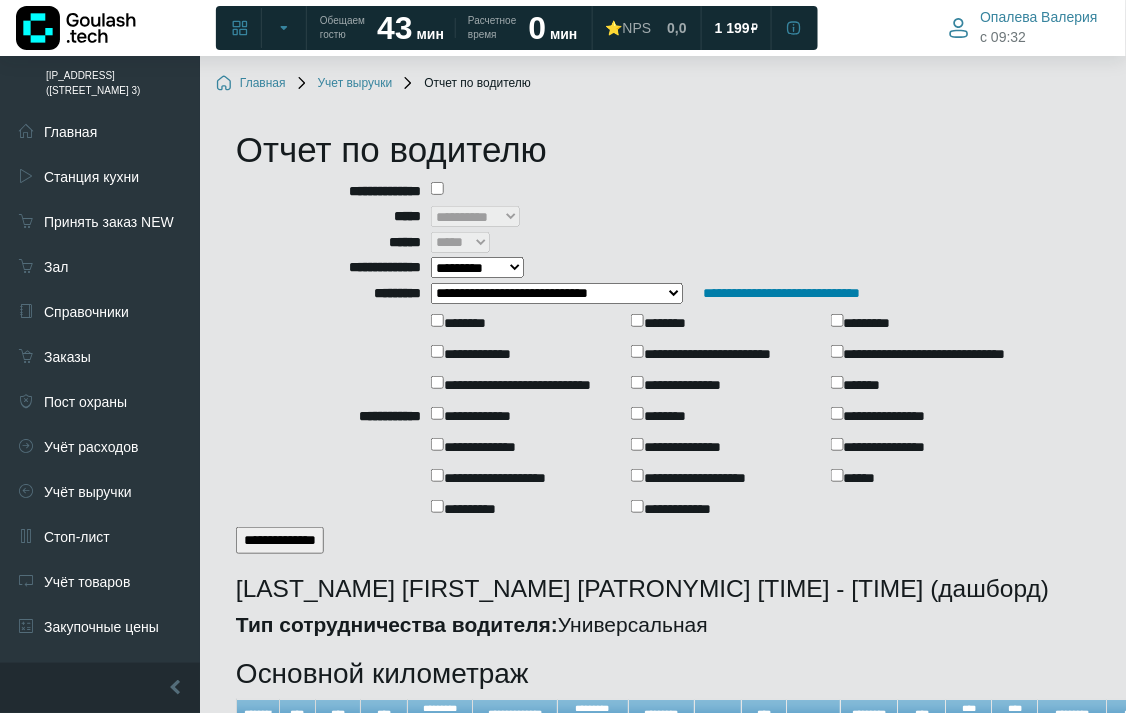 click on "**********" at bounding box center (557, 293) 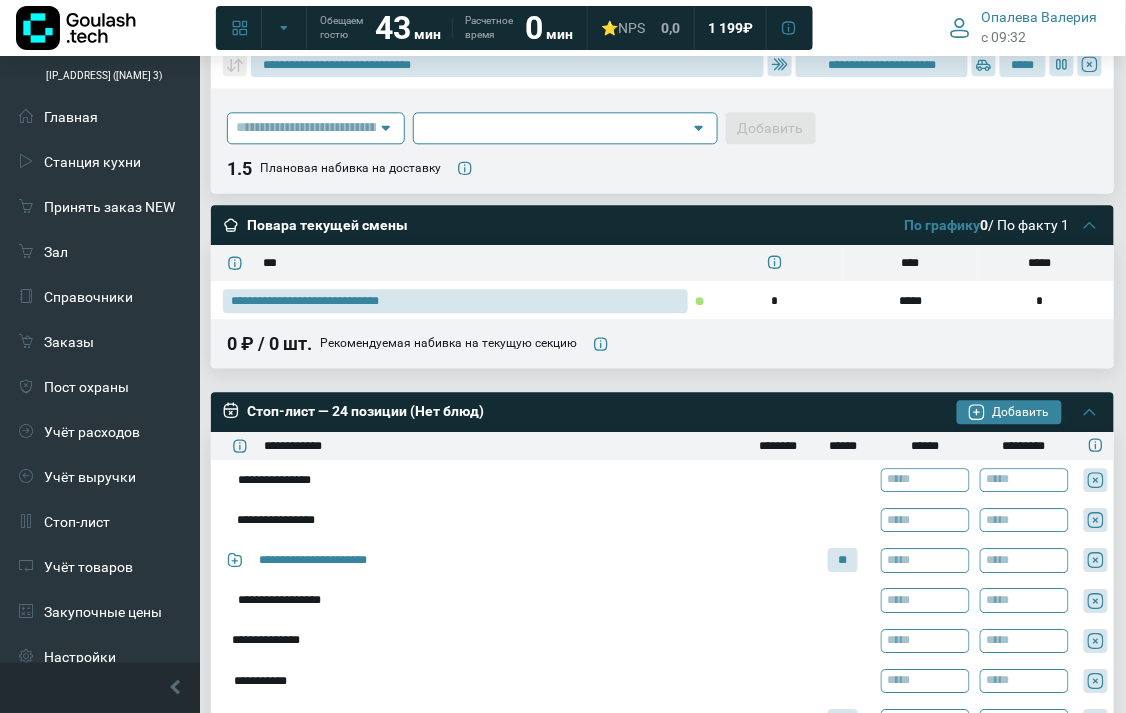scroll, scrollTop: 555, scrollLeft: 0, axis: vertical 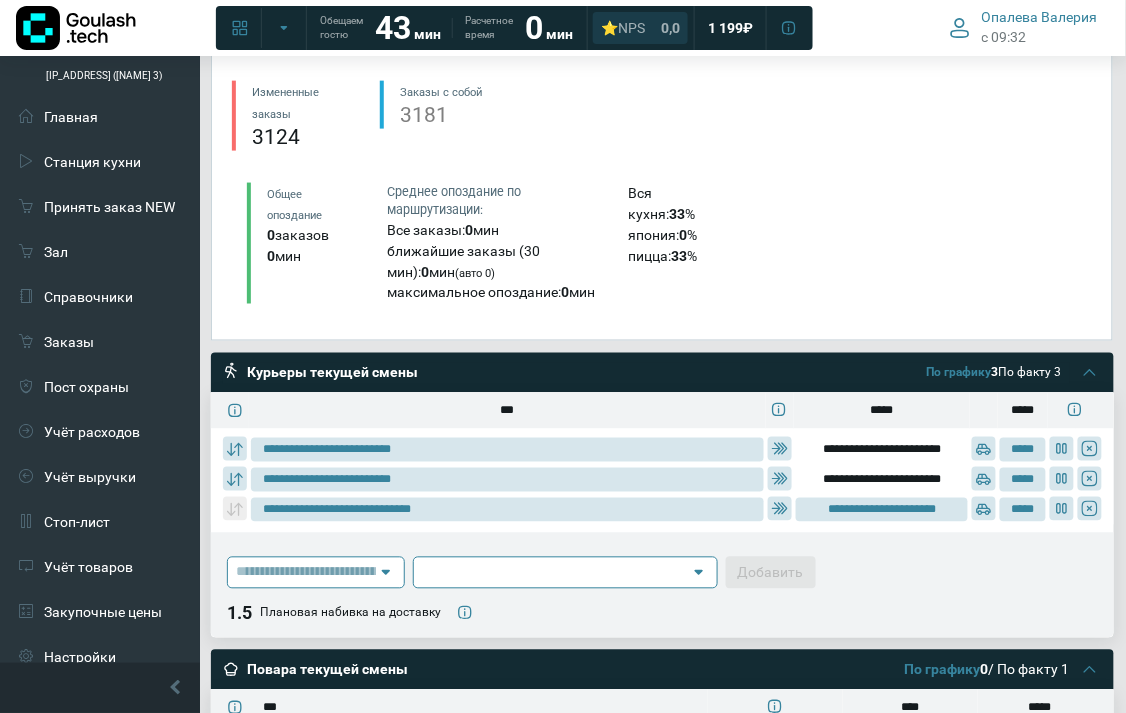 type on "**********" 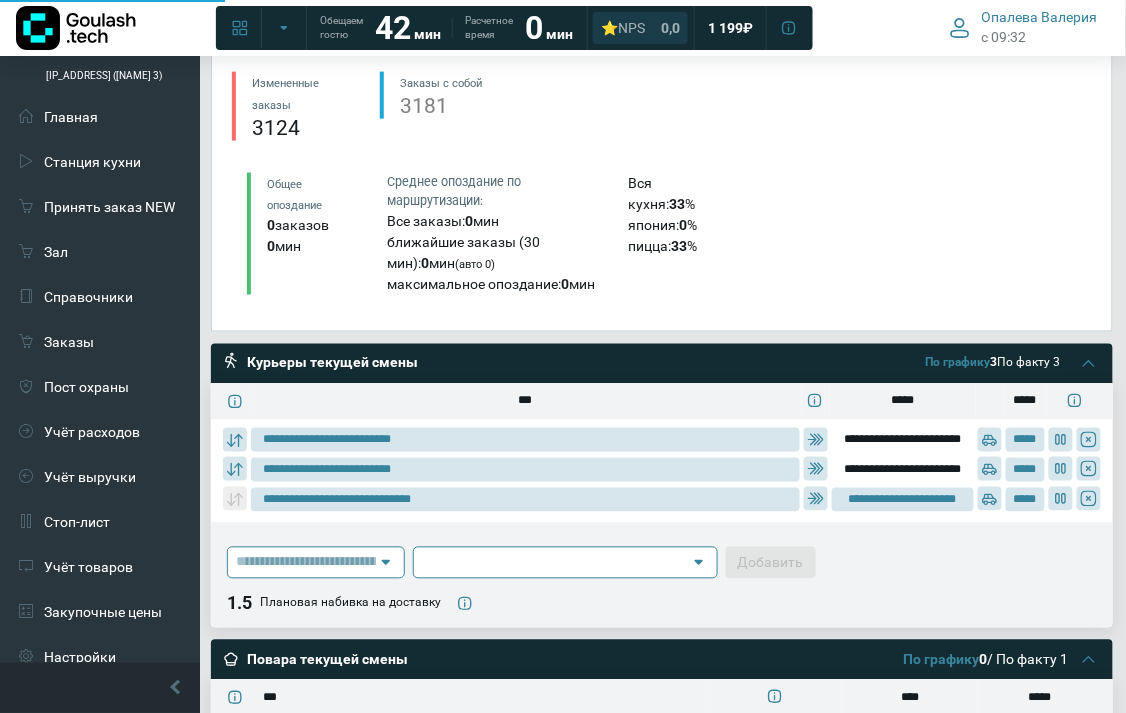 type on "**********" 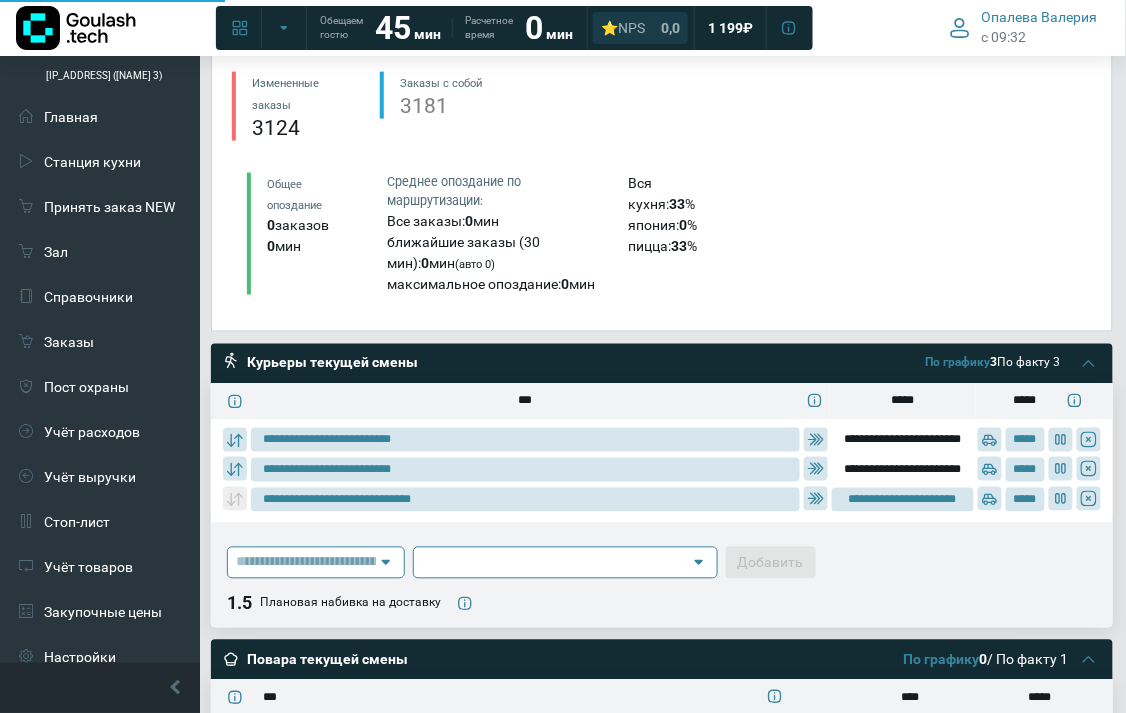 type on "**********" 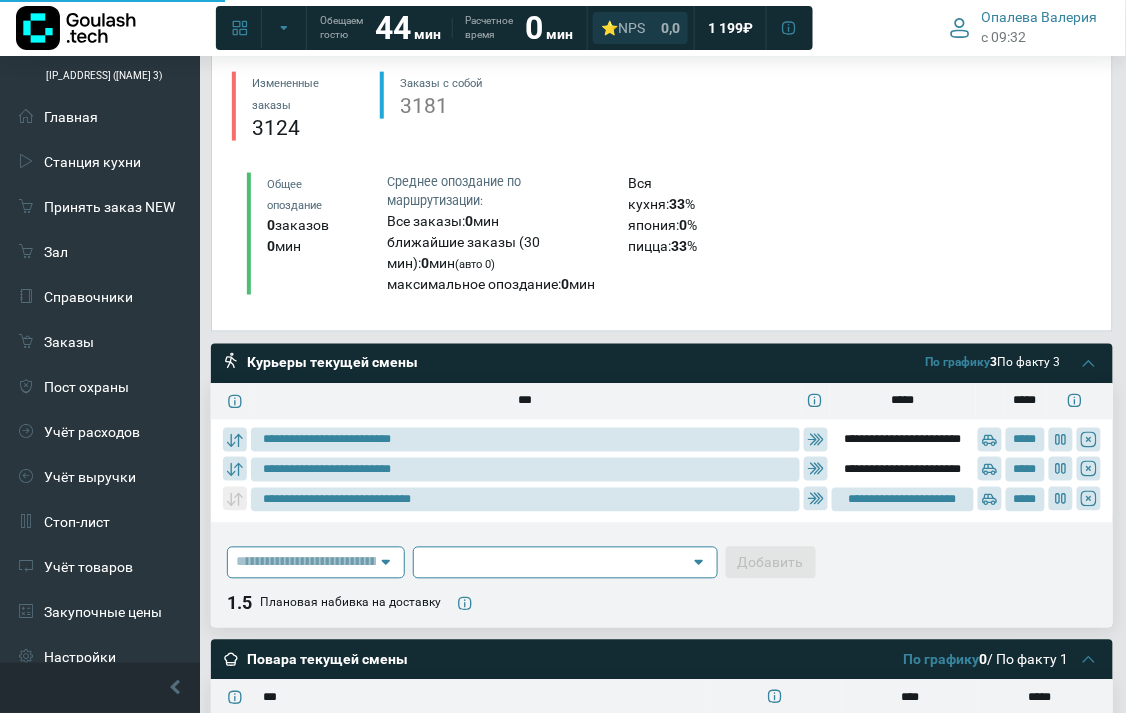 type on "**********" 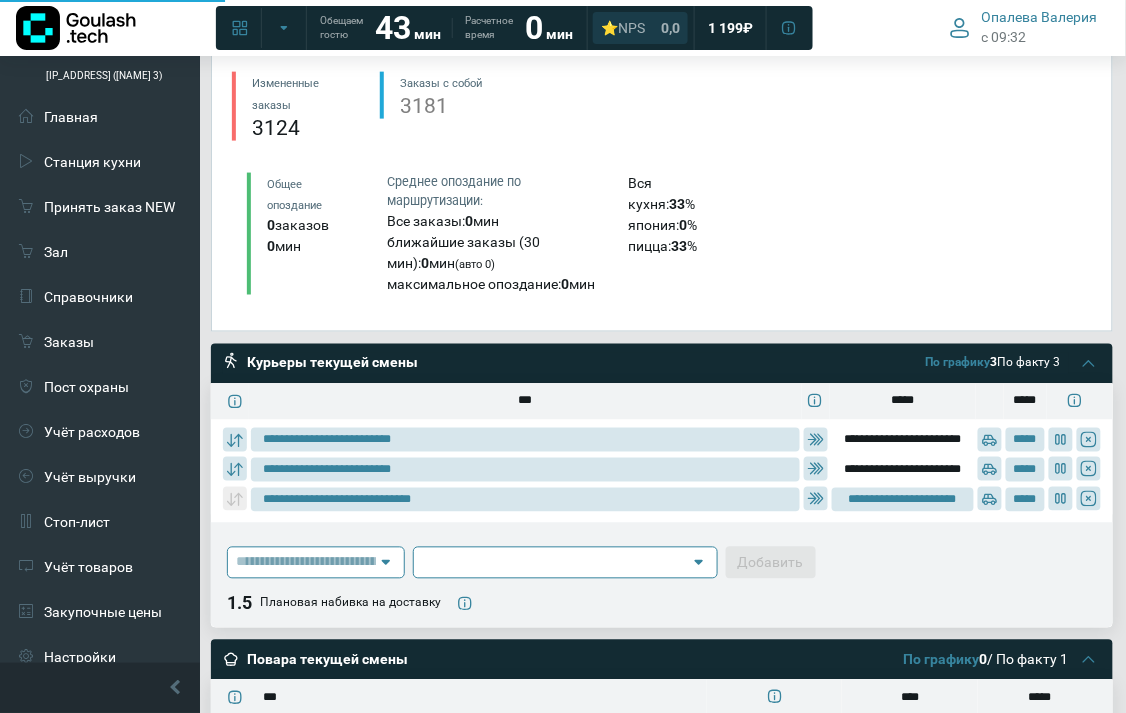 type on "**********" 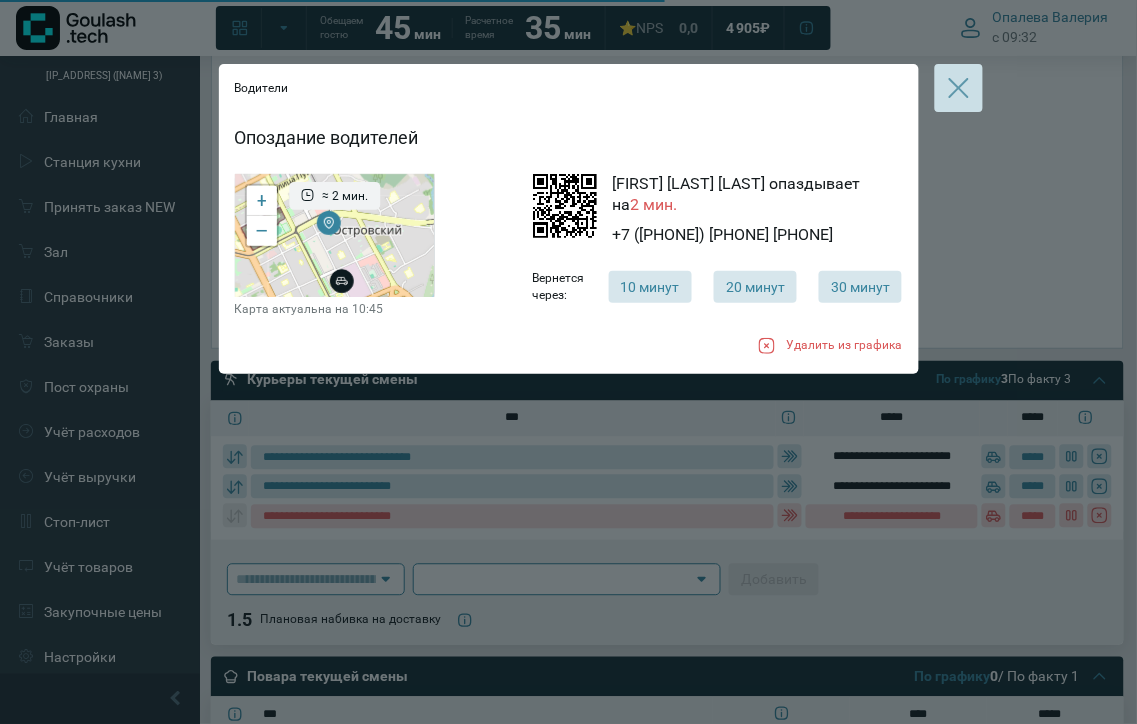 click 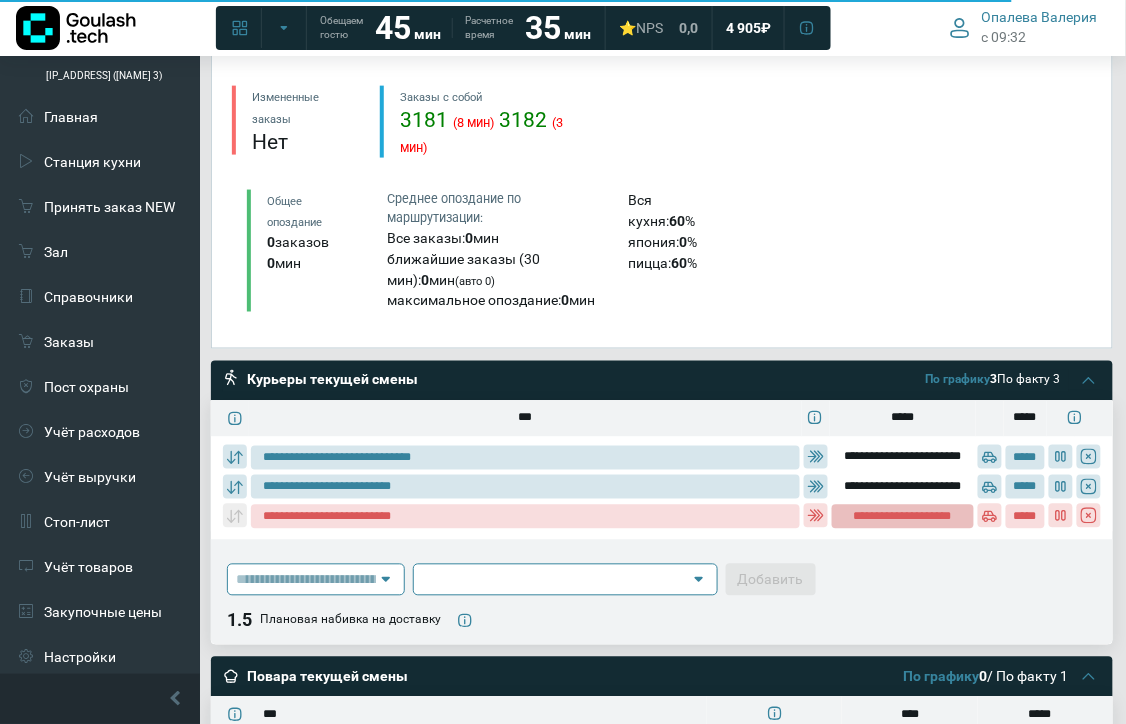 click on "**********" at bounding box center [903, 517] 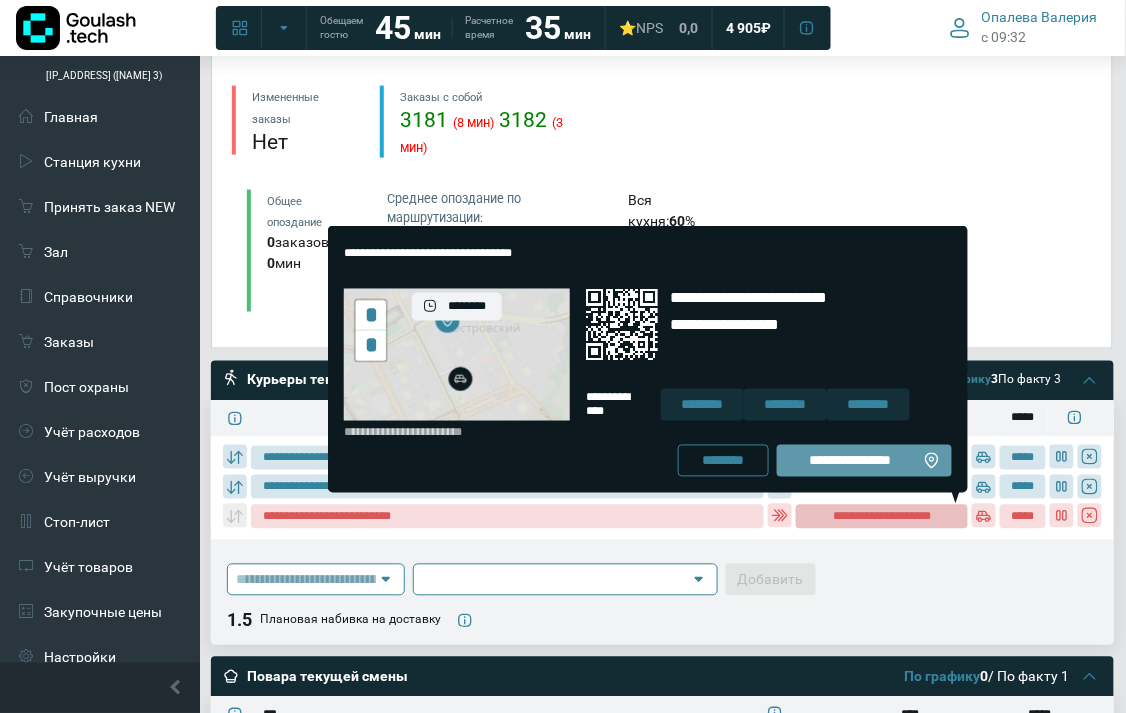 click on "**********" at bounding box center (850, 461) 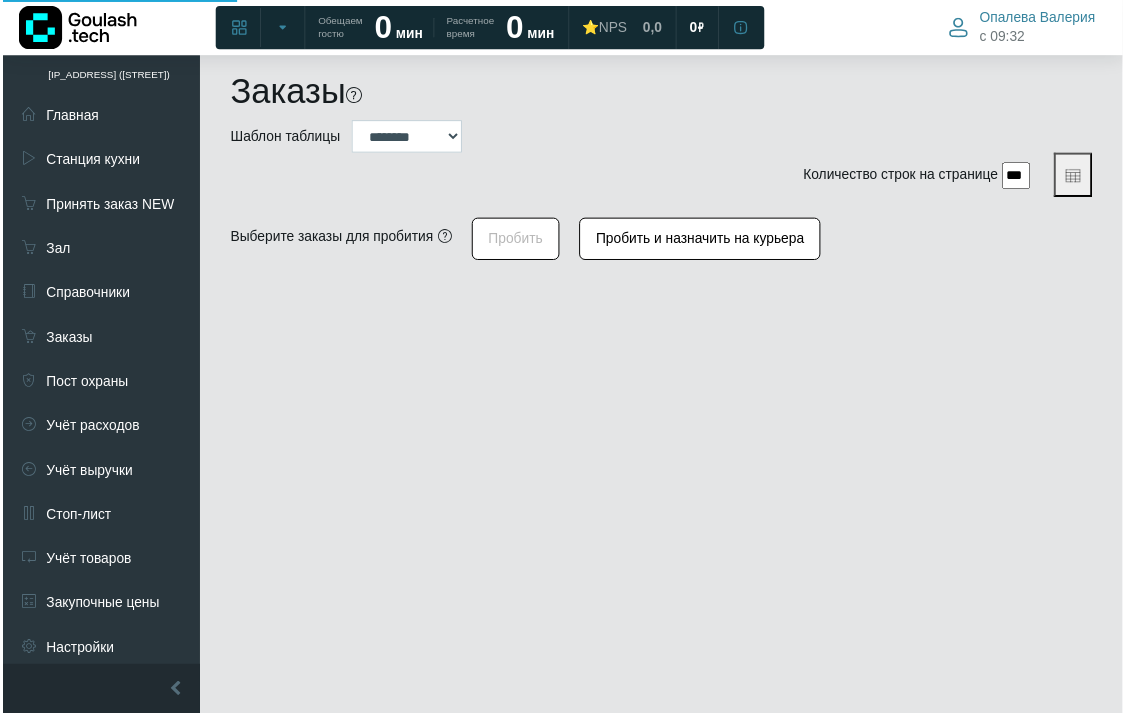 scroll, scrollTop: 0, scrollLeft: 0, axis: both 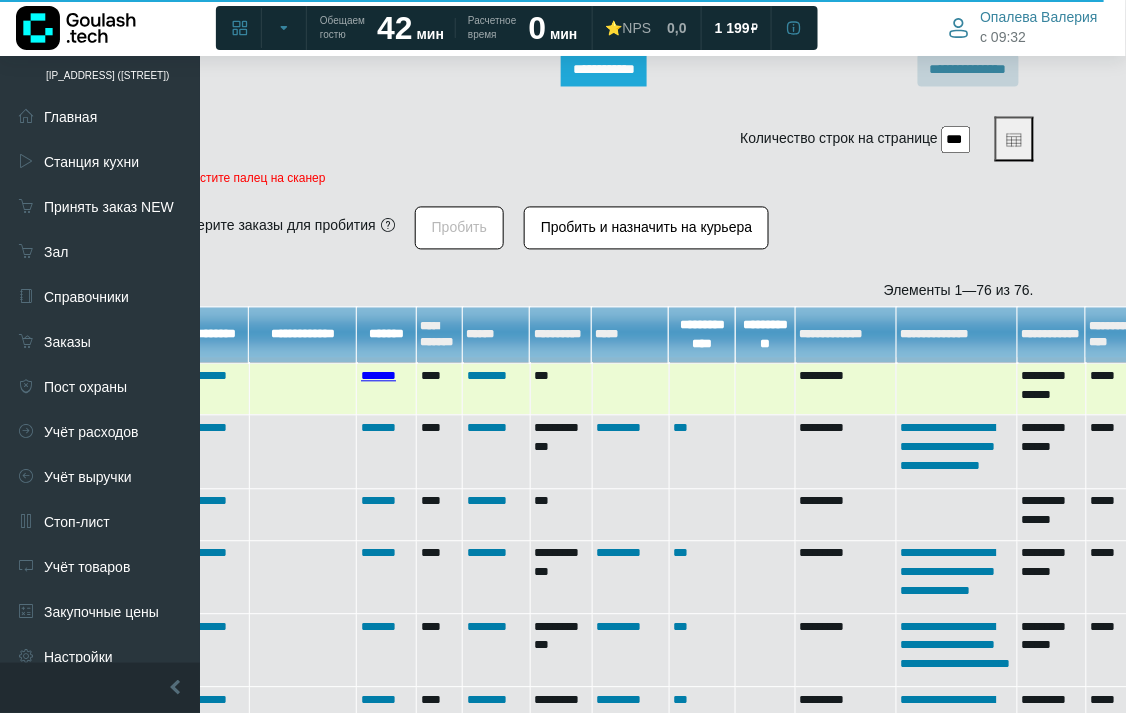 click on "*******" at bounding box center [378, 376] 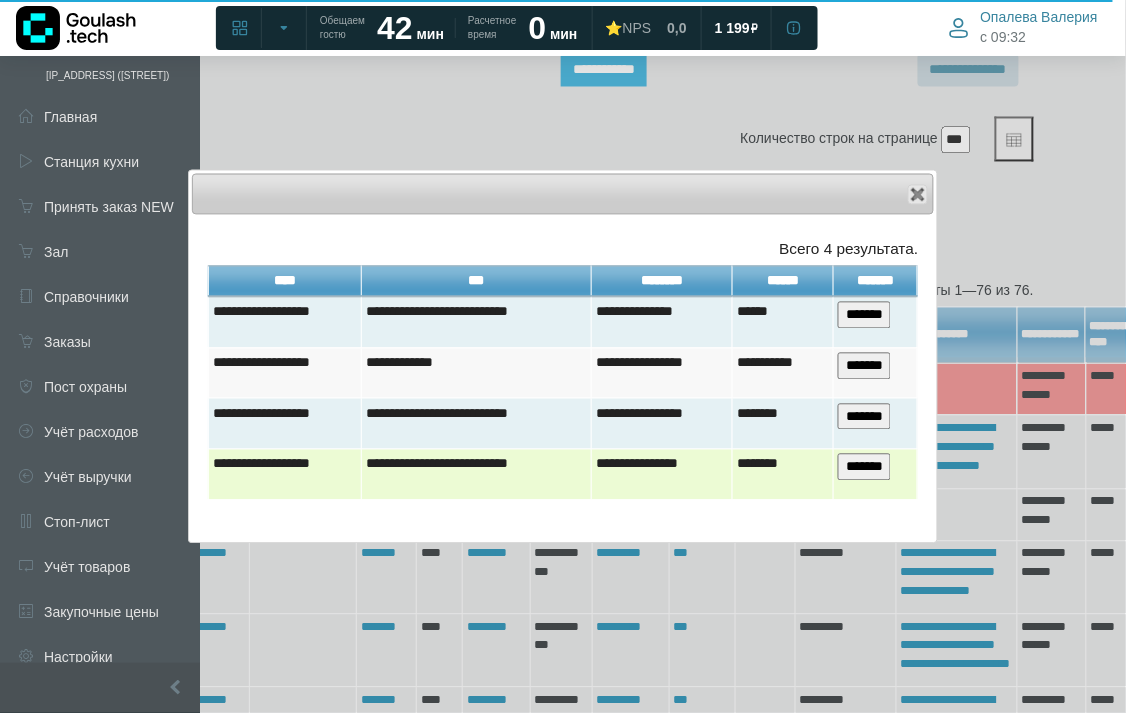 click on "*******" at bounding box center [864, 467] 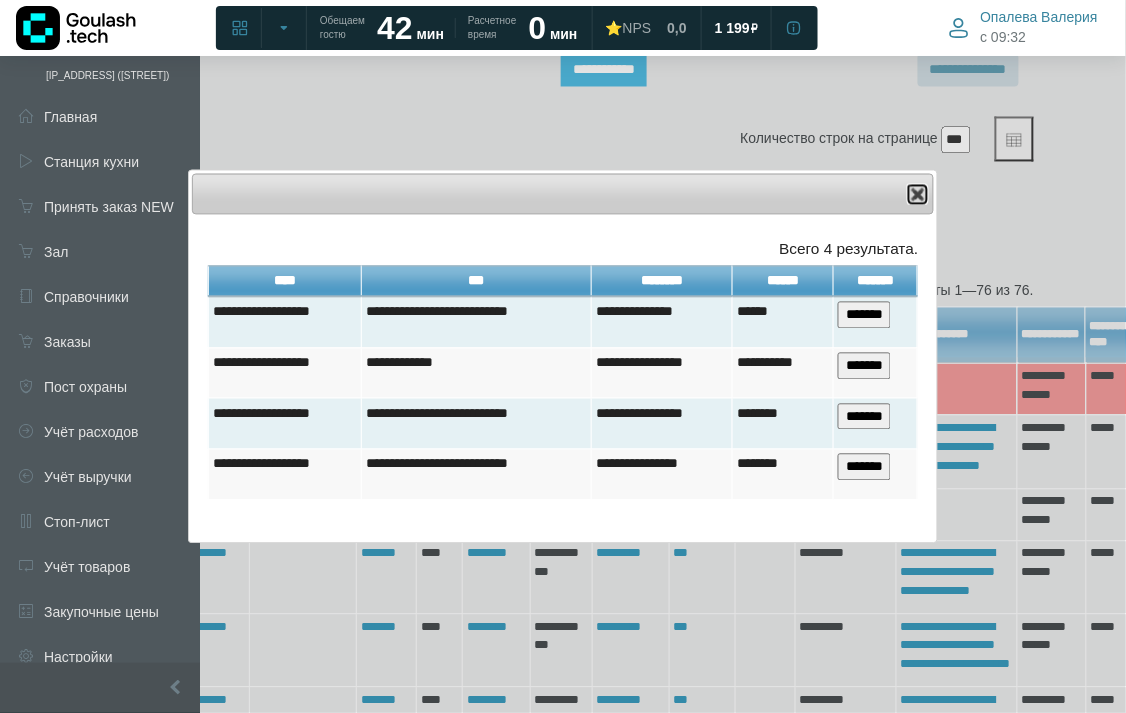 click on "Close" at bounding box center [918, 195] 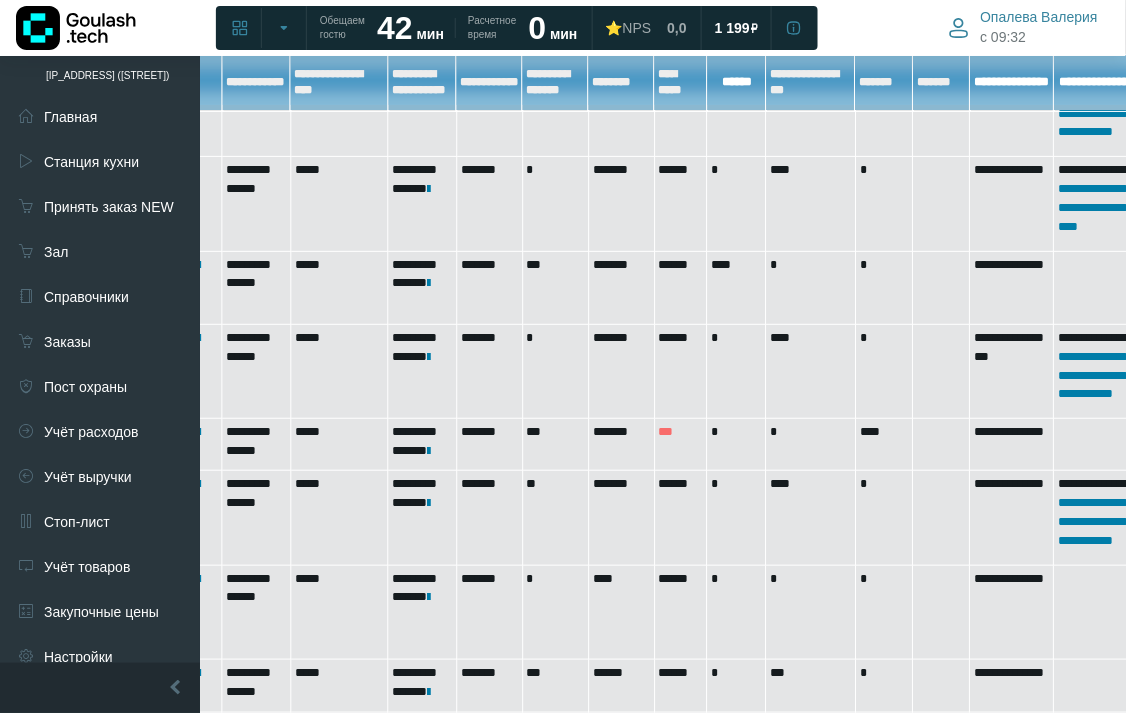scroll, scrollTop: 6927, scrollLeft: 857, axis: both 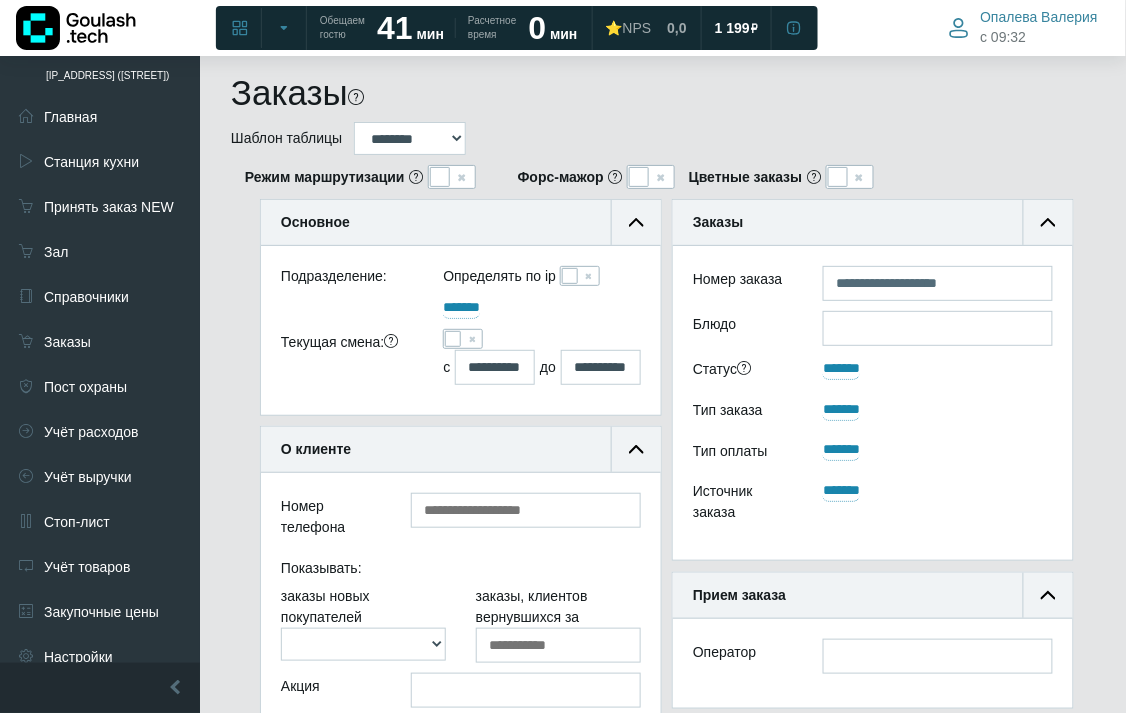 click at bounding box center [453, 339] 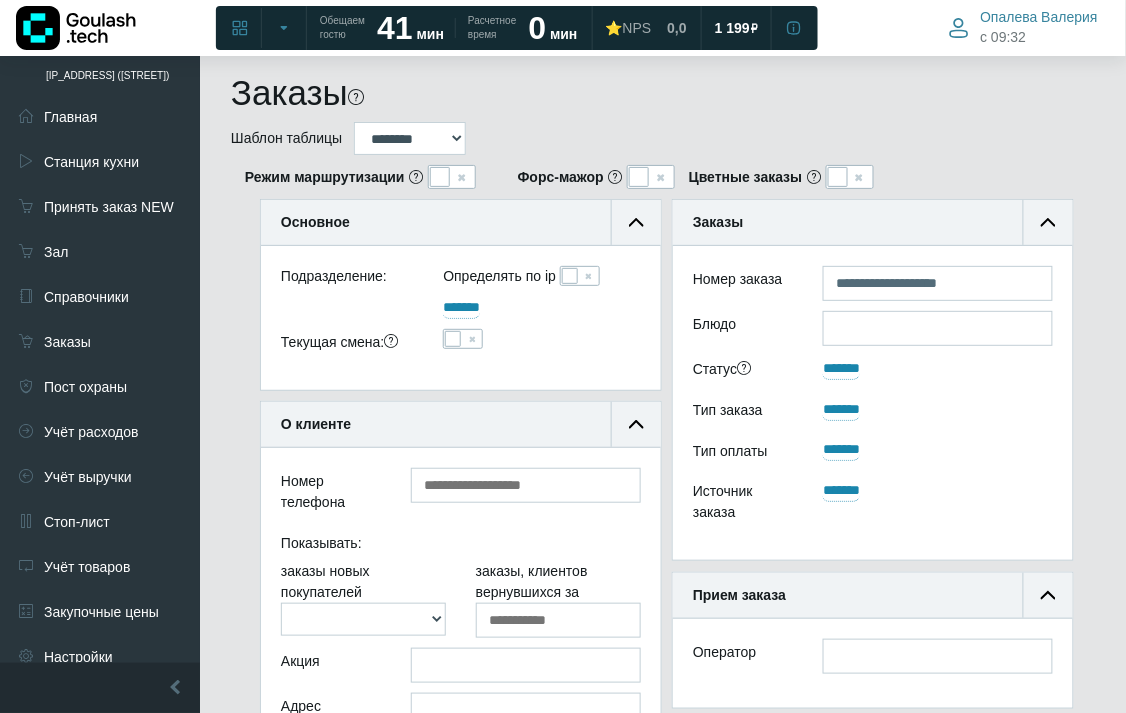 scroll, scrollTop: 188, scrollLeft: 400, axis: both 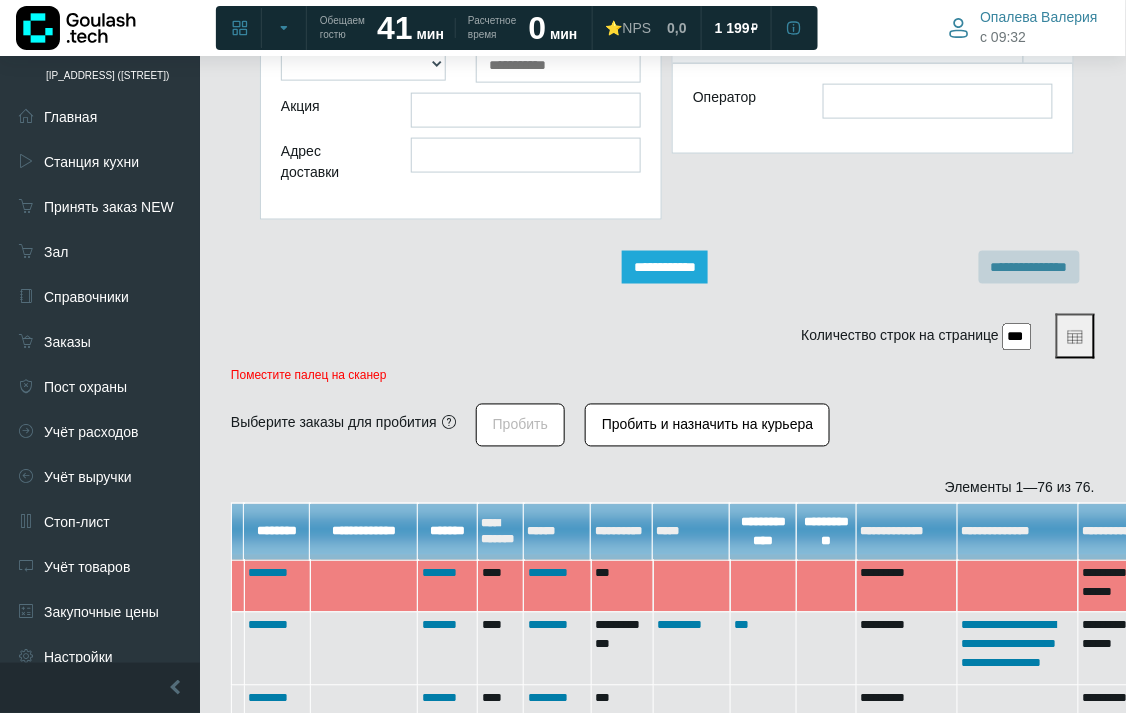 click on "**********" at bounding box center (665, 267) 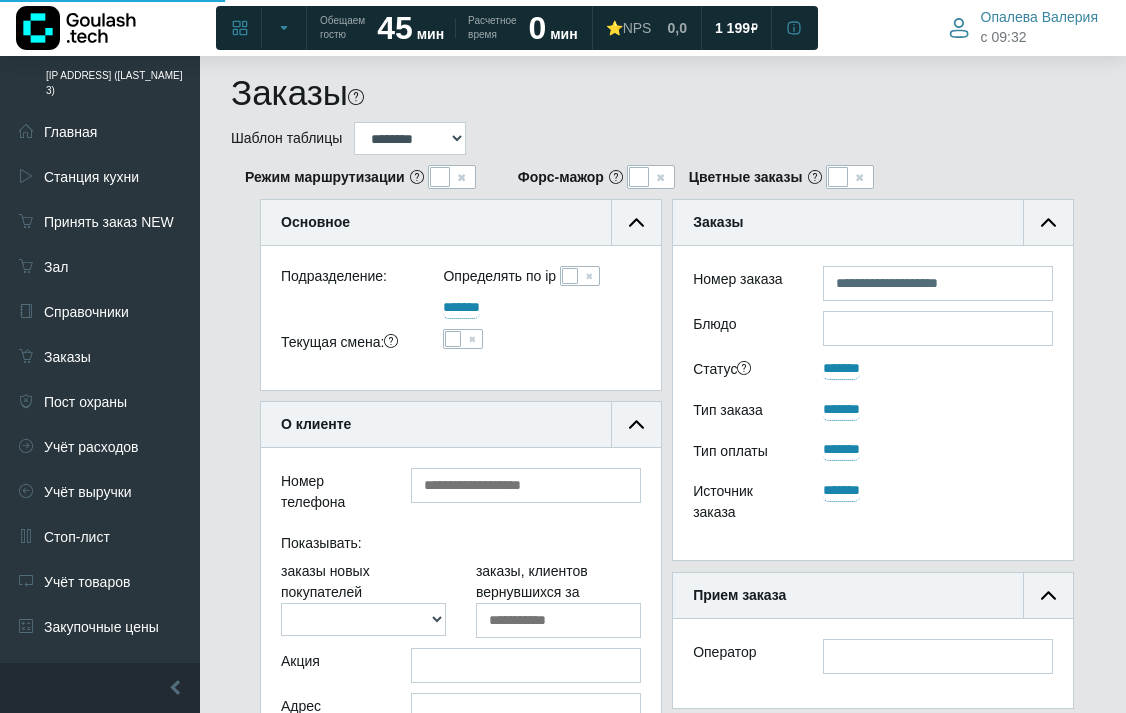 scroll, scrollTop: 0, scrollLeft: 0, axis: both 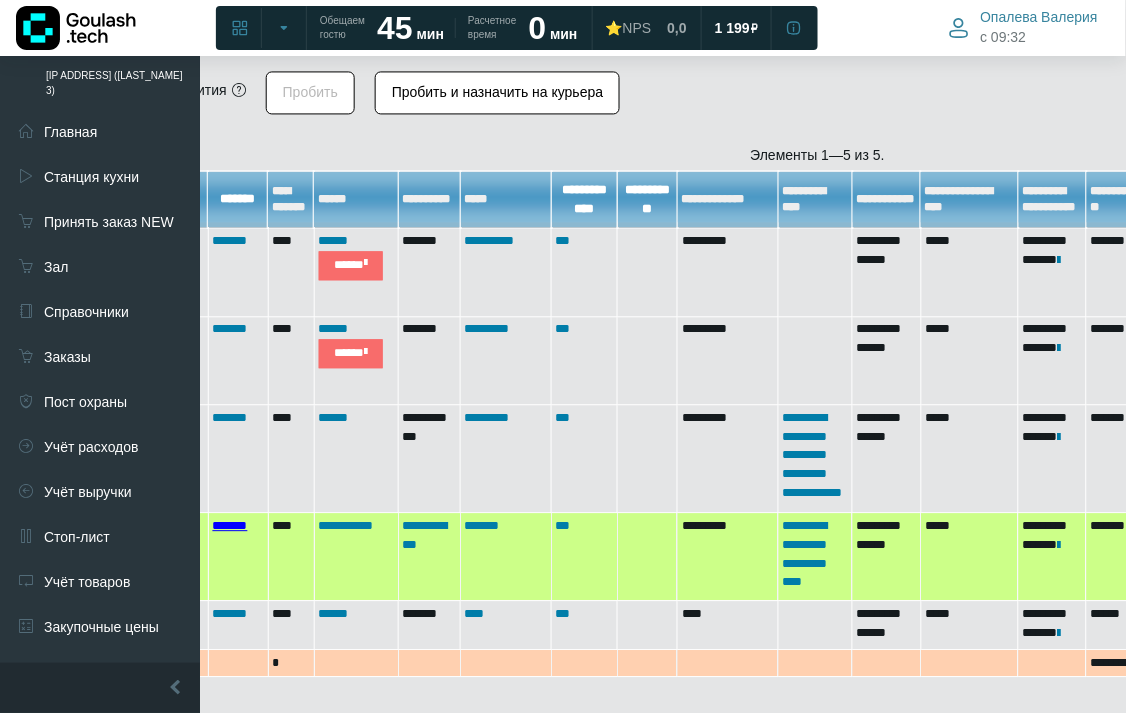 click on "*******" at bounding box center (230, 525) 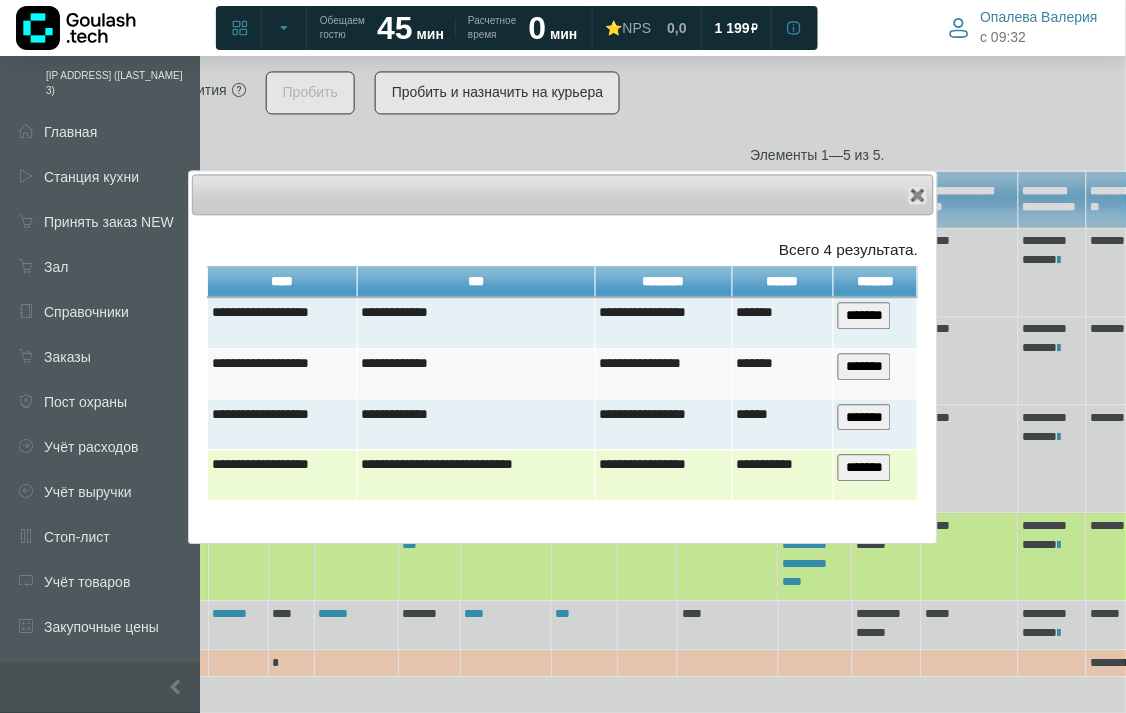 click on "*******" at bounding box center (864, 467) 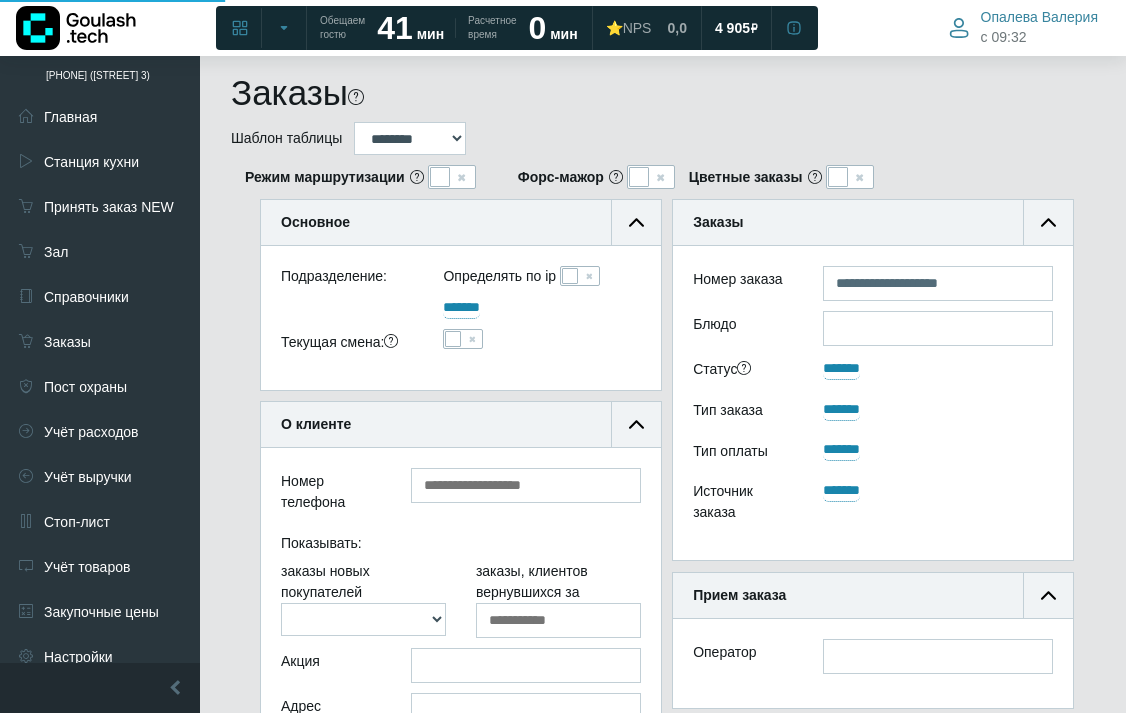 scroll, scrollTop: 888, scrollLeft: 210, axis: both 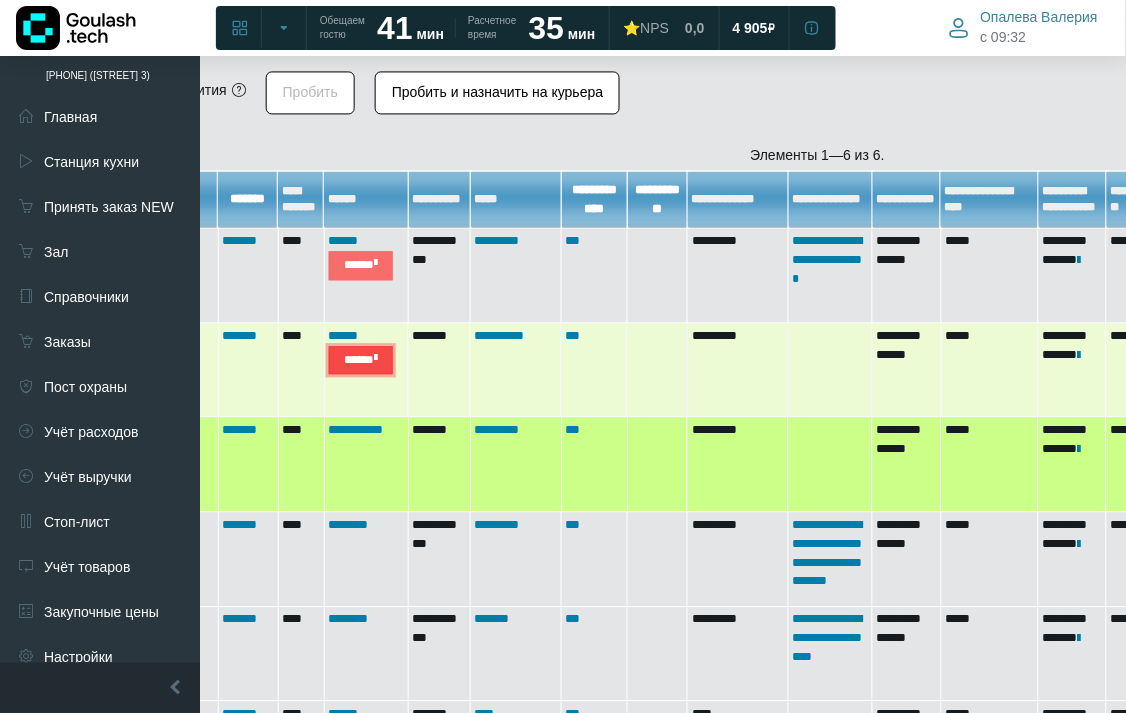 click on "*****" at bounding box center (361, 360) 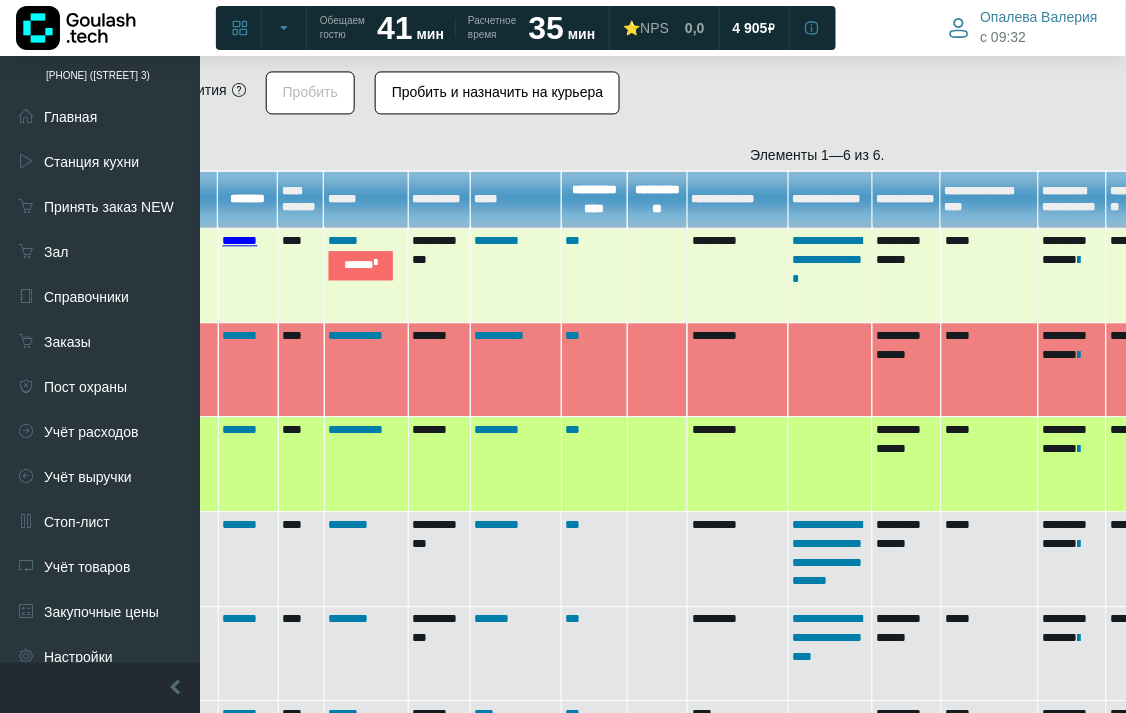 click on "*******" at bounding box center [240, 240] 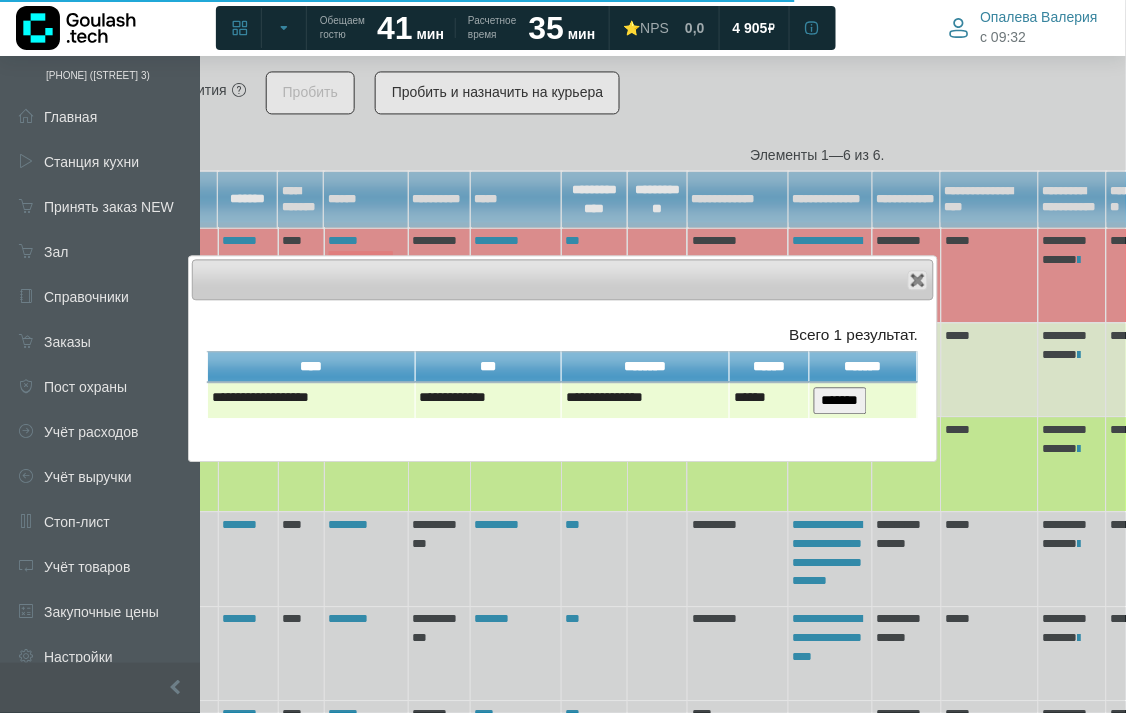click on "*******" at bounding box center [840, 400] 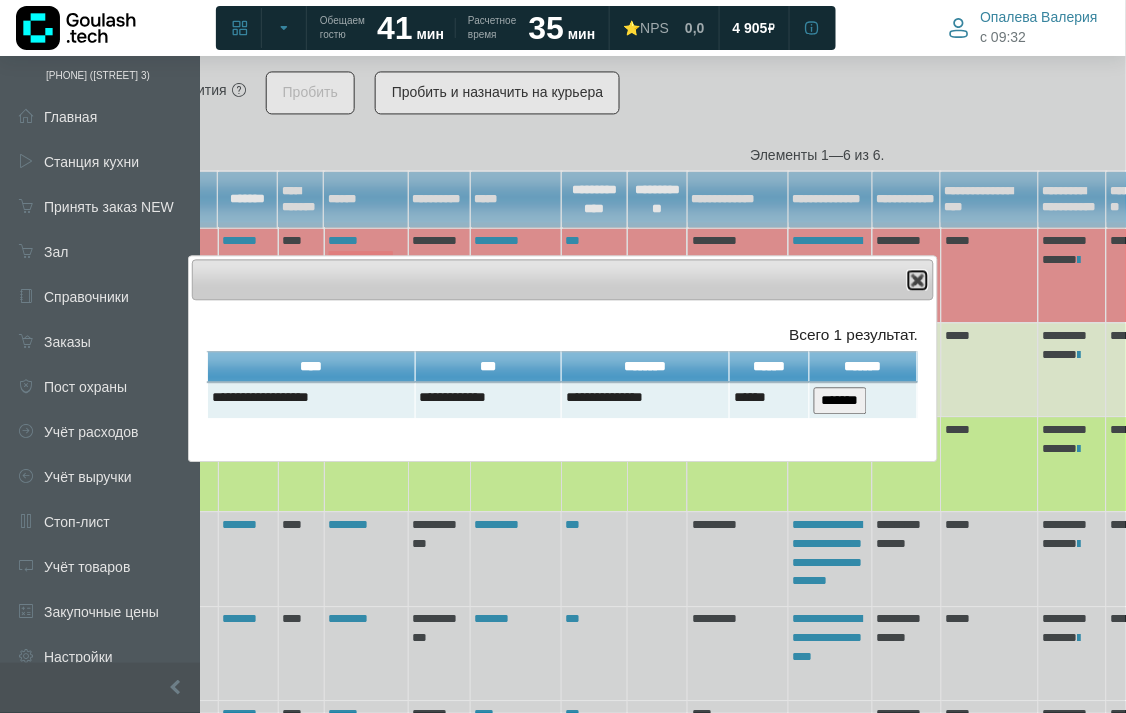 click at bounding box center (918, 280) 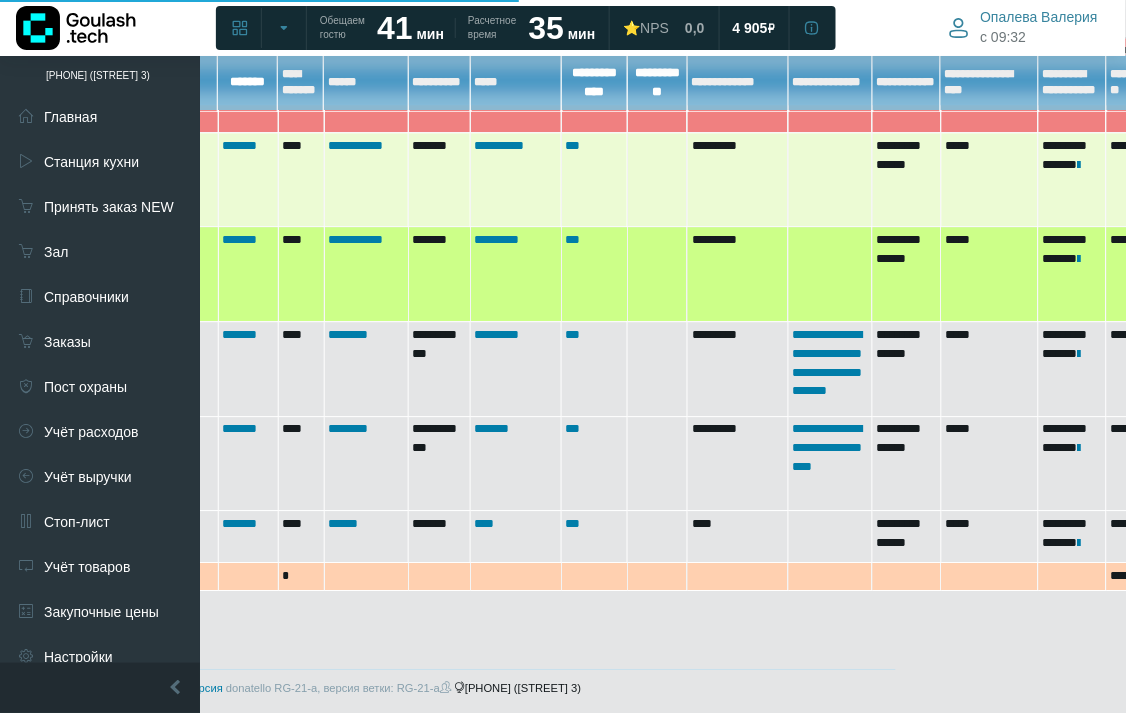 scroll, scrollTop: 856, scrollLeft: 210, axis: both 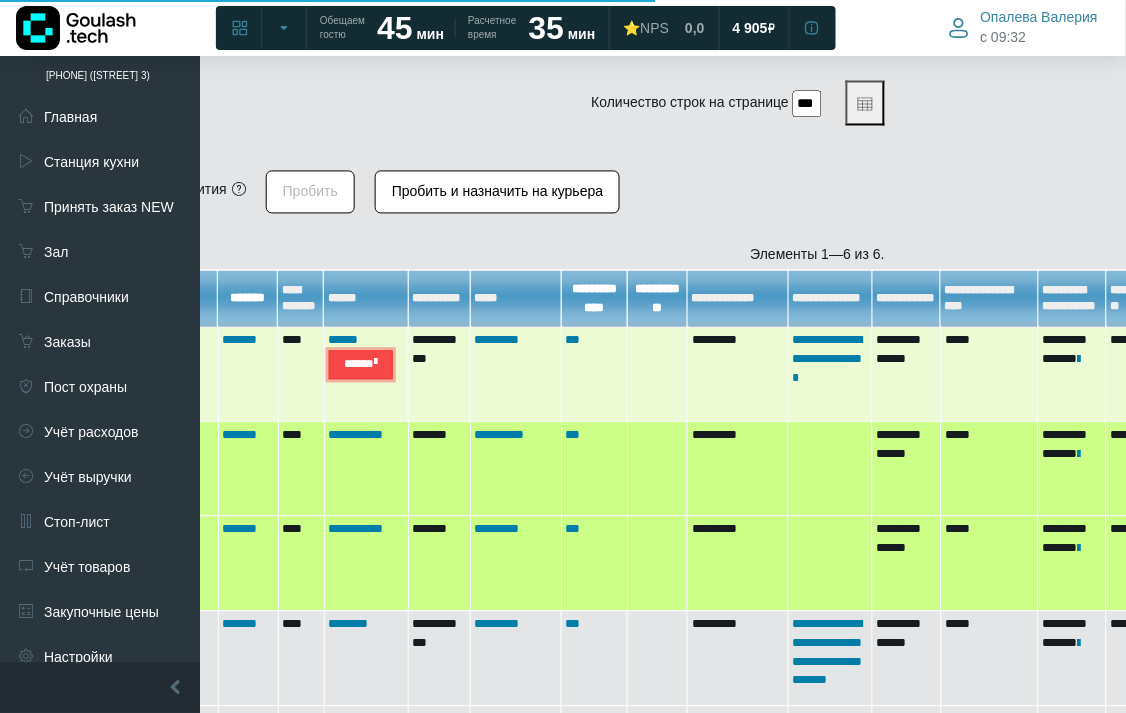 click at bounding box center [375, 363] 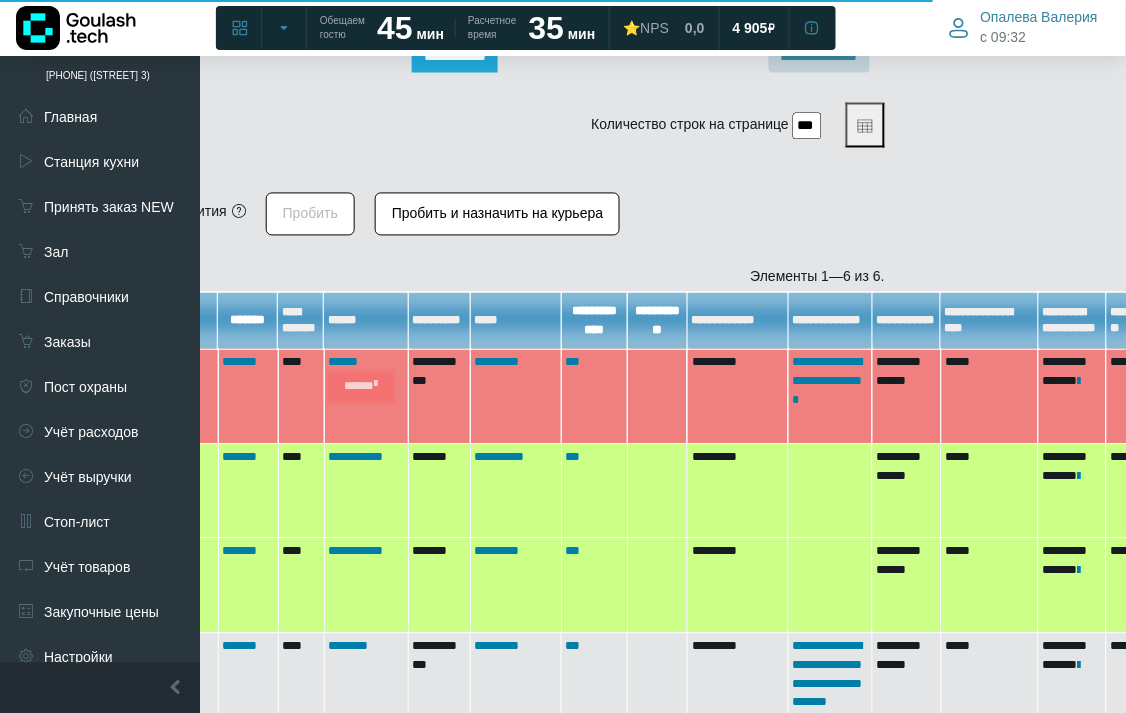 scroll, scrollTop: 765, scrollLeft: 210, axis: both 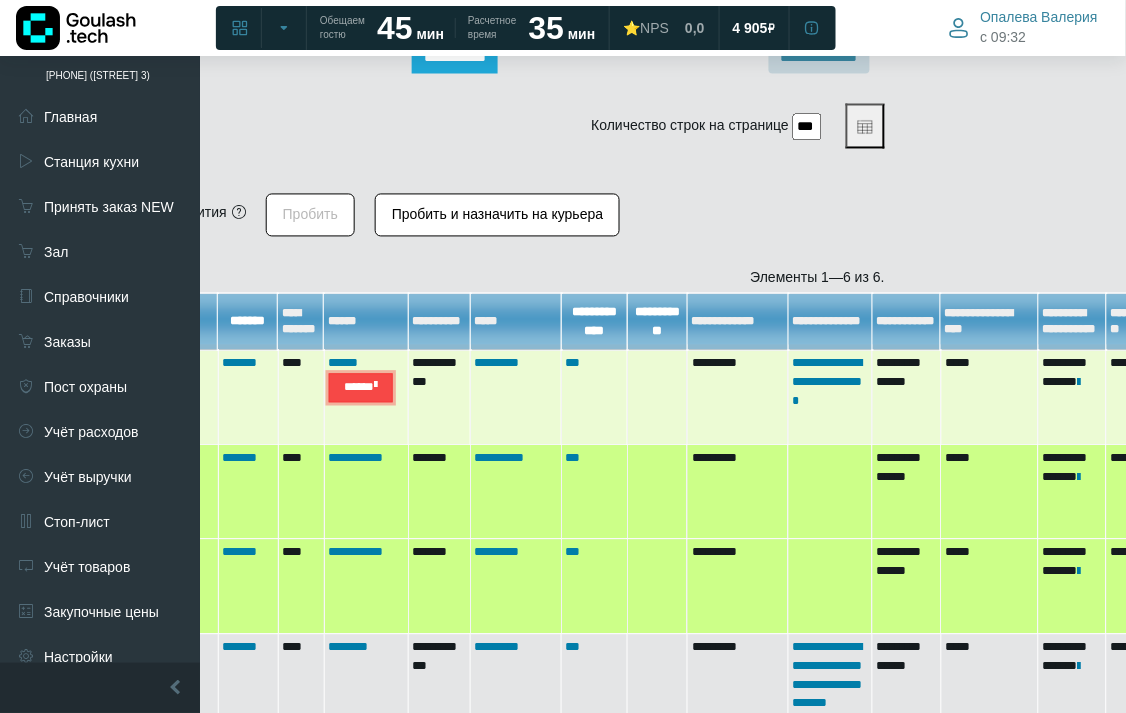 click at bounding box center (375, 386) 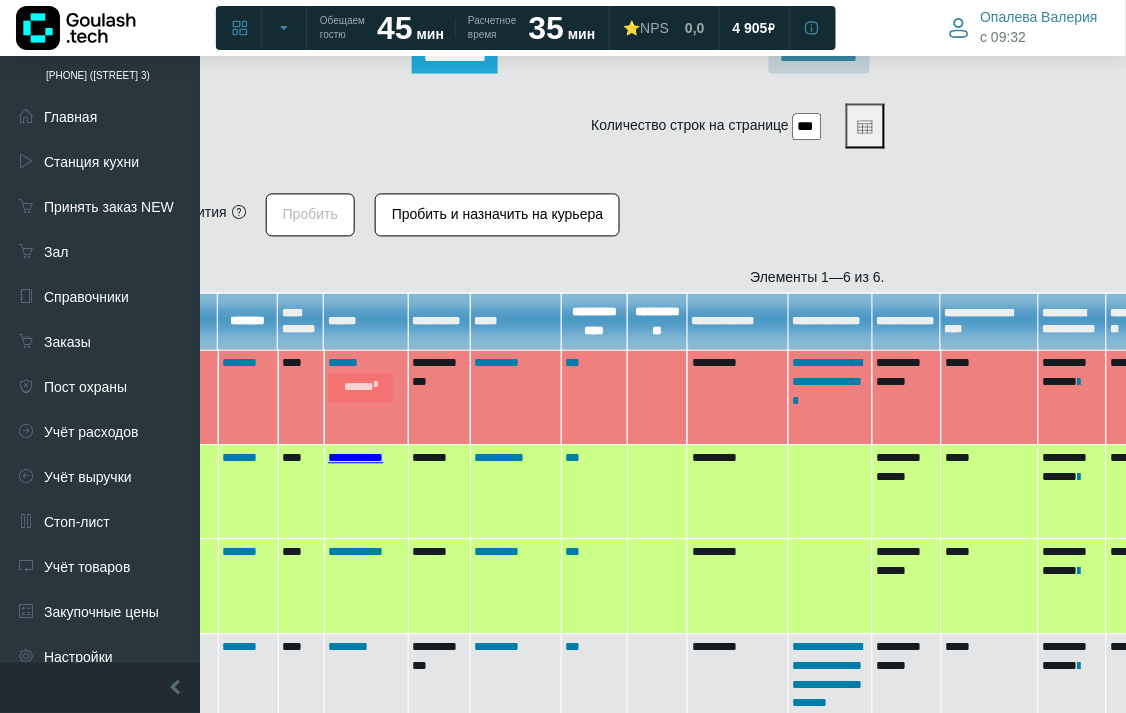 click on "**********" at bounding box center [356, 458] 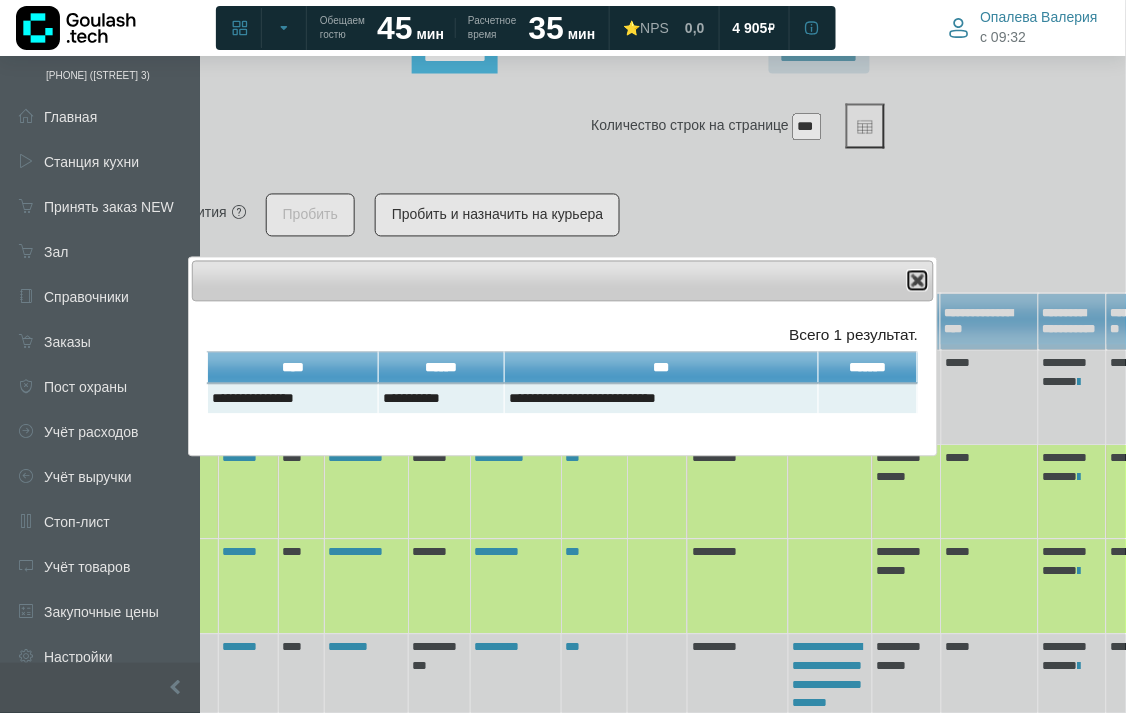 click at bounding box center (918, 281) 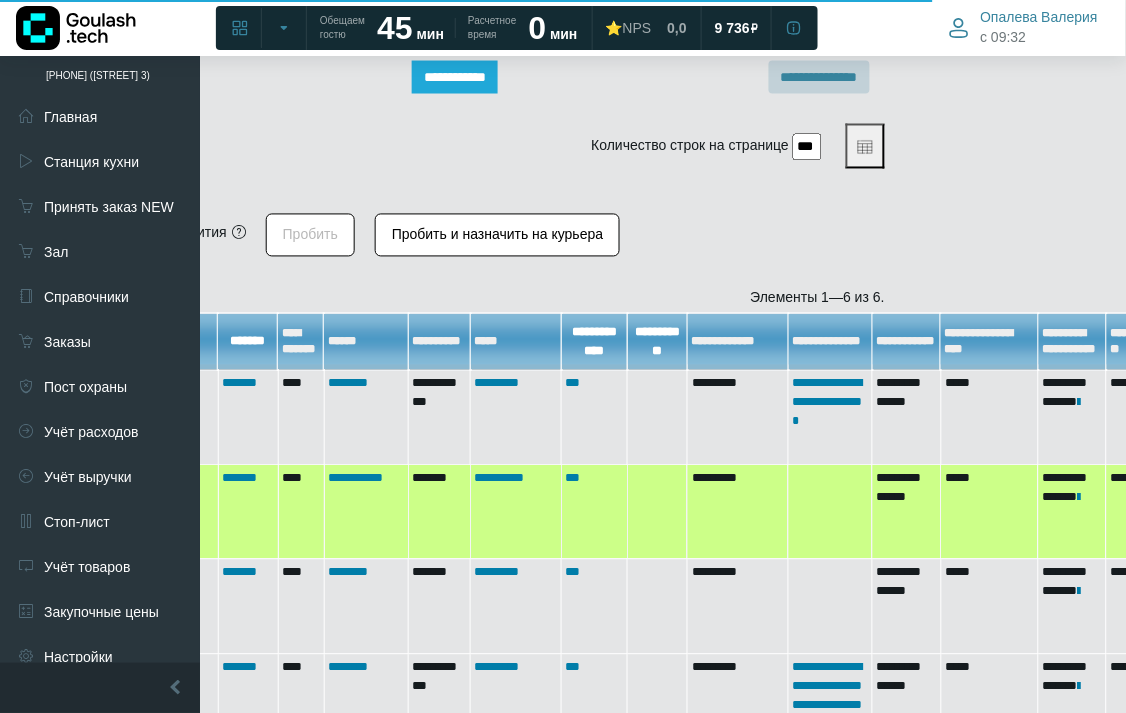 scroll, scrollTop: 1078, scrollLeft: 210, axis: both 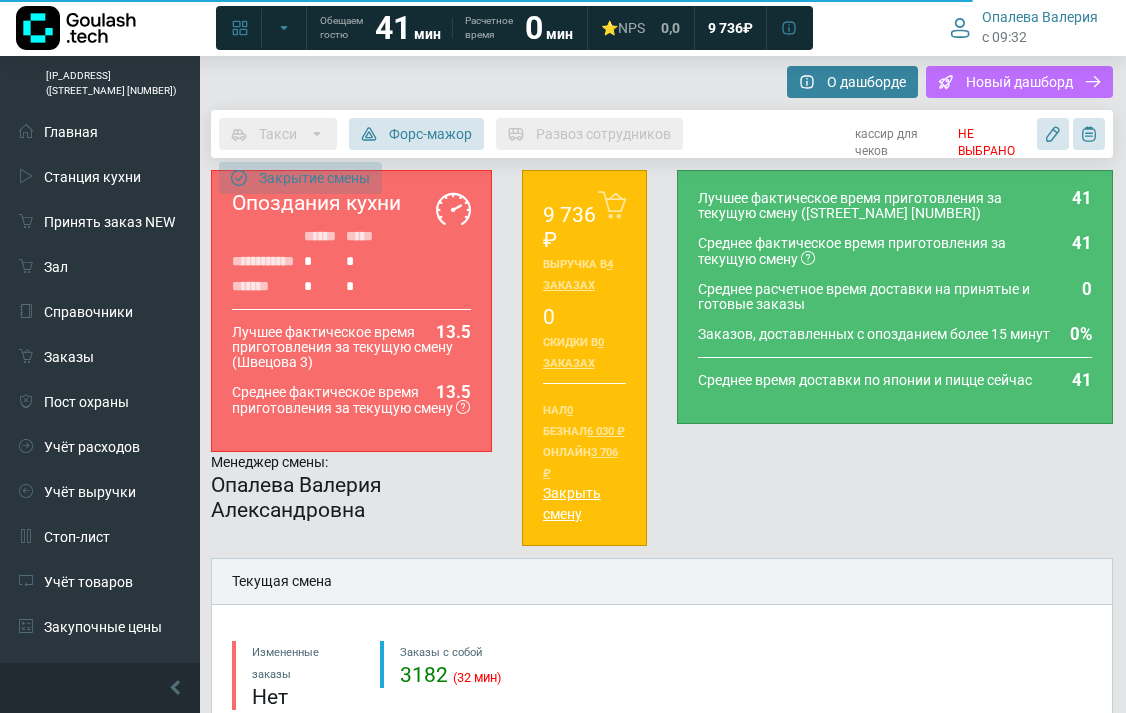 type on "**********" 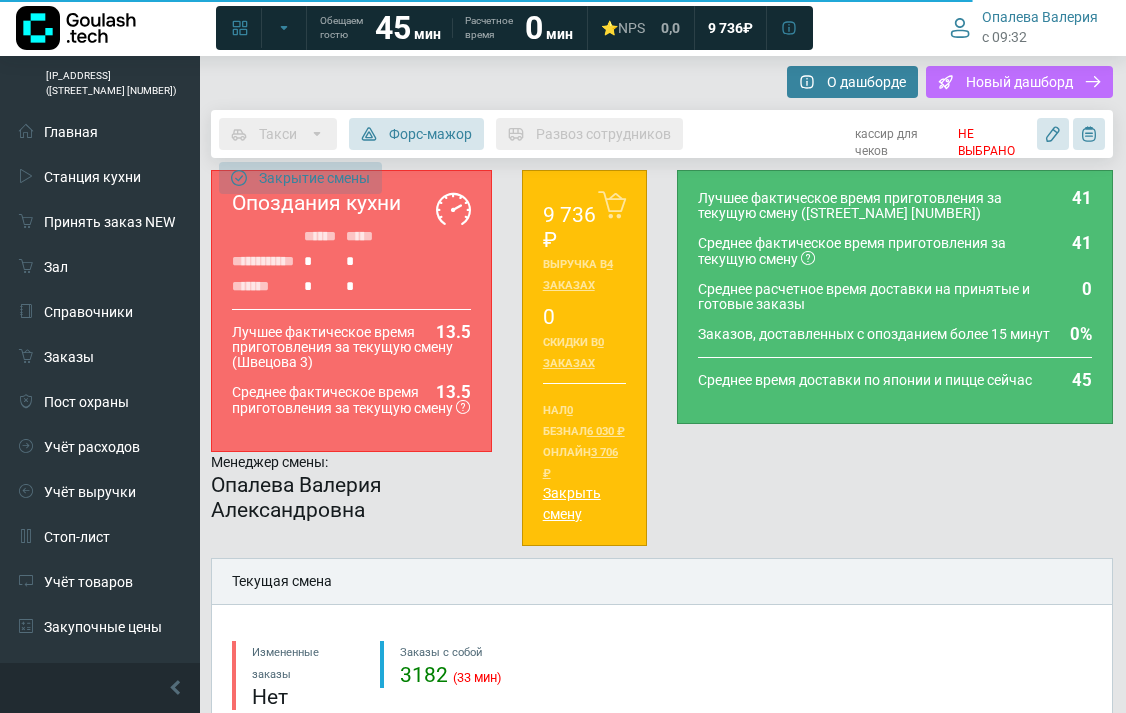 type on "**********" 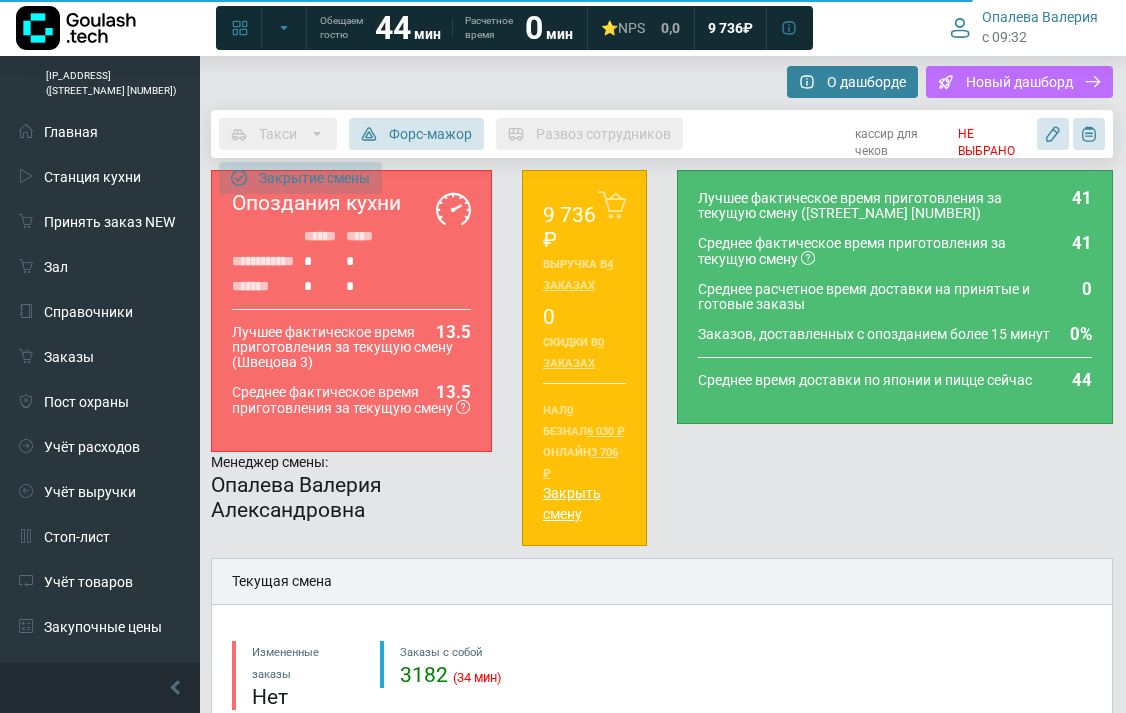 type on "**********" 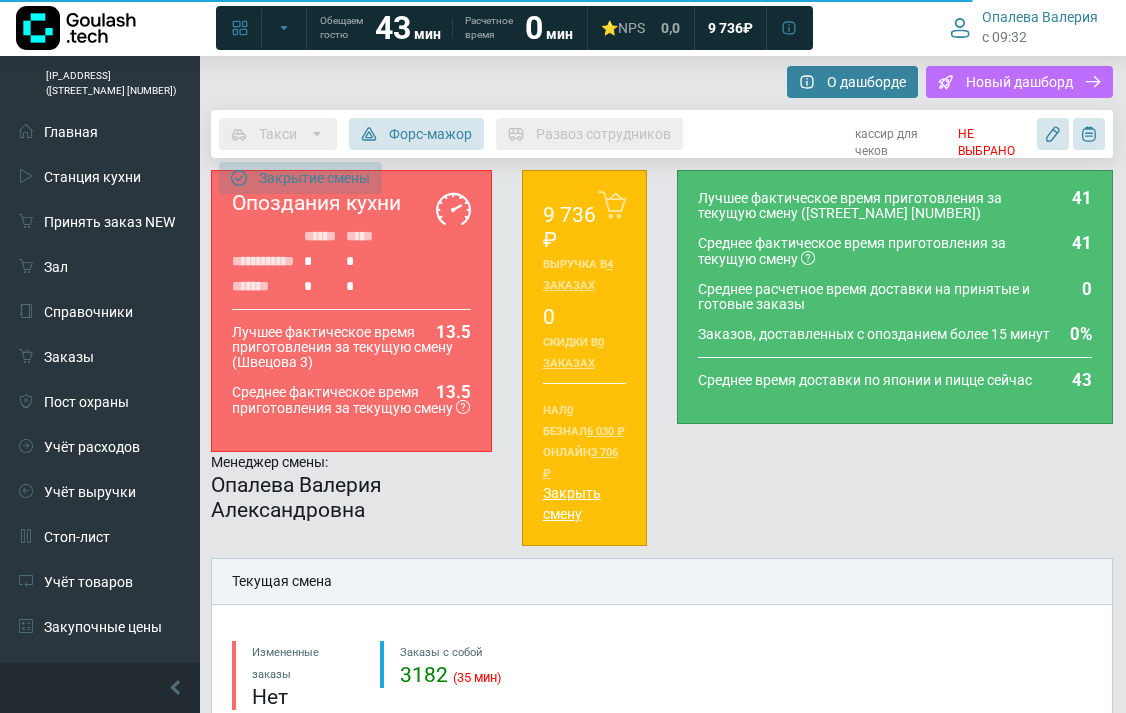 type on "**********" 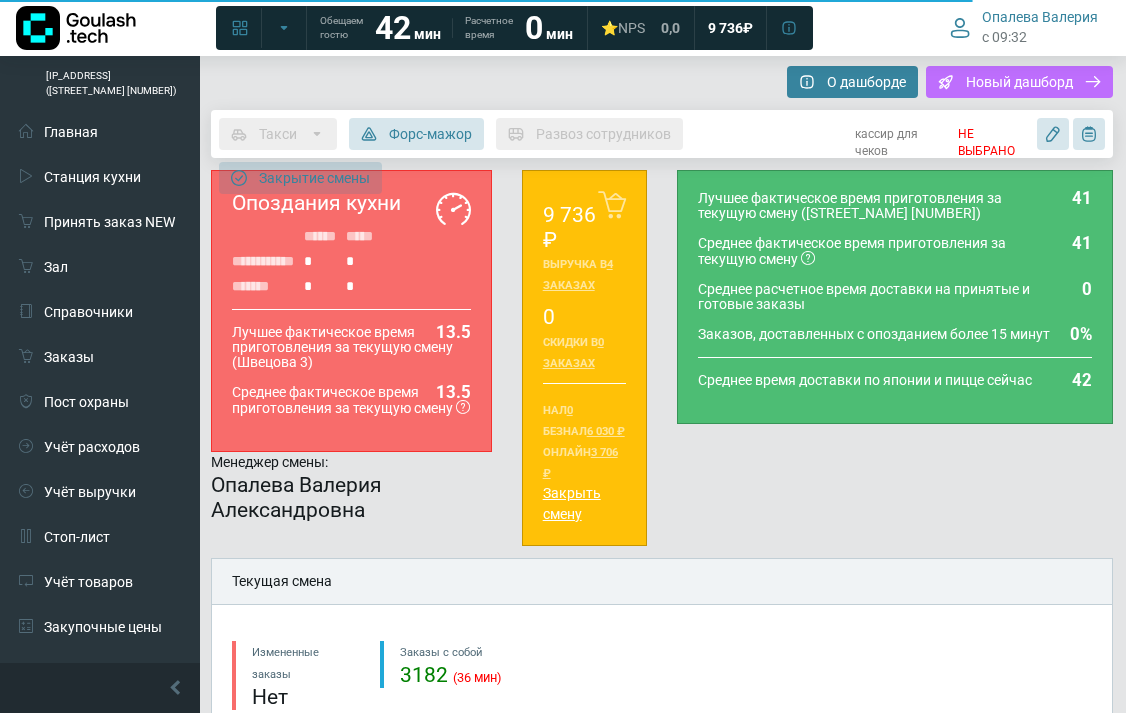 type on "**********" 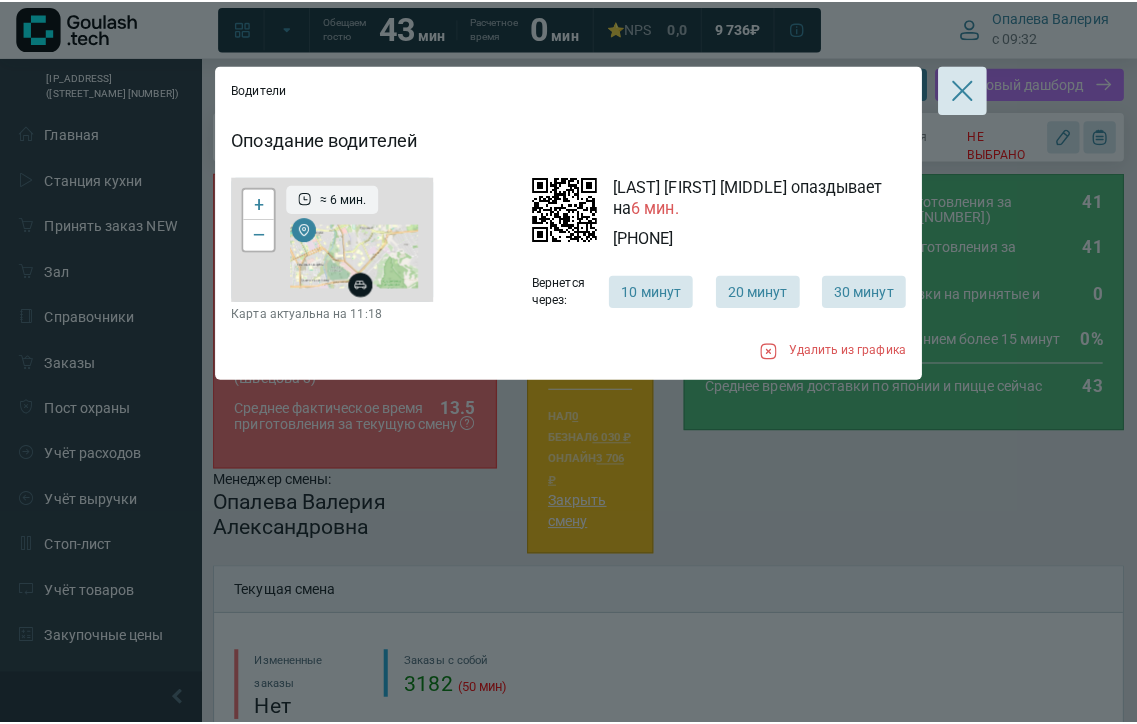 scroll, scrollTop: 555, scrollLeft: 0, axis: vertical 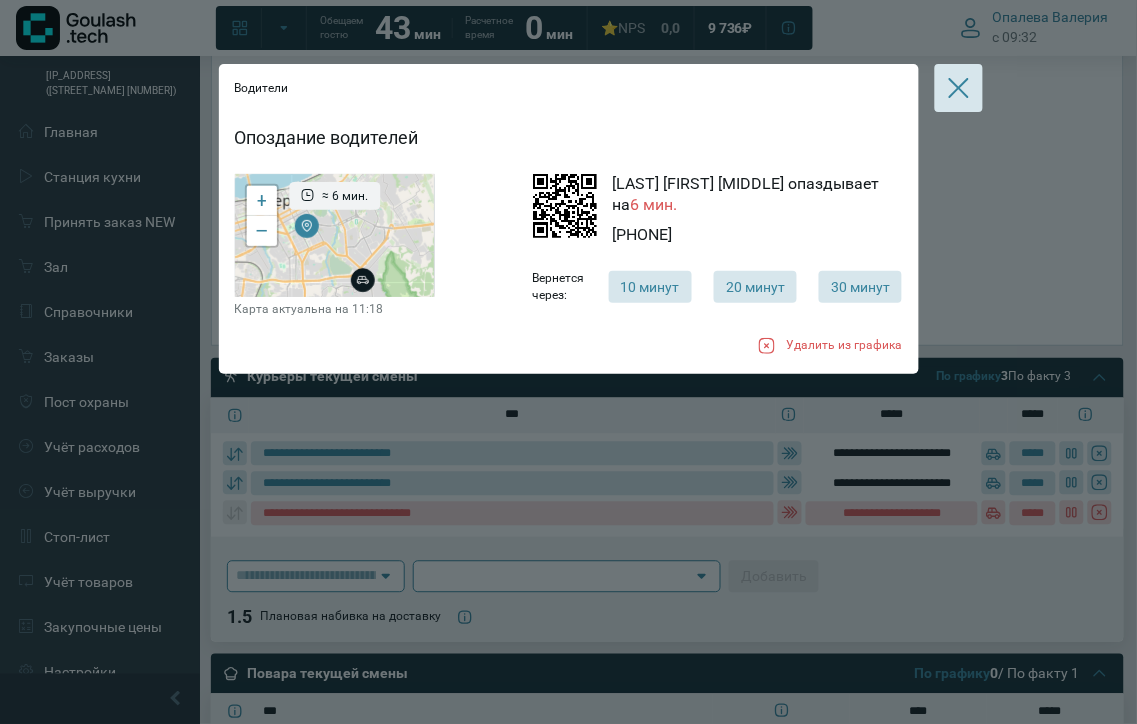 click at bounding box center (959, 88) 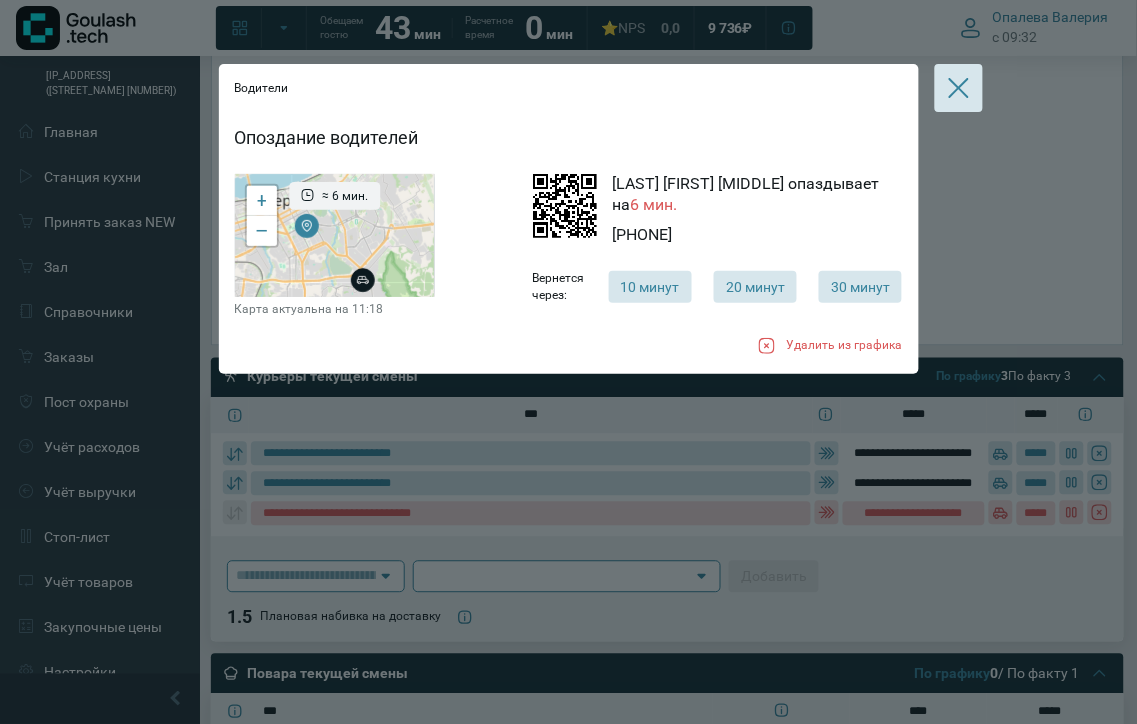 click on "Водители Опоздание водителей ≈ 6 мин. + −  Leaflet Карта актуальна на 11:18 Филимоноф Богдан Александрович опаздывает на   6 мин. +7 (951) 938 97 99 Вернется через: 10 минут 20 минут 30 минут Удалить из графика" 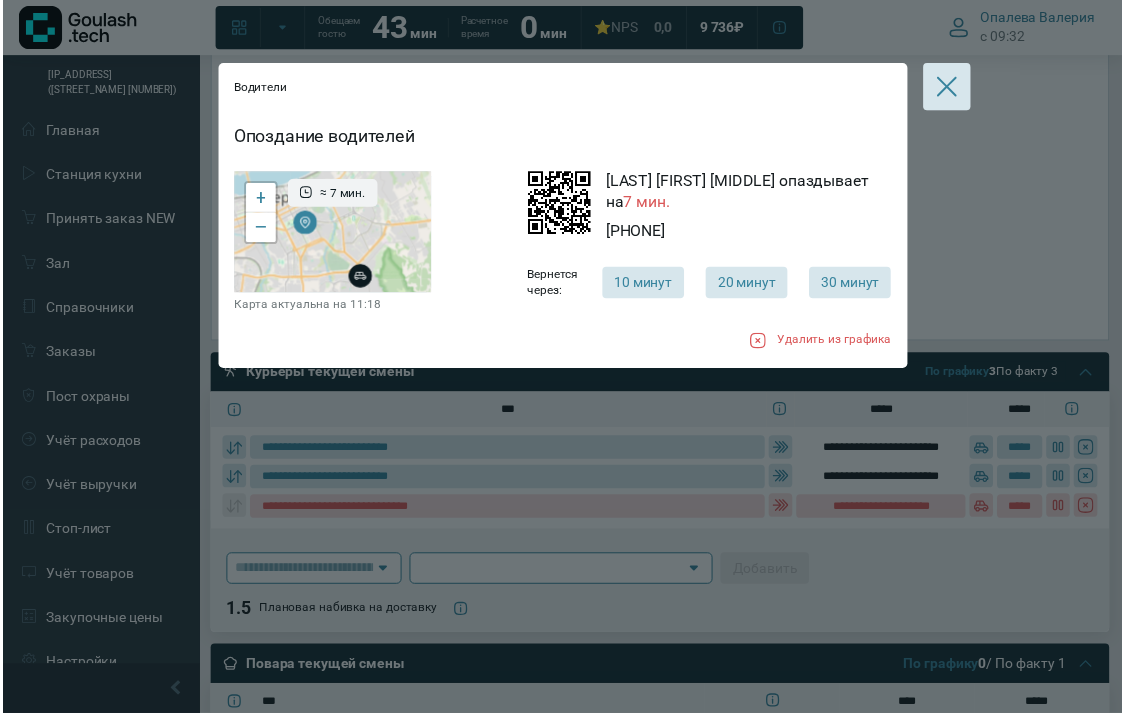 scroll, scrollTop: 555, scrollLeft: 0, axis: vertical 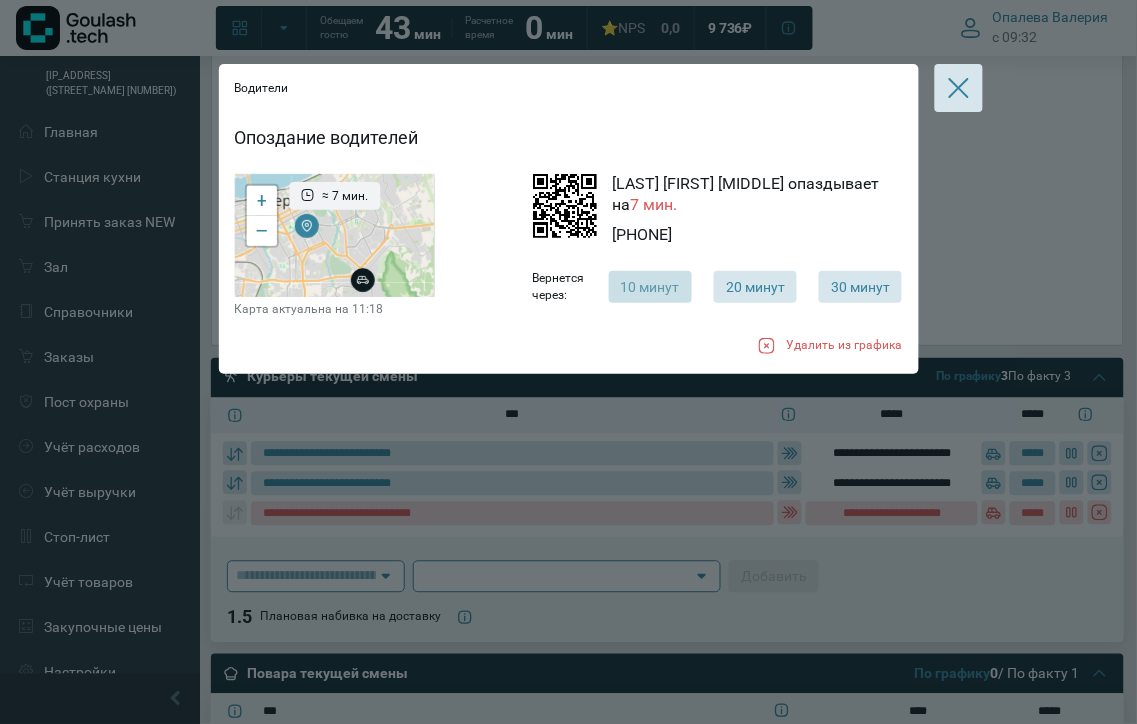 click on "10 минут" at bounding box center (650, 287) 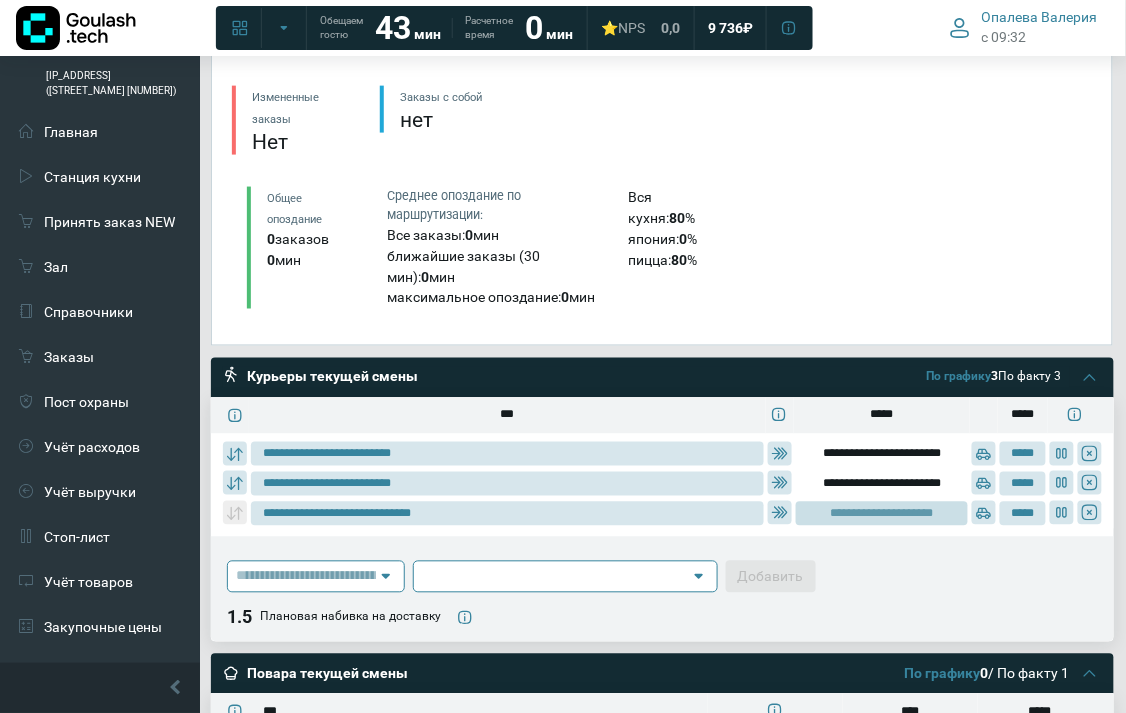 click on "**********" at bounding box center (882, 514) 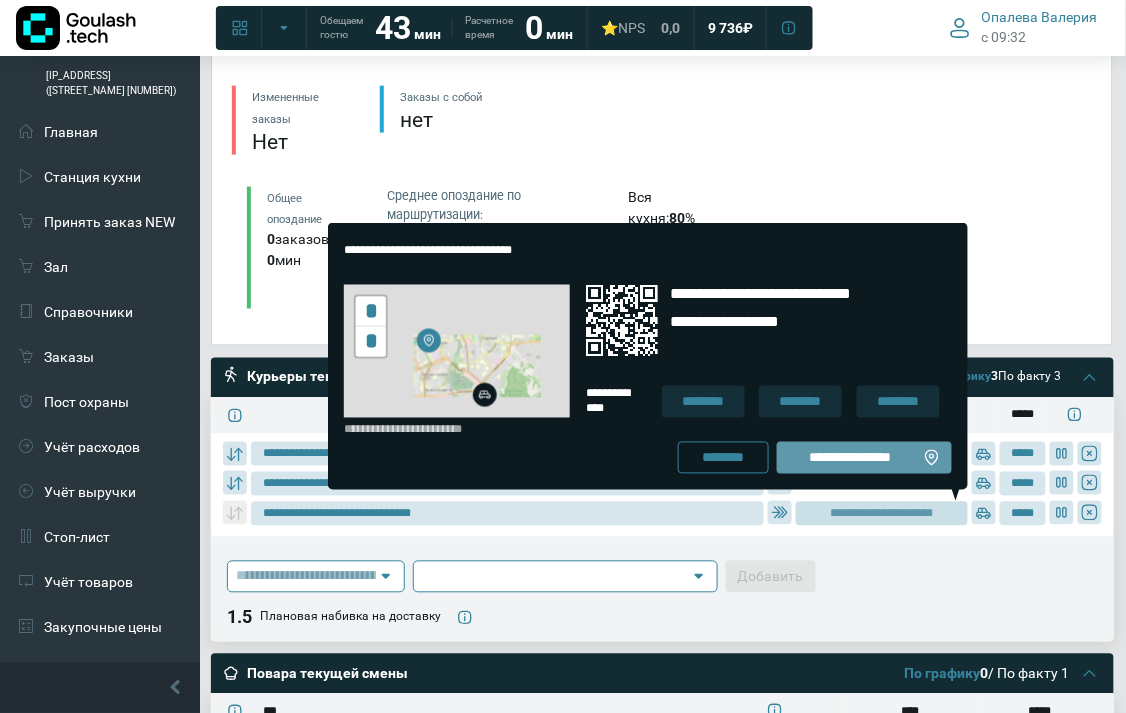 click on "**********" at bounding box center [850, 458] 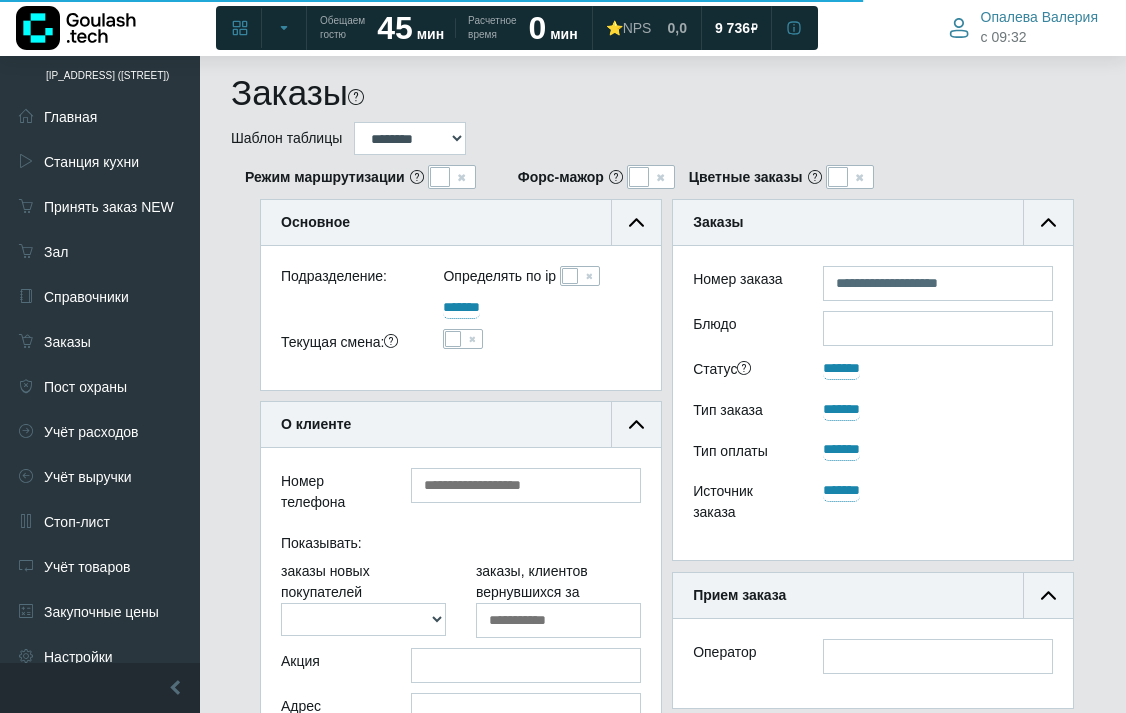scroll, scrollTop: 333, scrollLeft: 0, axis: vertical 